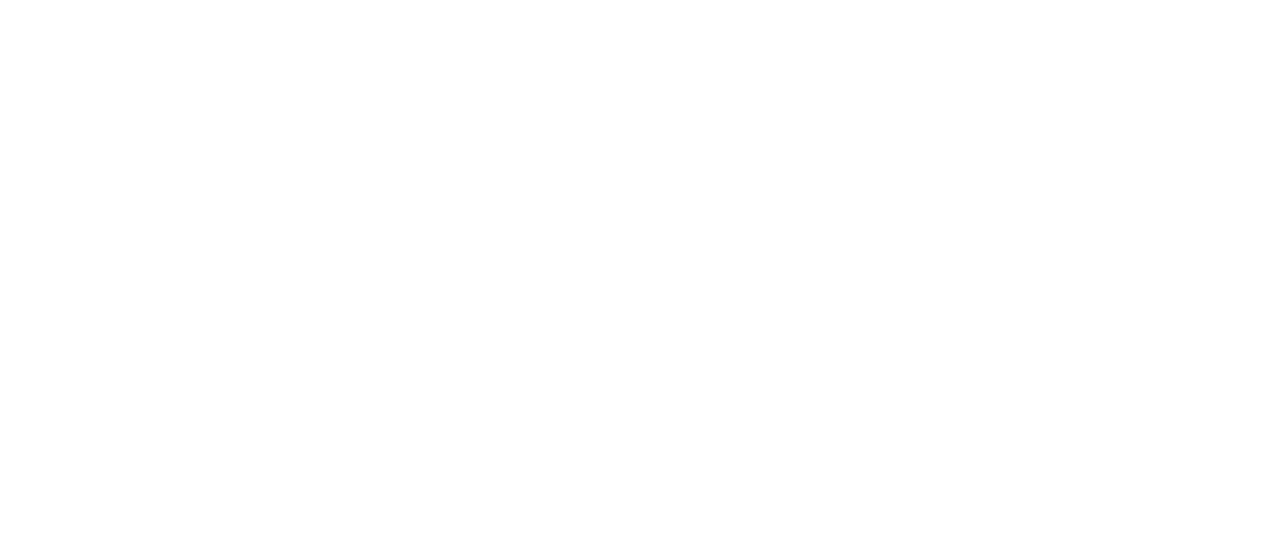 scroll, scrollTop: 0, scrollLeft: 0, axis: both 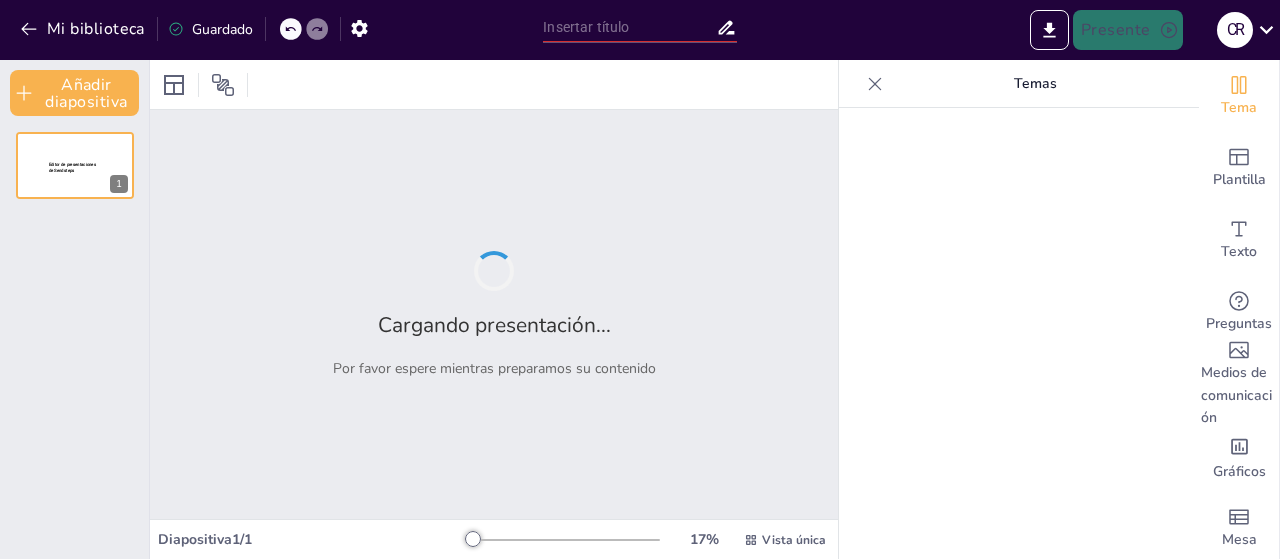 type on "Redes Sociales como Canal de Venta: Estrategias para Emprendedores Exitosos" 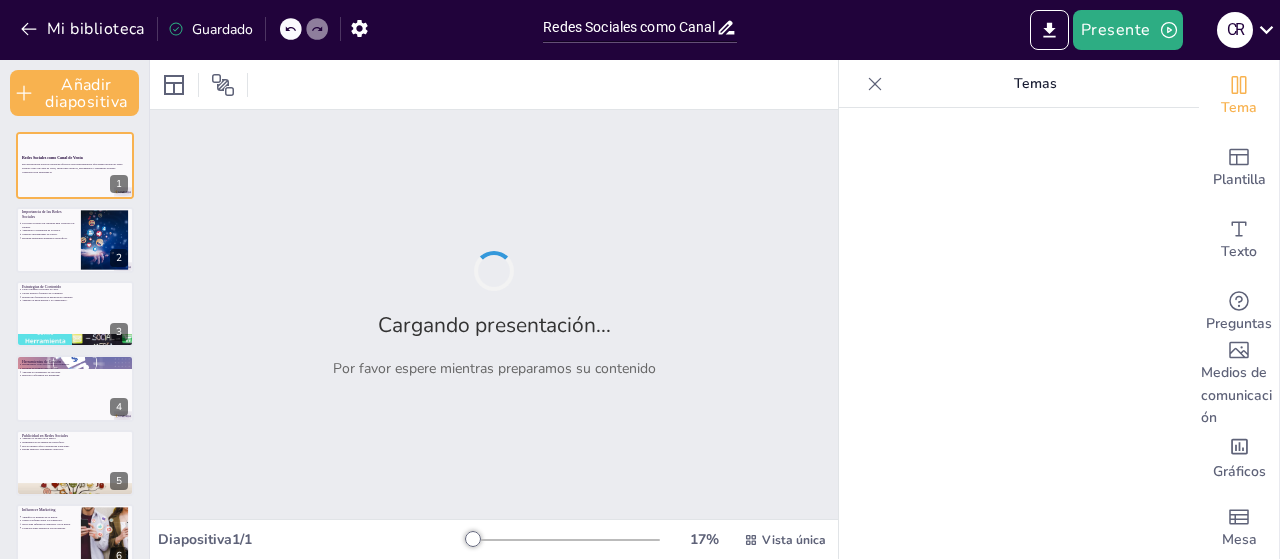 checkbox on "true" 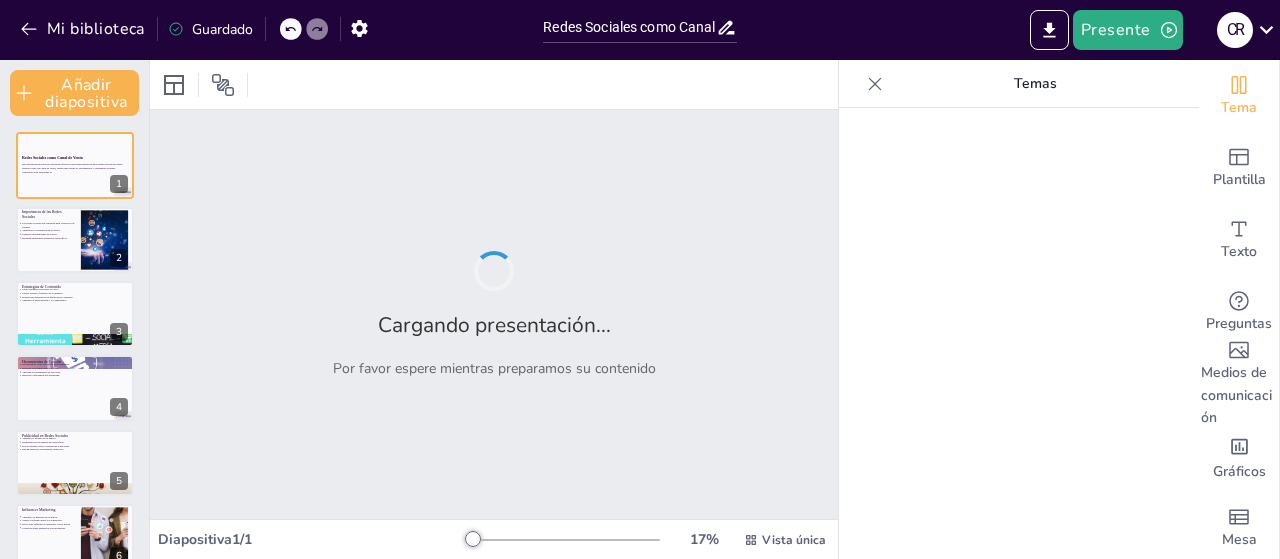 checkbox on "true" 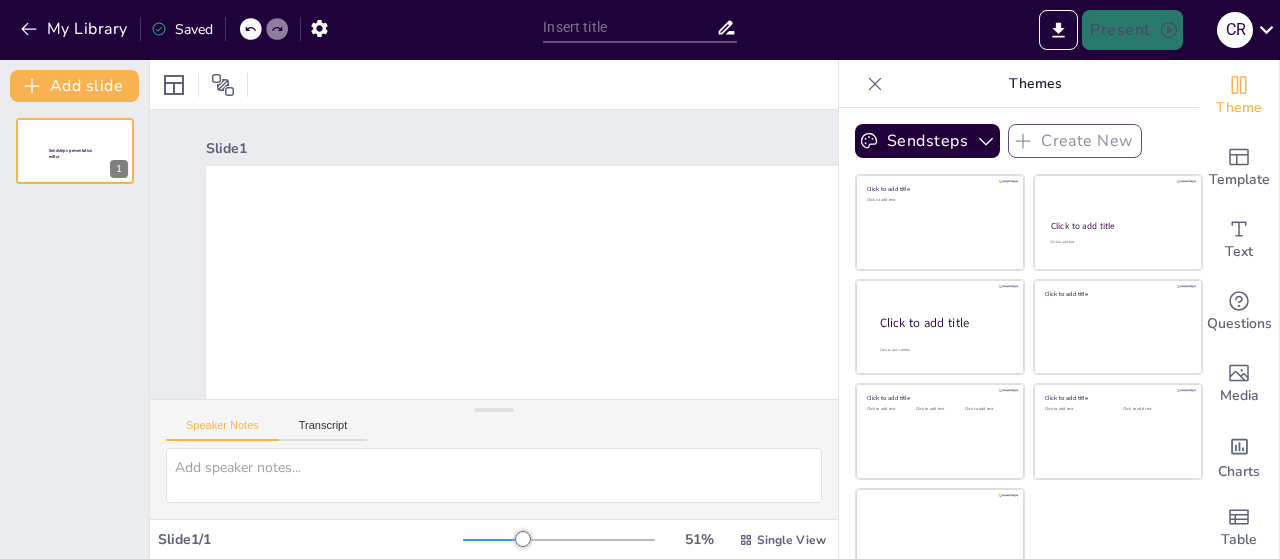 scroll, scrollTop: 0, scrollLeft: 0, axis: both 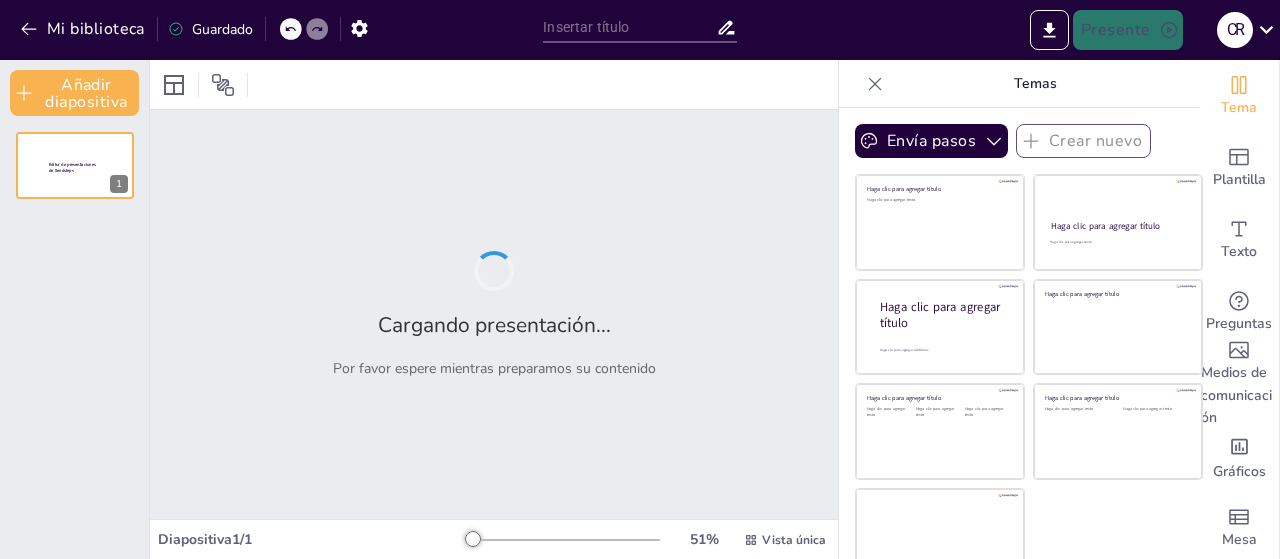 type on "Redes Sociales como Canal de Venta: Estrategias para Emprendedores Exitosos" 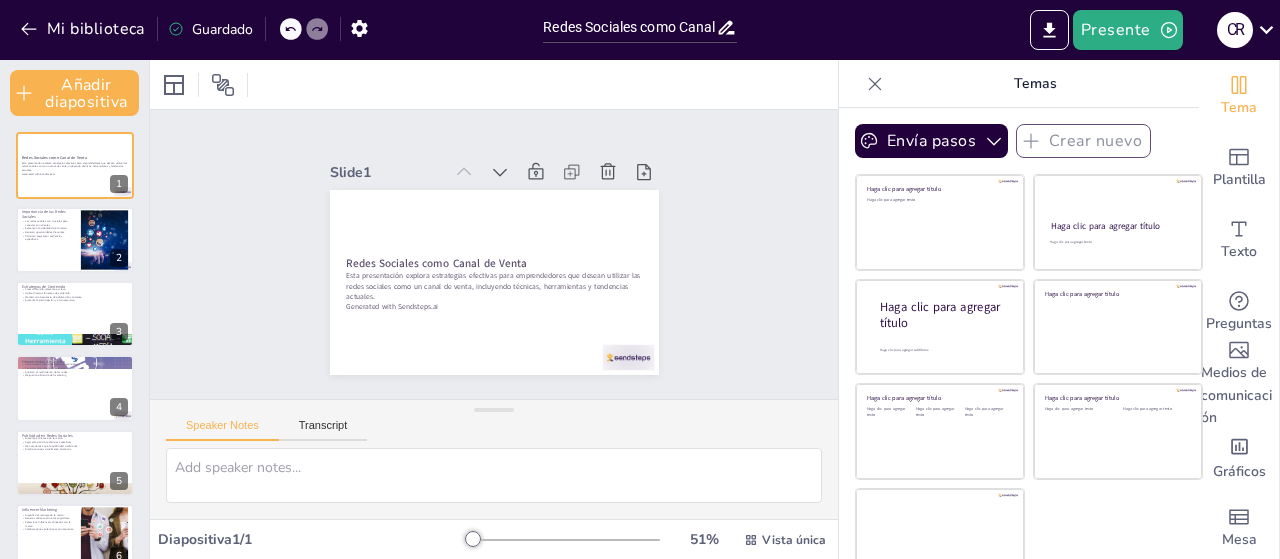 checkbox on "true" 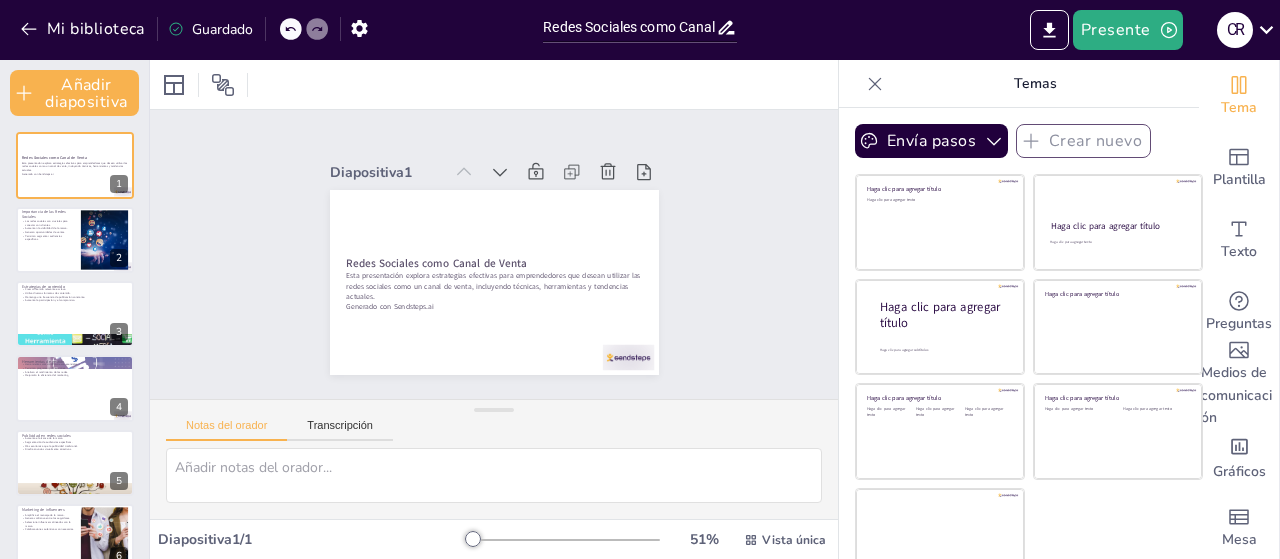 checkbox on "true" 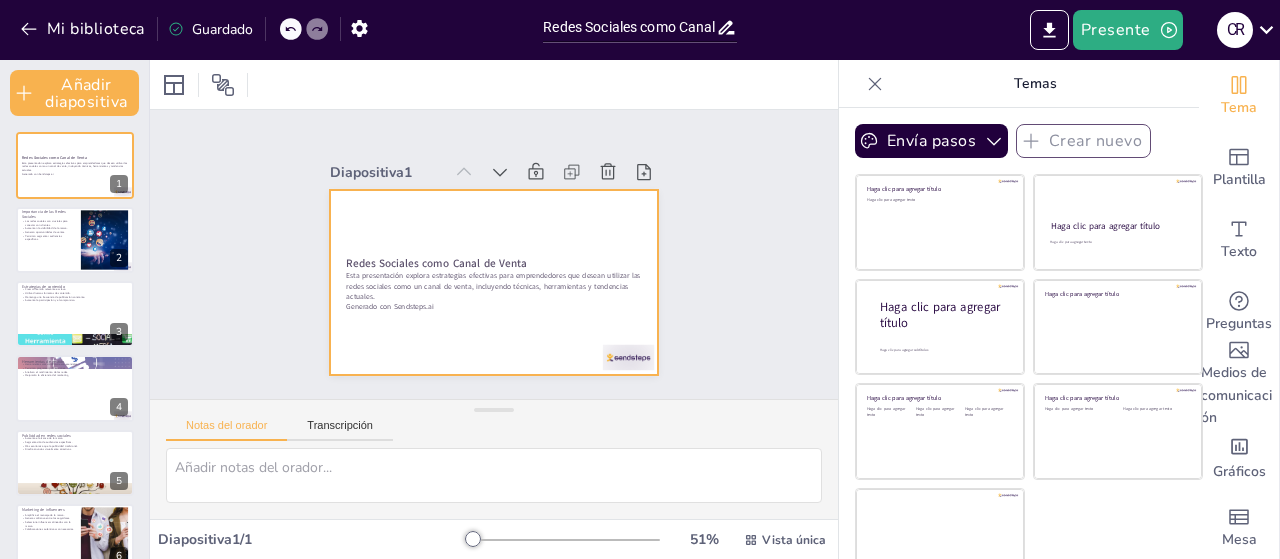 checkbox on "true" 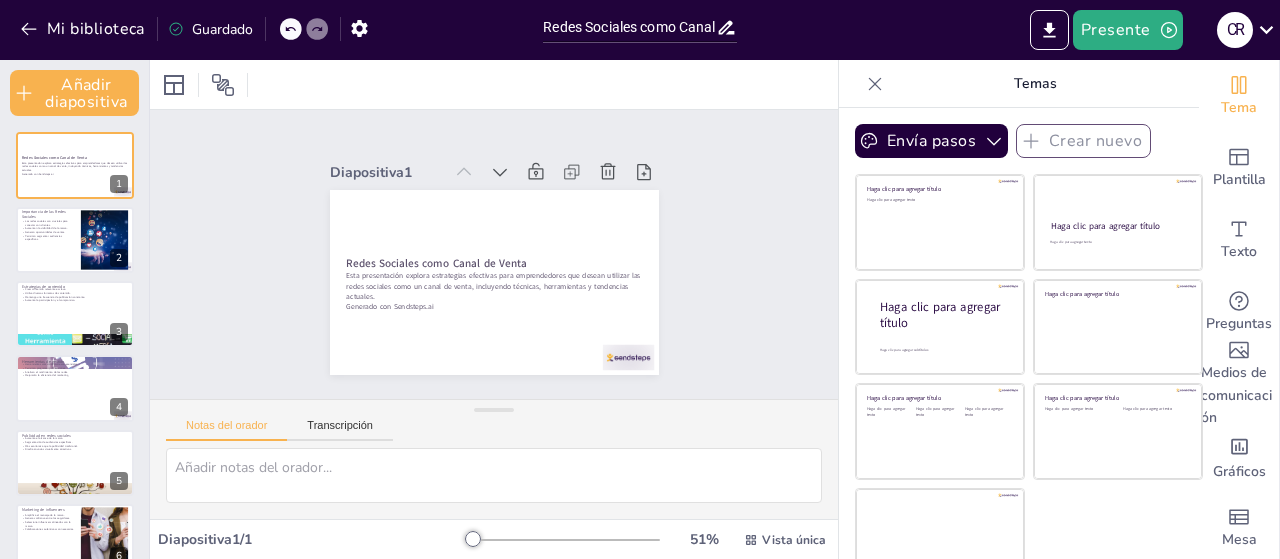 checkbox on "true" 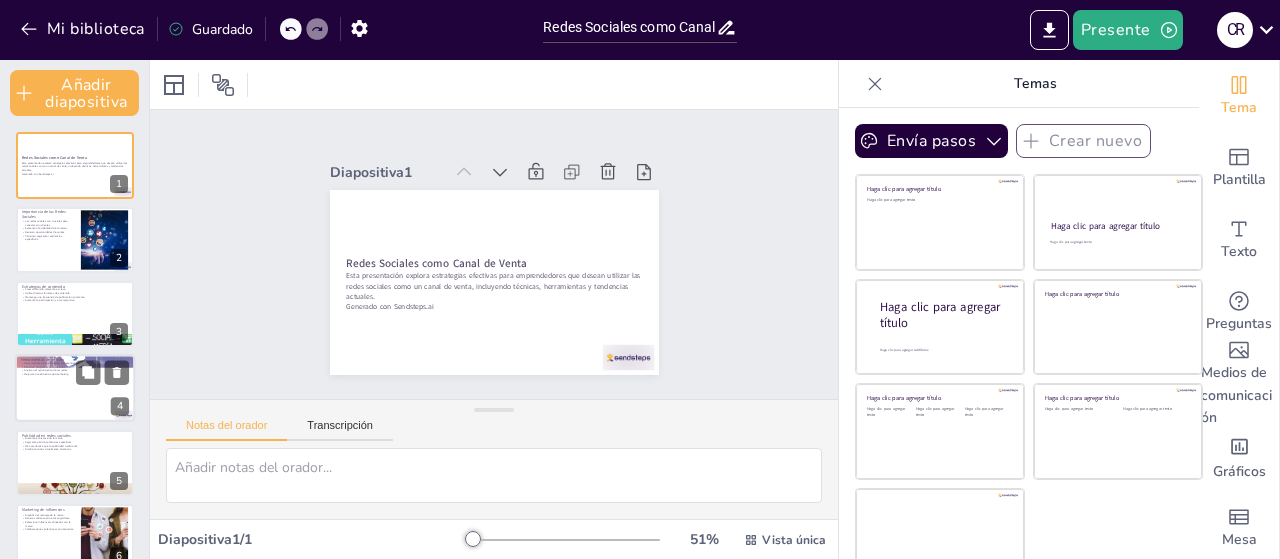 checkbox on "true" 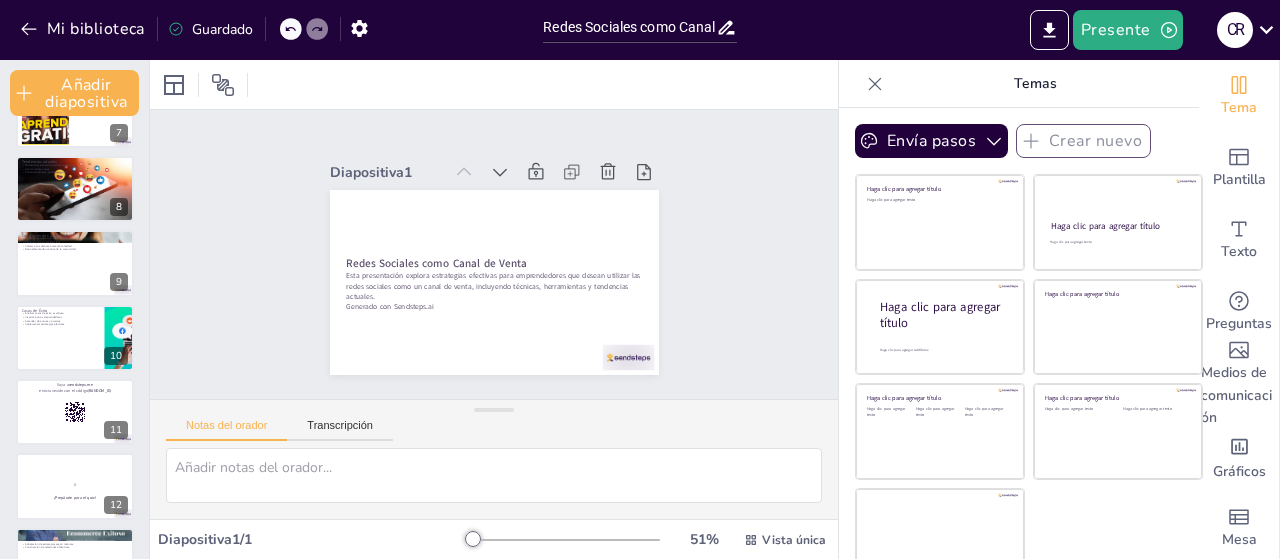 scroll, scrollTop: 525, scrollLeft: 0, axis: vertical 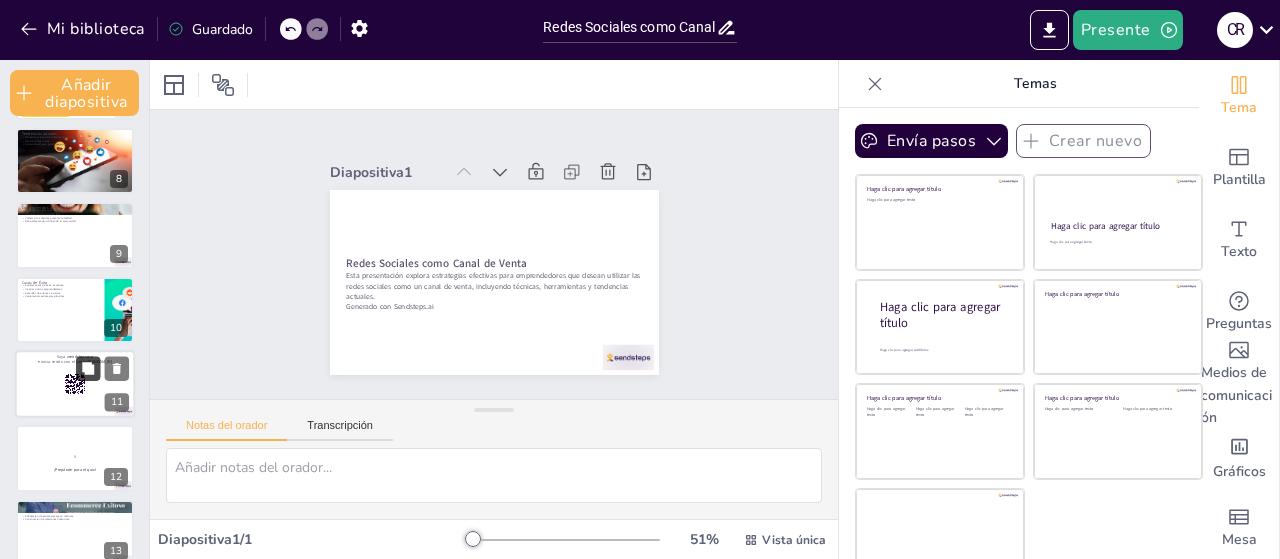 click at bounding box center [88, 368] 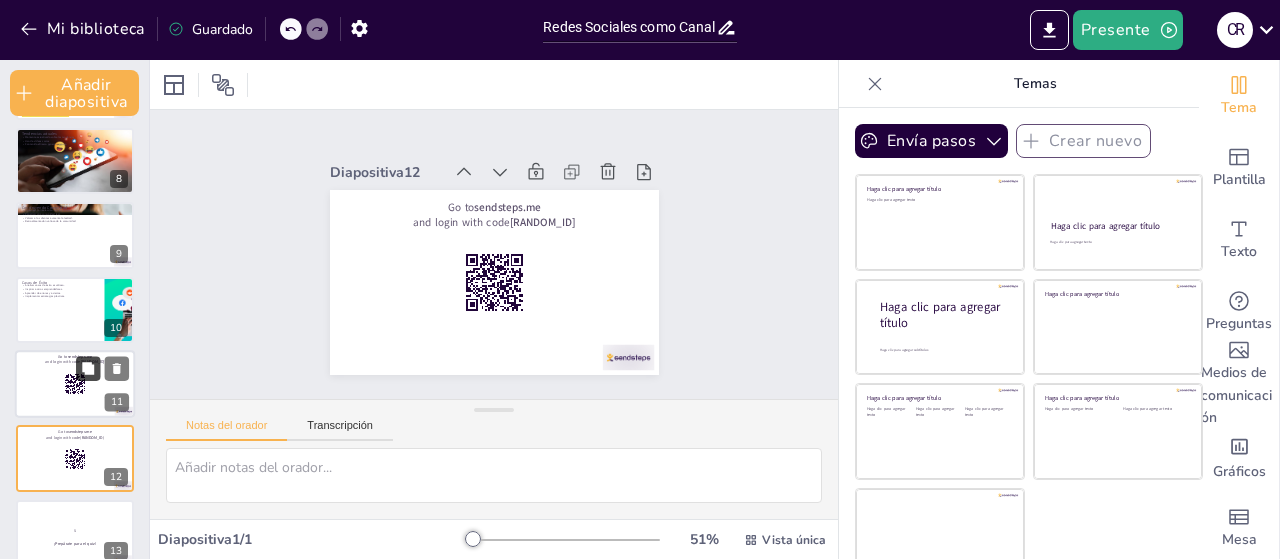 scroll, scrollTop: 646, scrollLeft: 0, axis: vertical 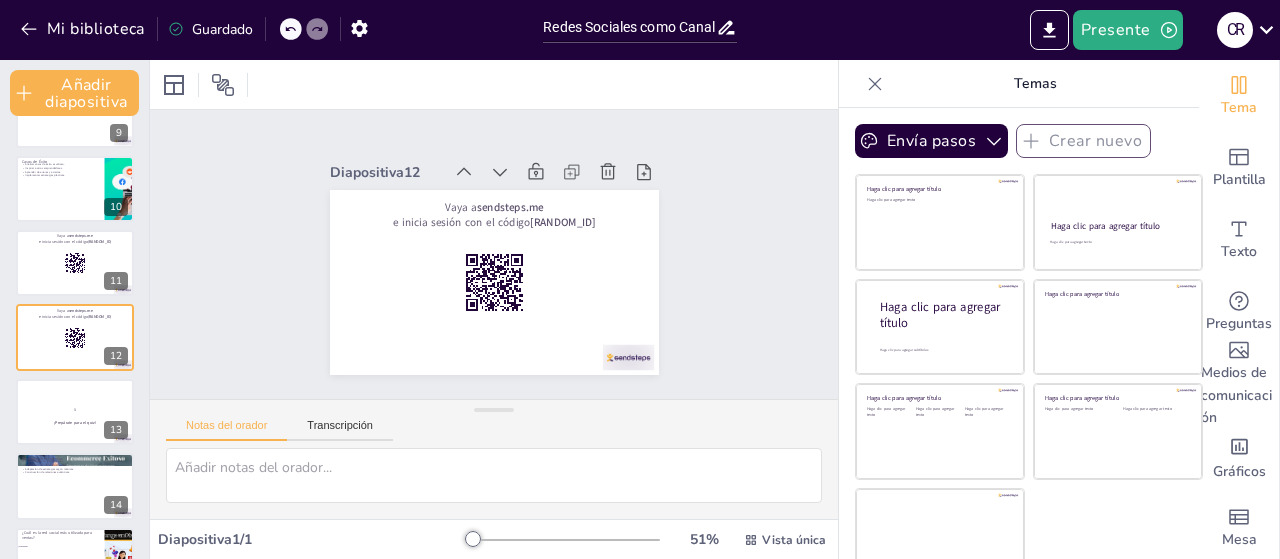 checkbox on "true" 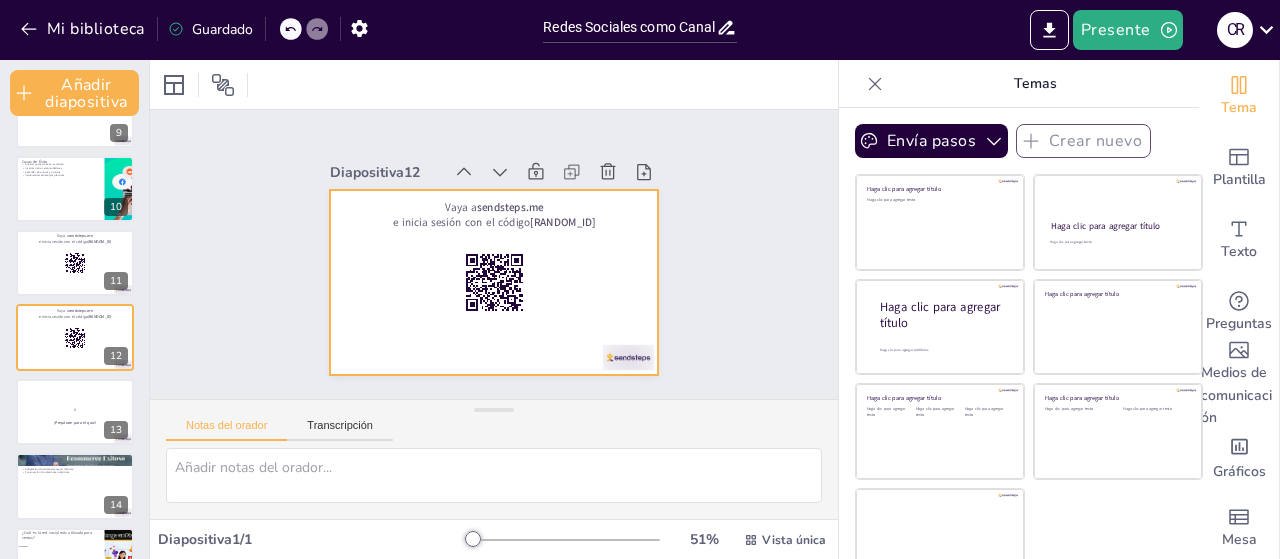 checkbox on "true" 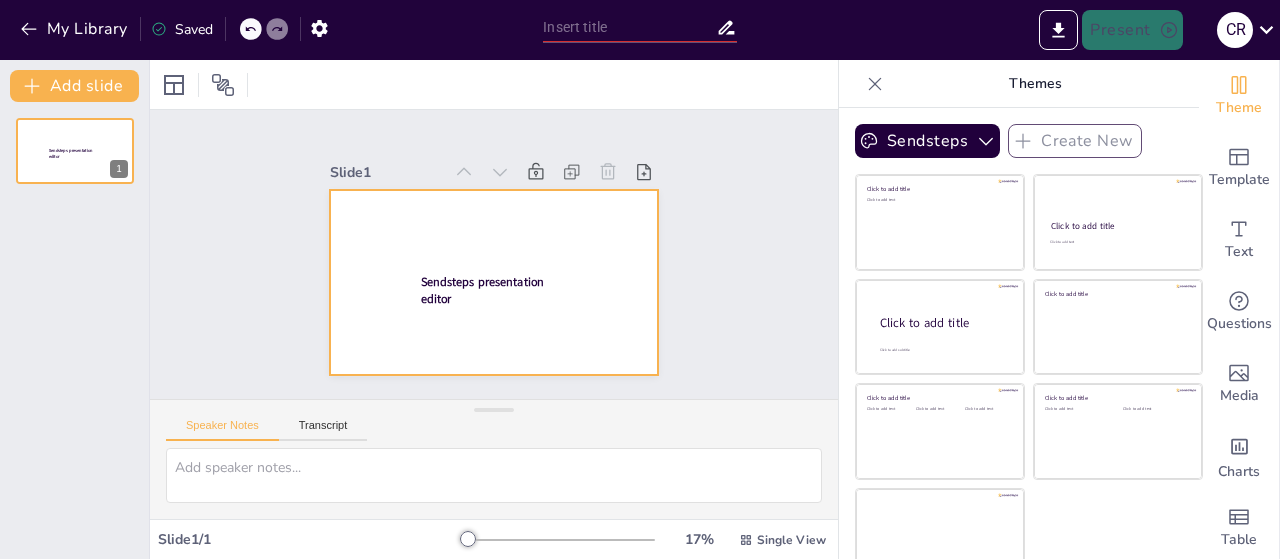 scroll, scrollTop: 0, scrollLeft: 0, axis: both 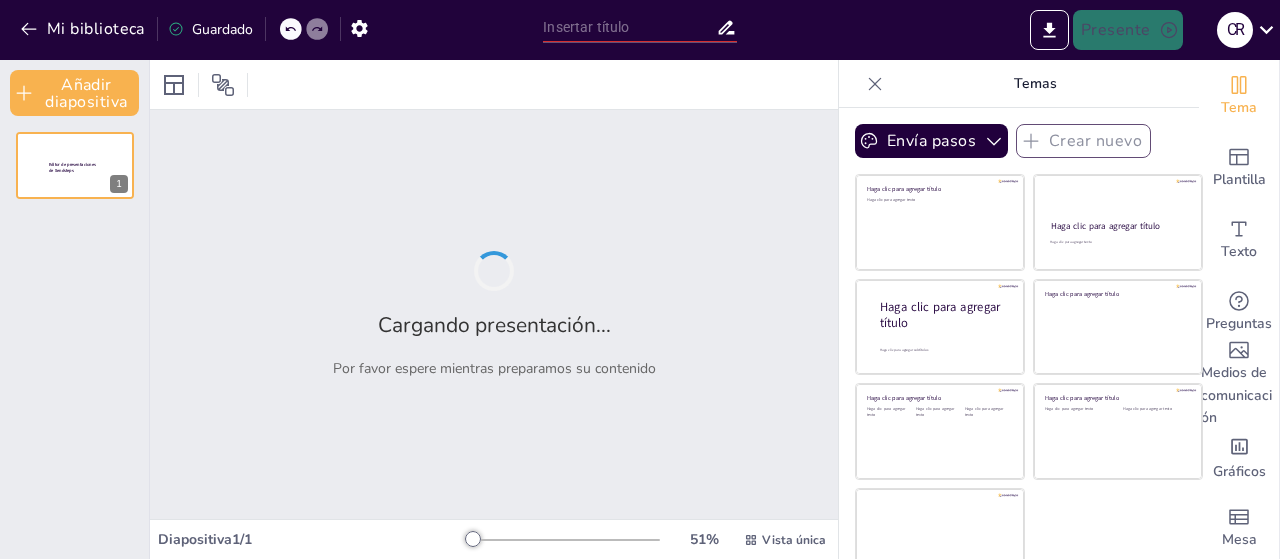 type on "Redes Sociales como Canal de Venta: Estrategias para Emprendedores Exitosos" 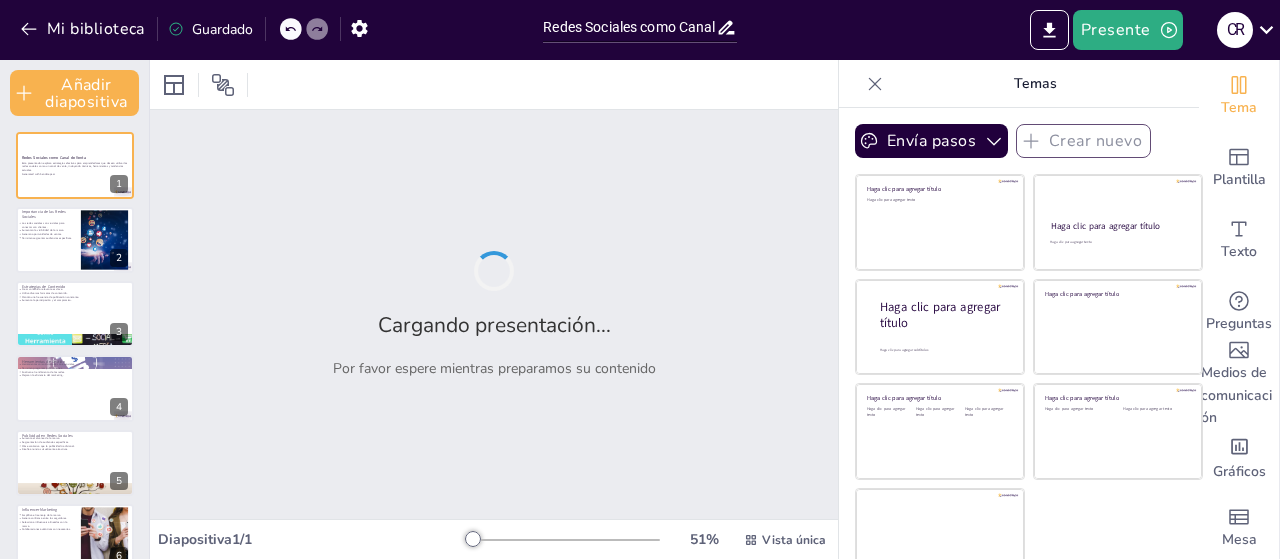 checkbox on "true" 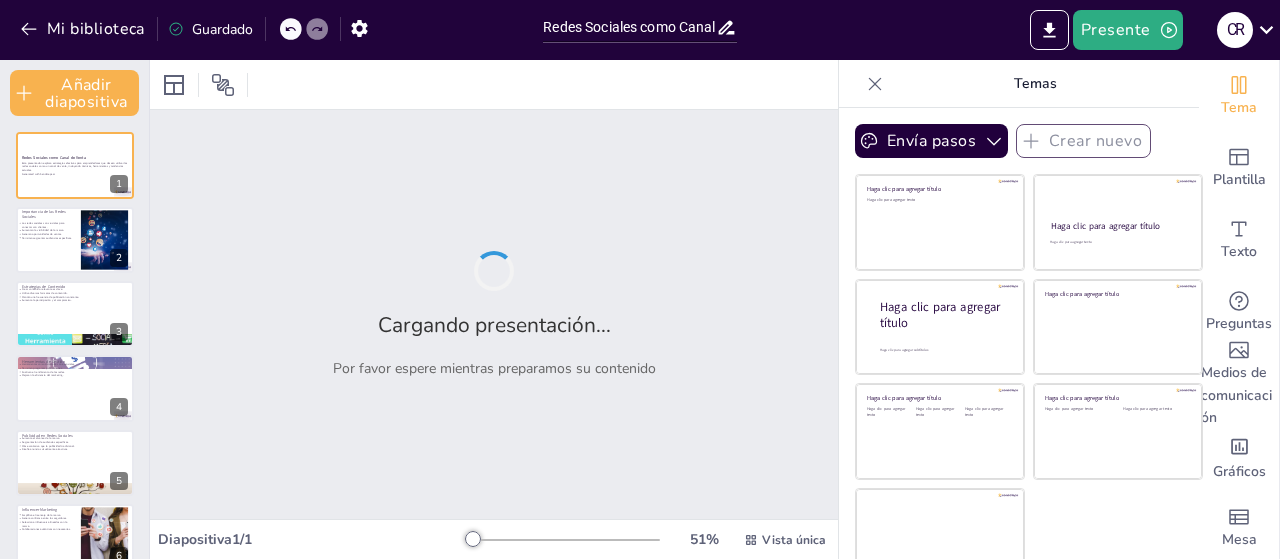 checkbox on "true" 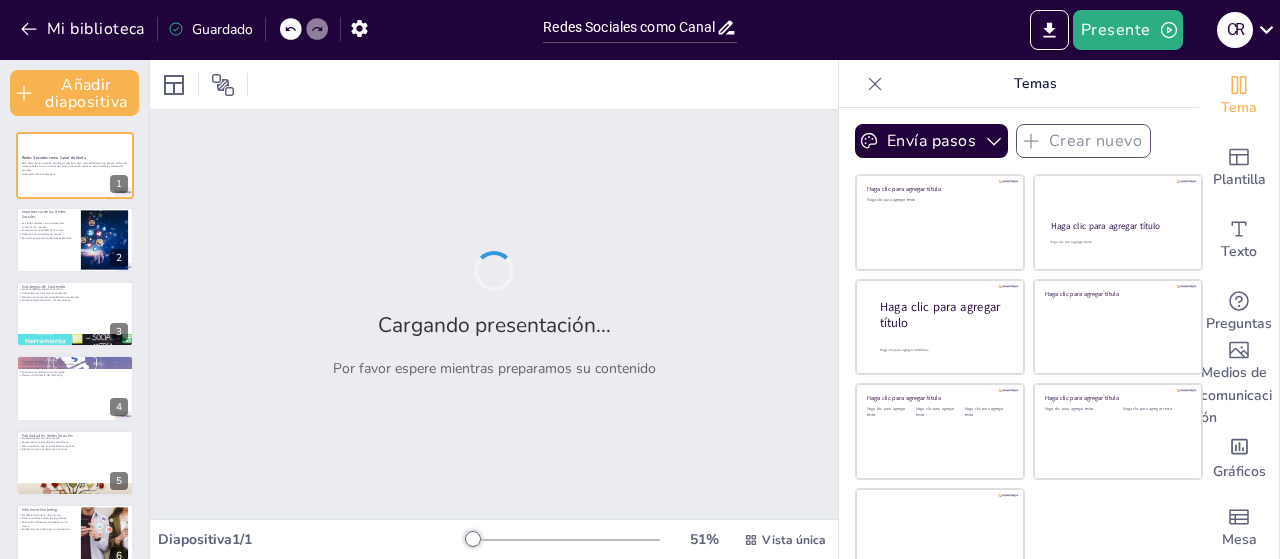 checkbox on "true" 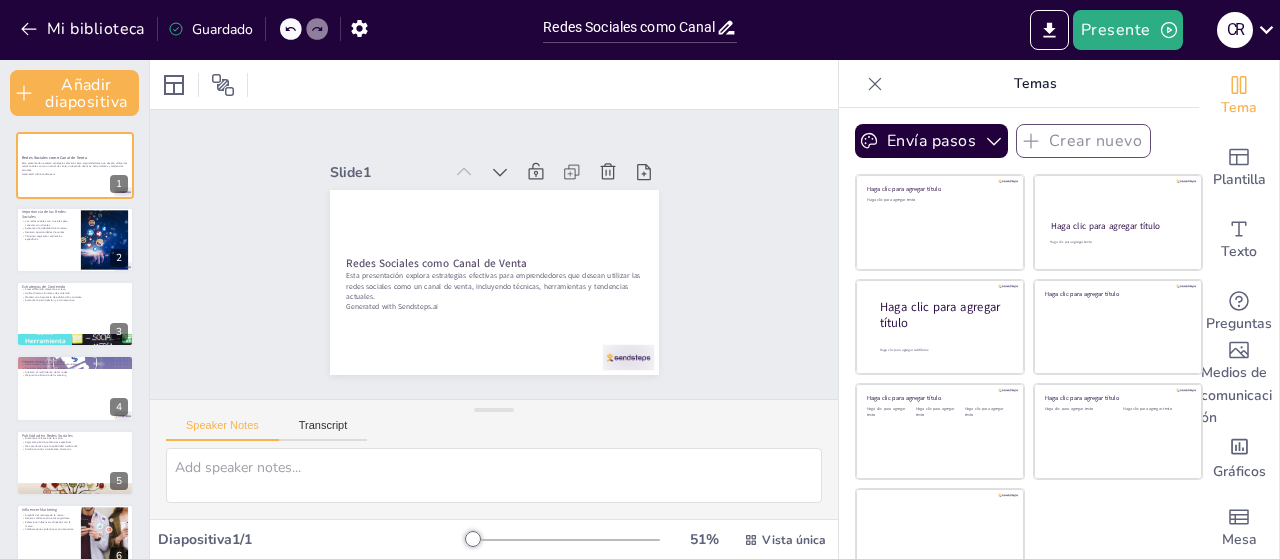 checkbox on "true" 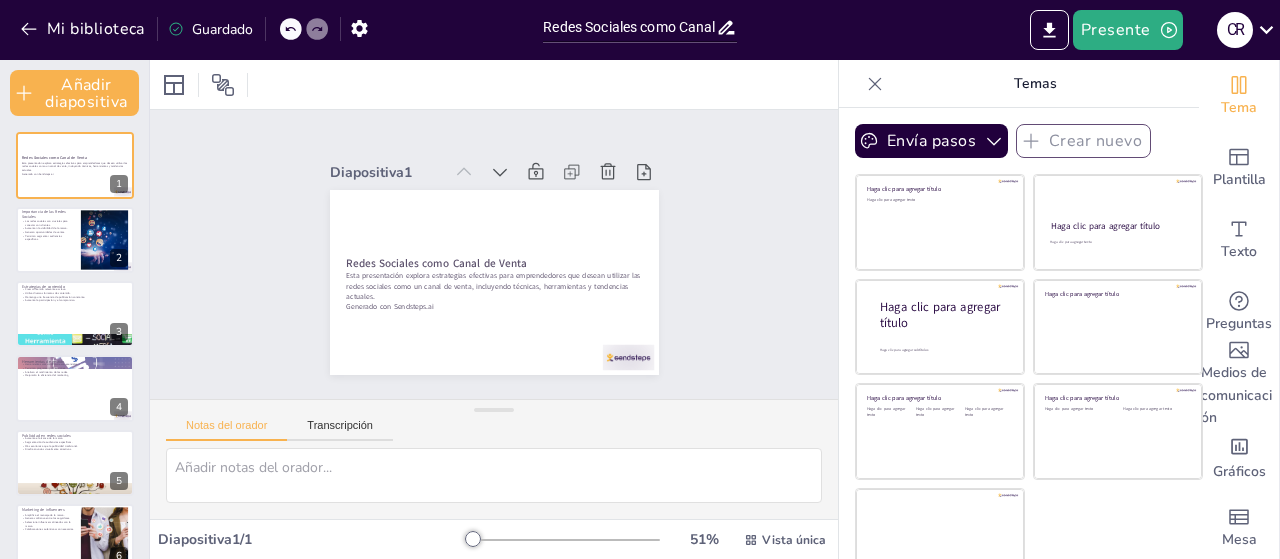 checkbox on "true" 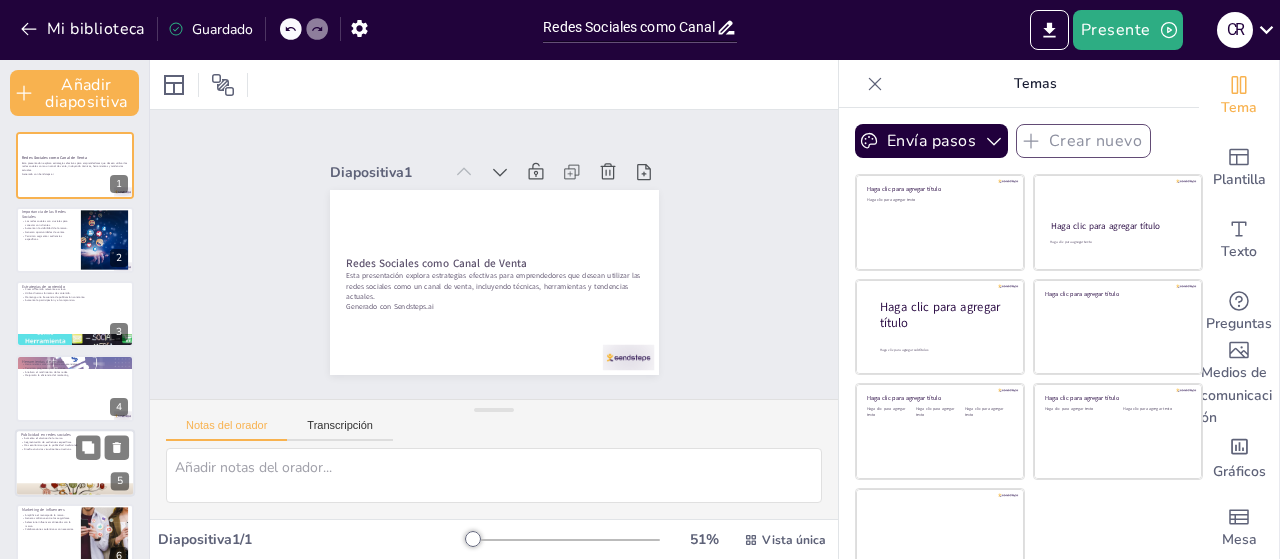 checkbox on "true" 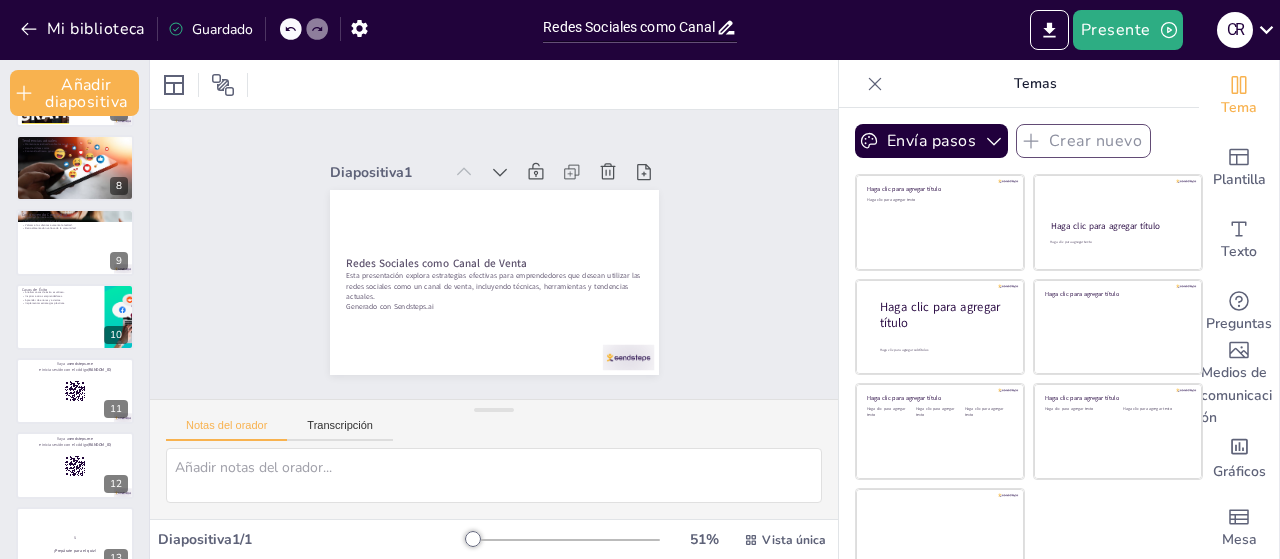 checkbox on "true" 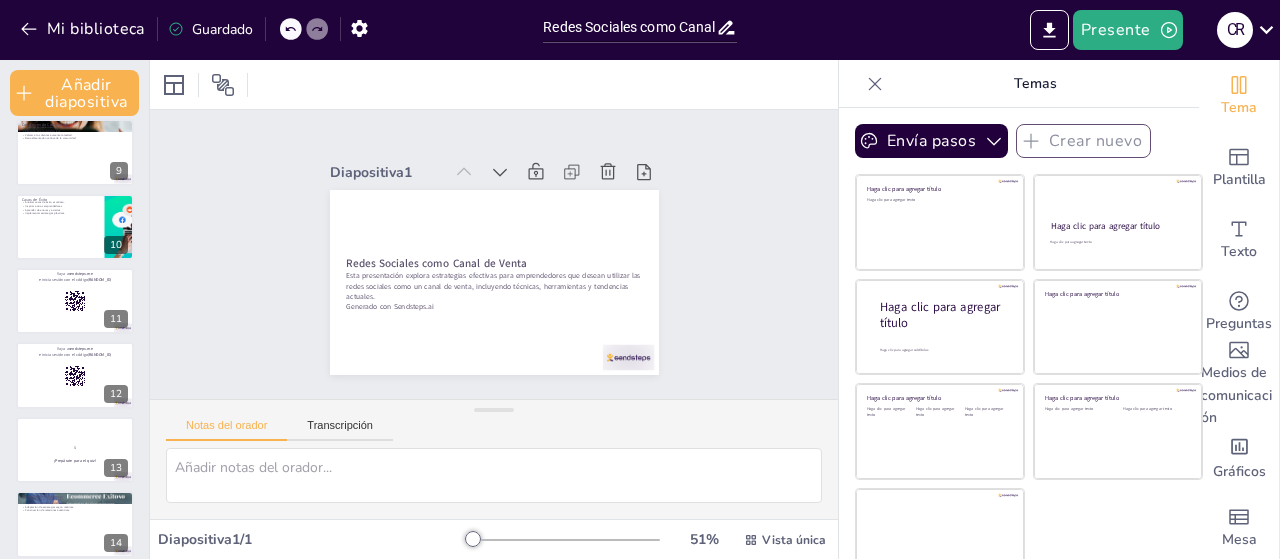 scroll, scrollTop: 610, scrollLeft: 0, axis: vertical 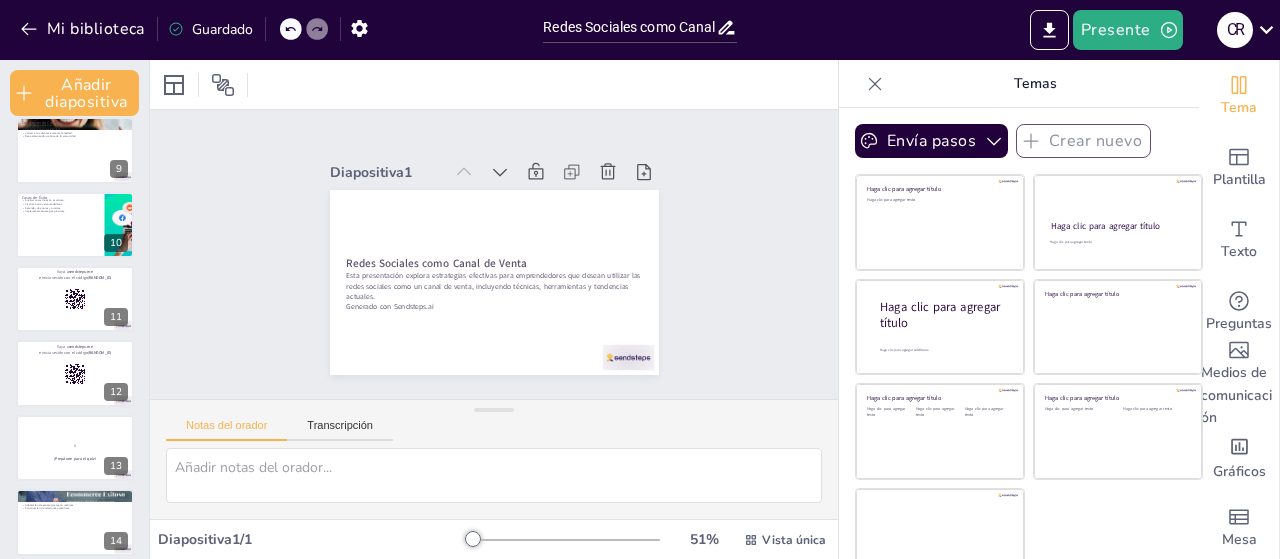 checkbox on "true" 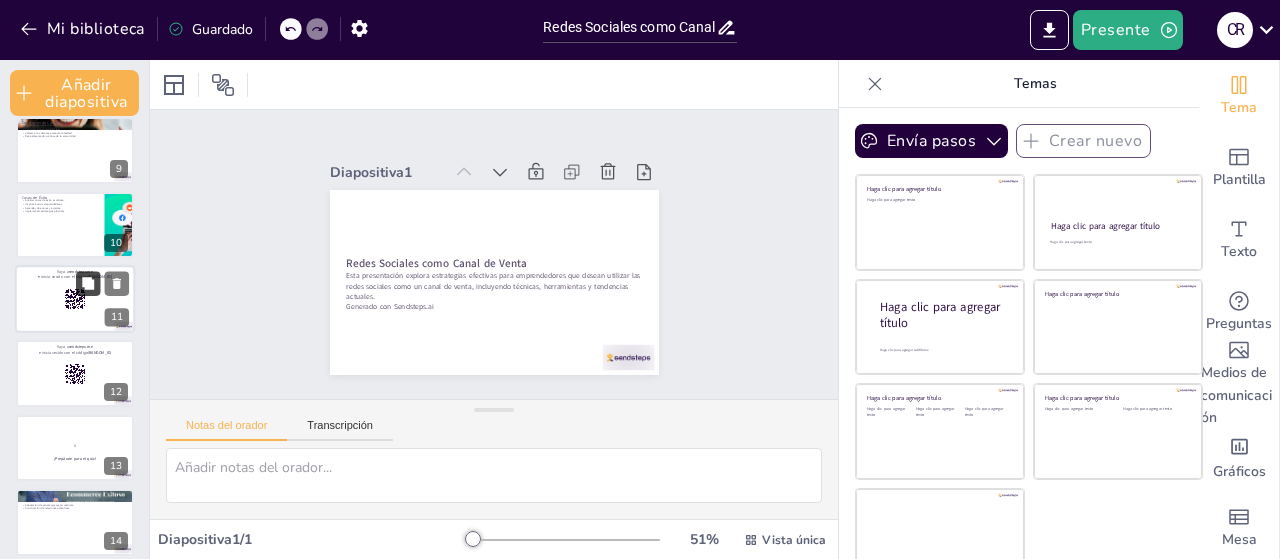 checkbox on "true" 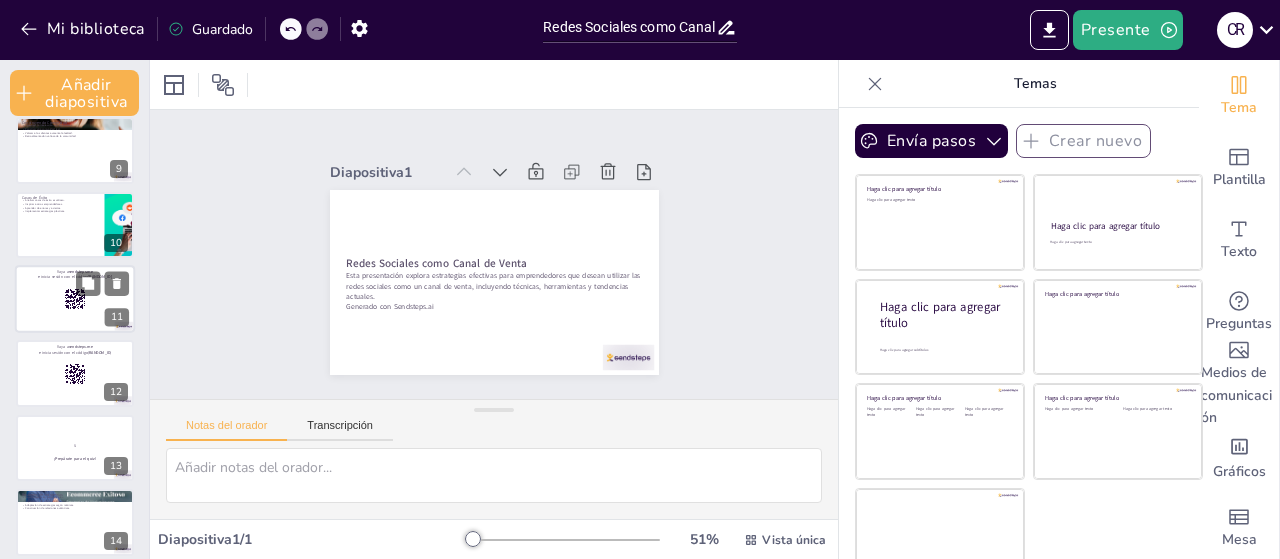 checkbox on "true" 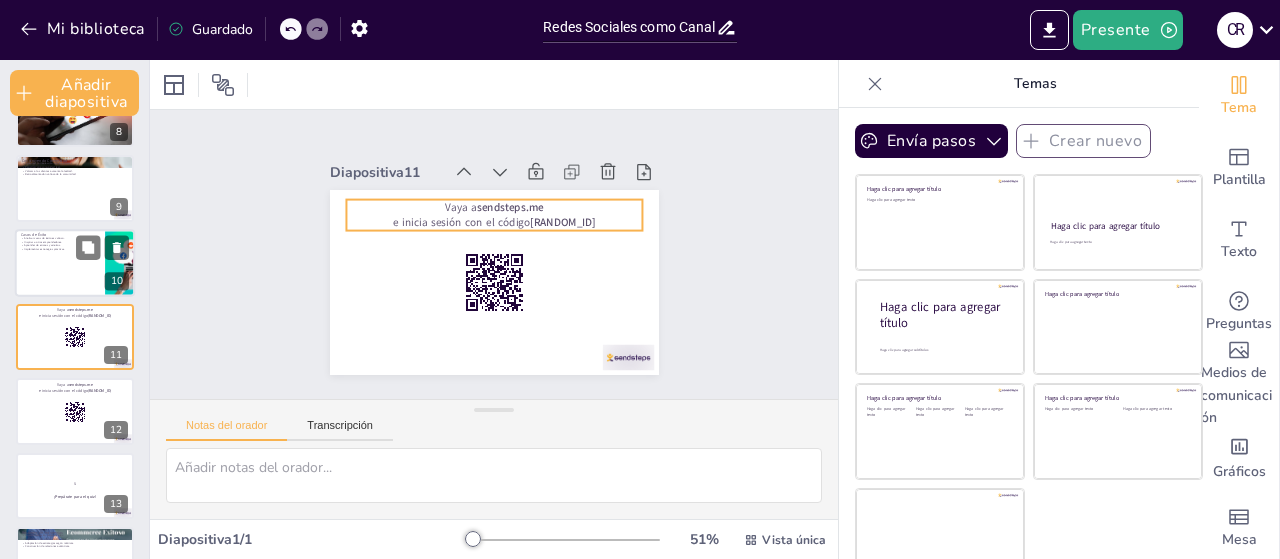 checkbox on "true" 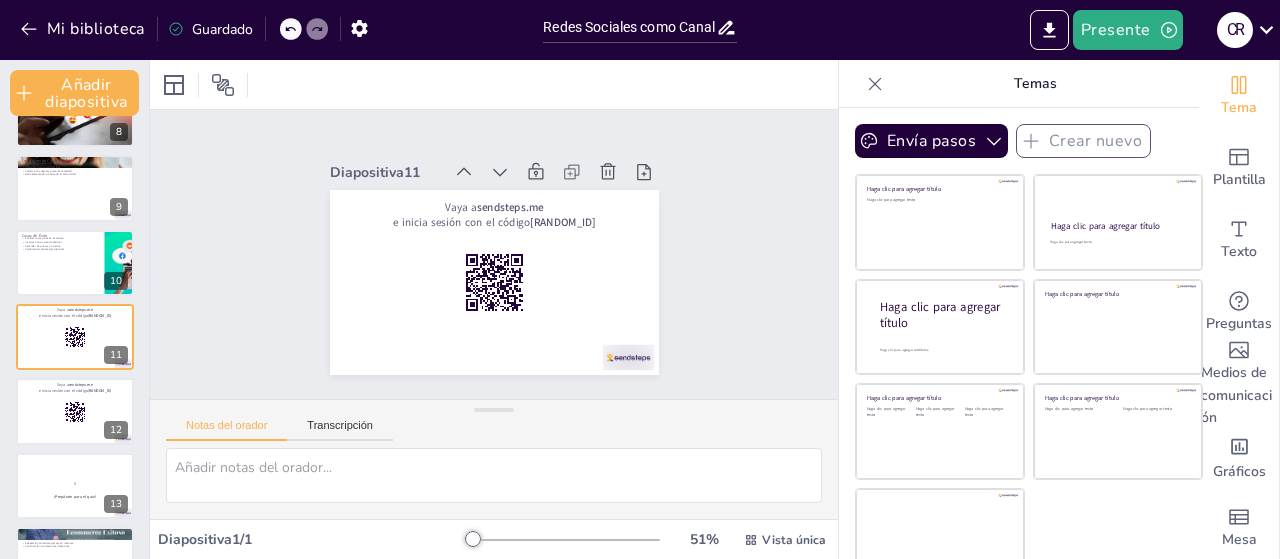 checkbox on "true" 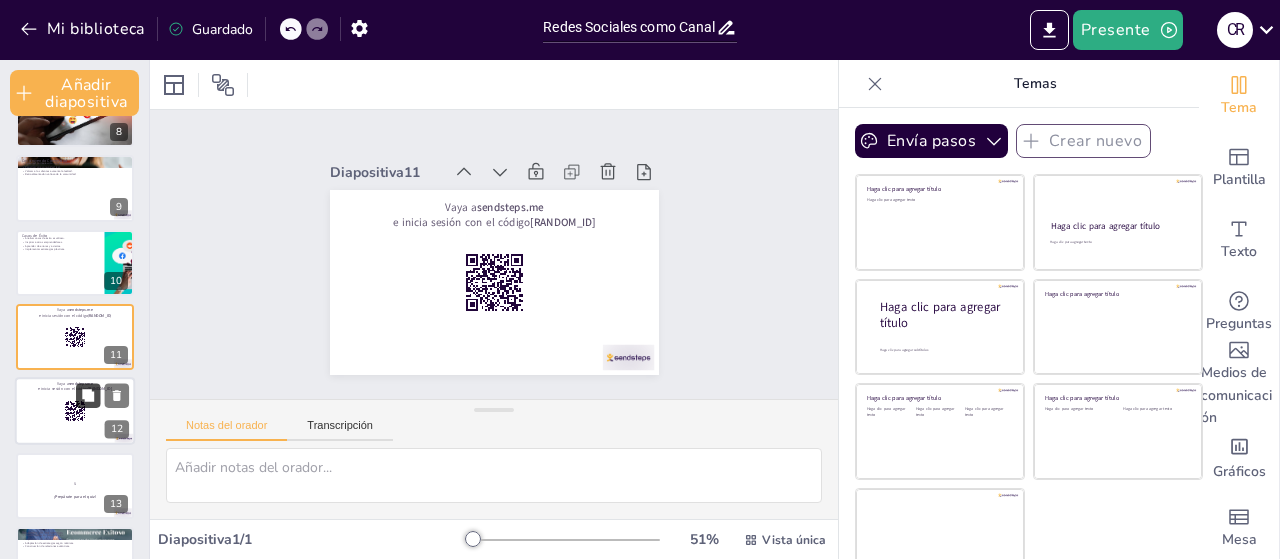 click at bounding box center [88, 396] 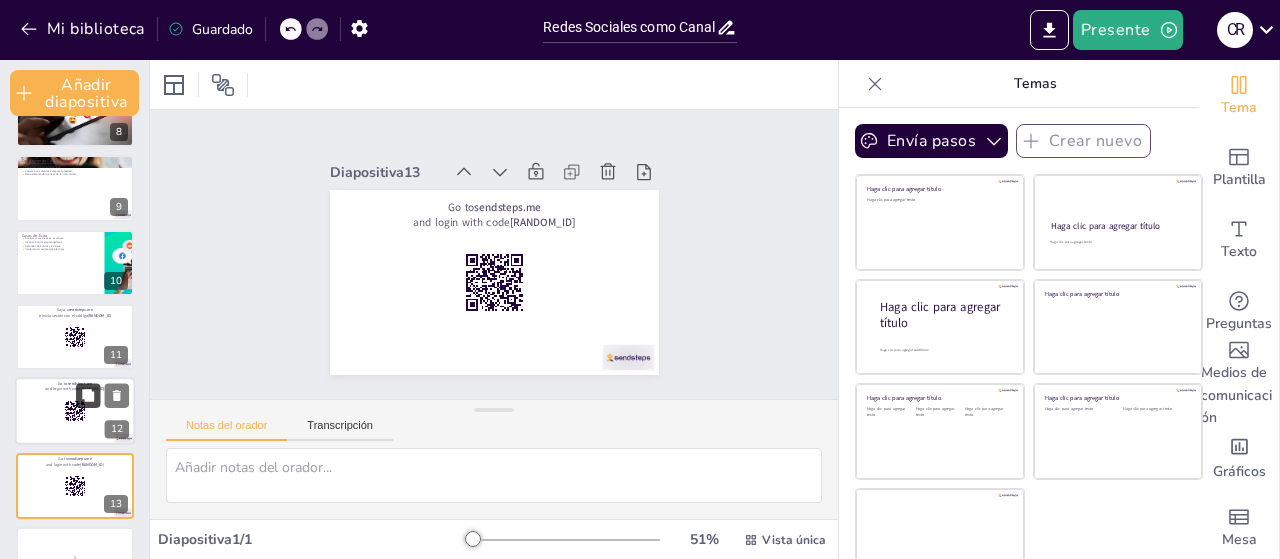 scroll, scrollTop: 720, scrollLeft: 0, axis: vertical 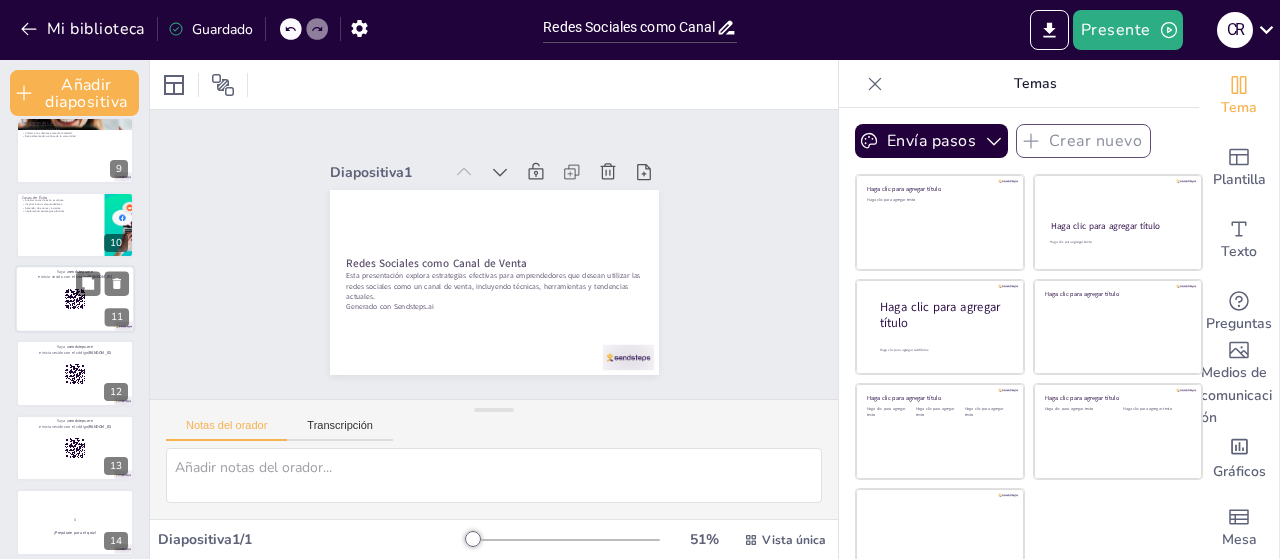 click at bounding box center [75, 299] 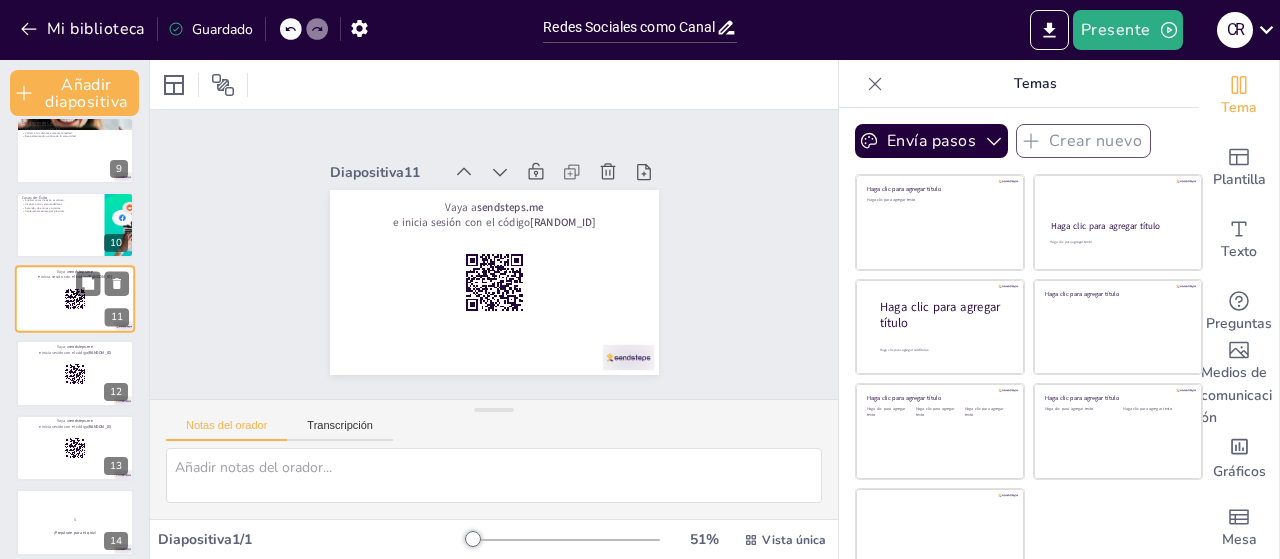 scroll, scrollTop: 572, scrollLeft: 0, axis: vertical 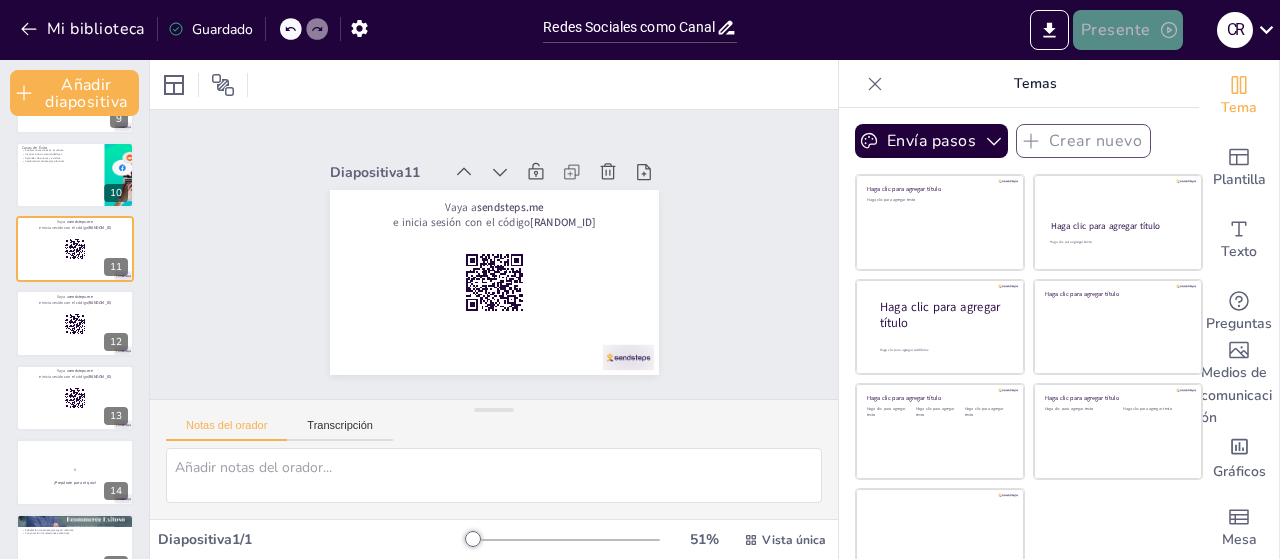 click on "Presente" at bounding box center [1116, 31] 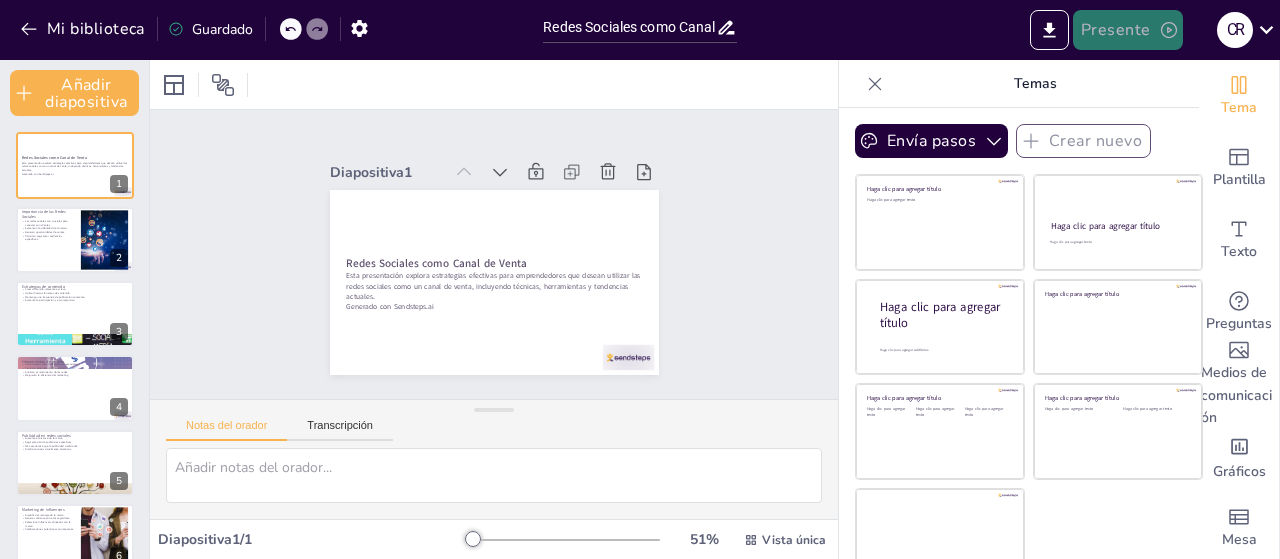 click on "Presente" at bounding box center (1128, 30) 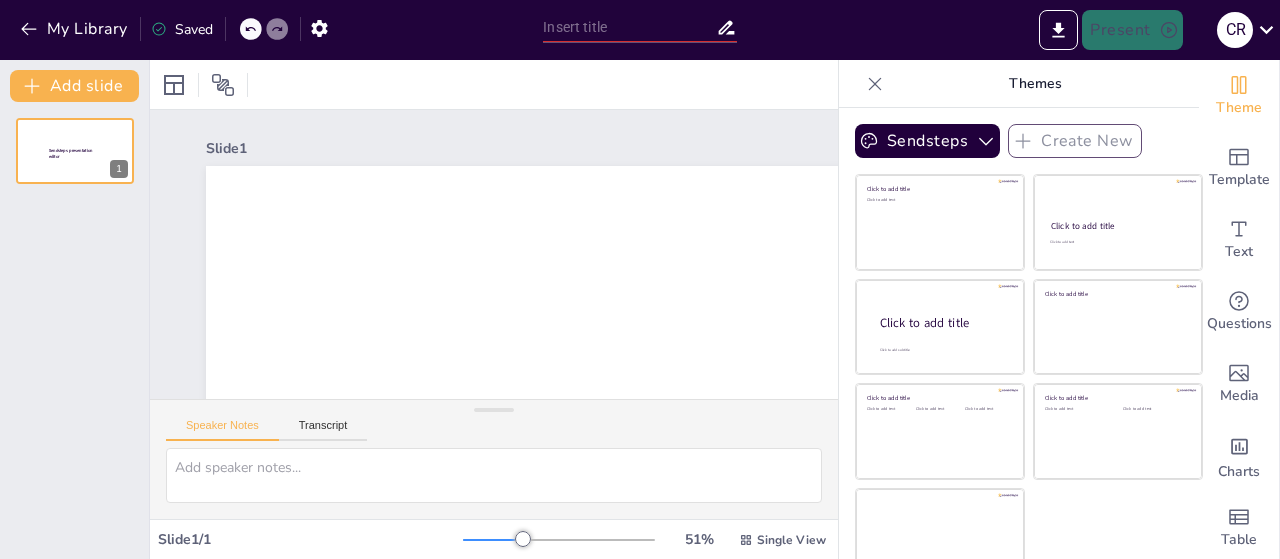 scroll, scrollTop: 0, scrollLeft: 0, axis: both 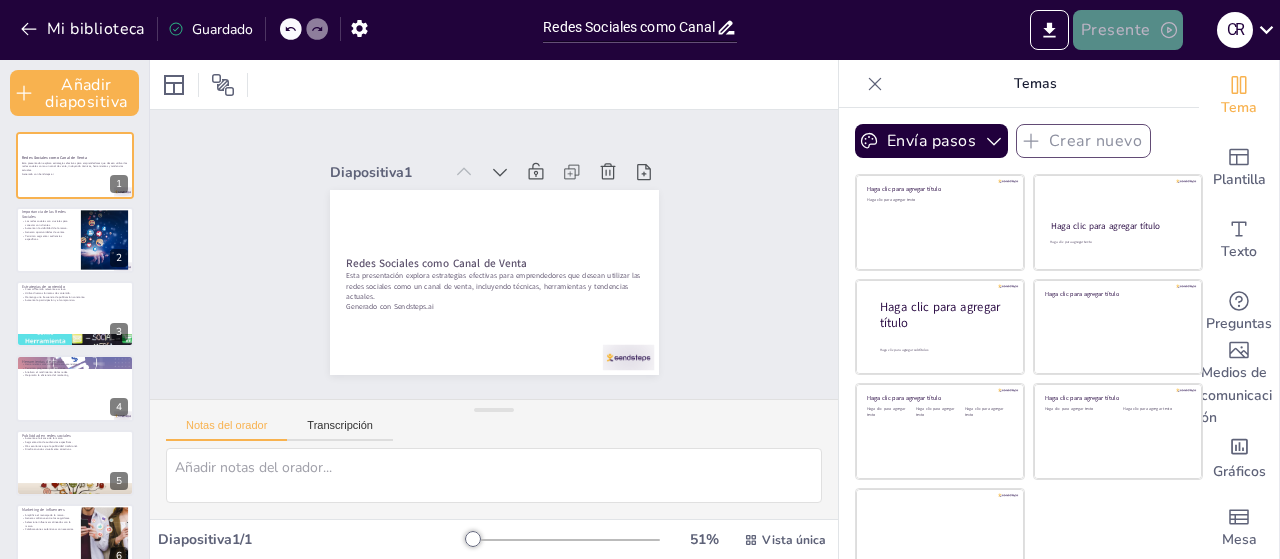 click 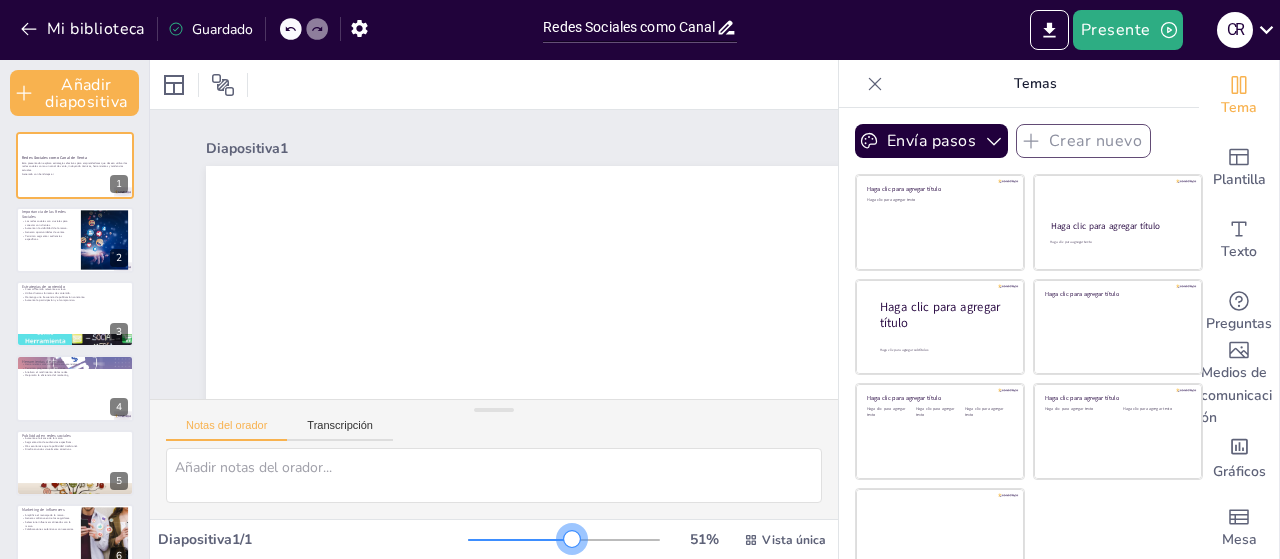 click at bounding box center (564, 540) 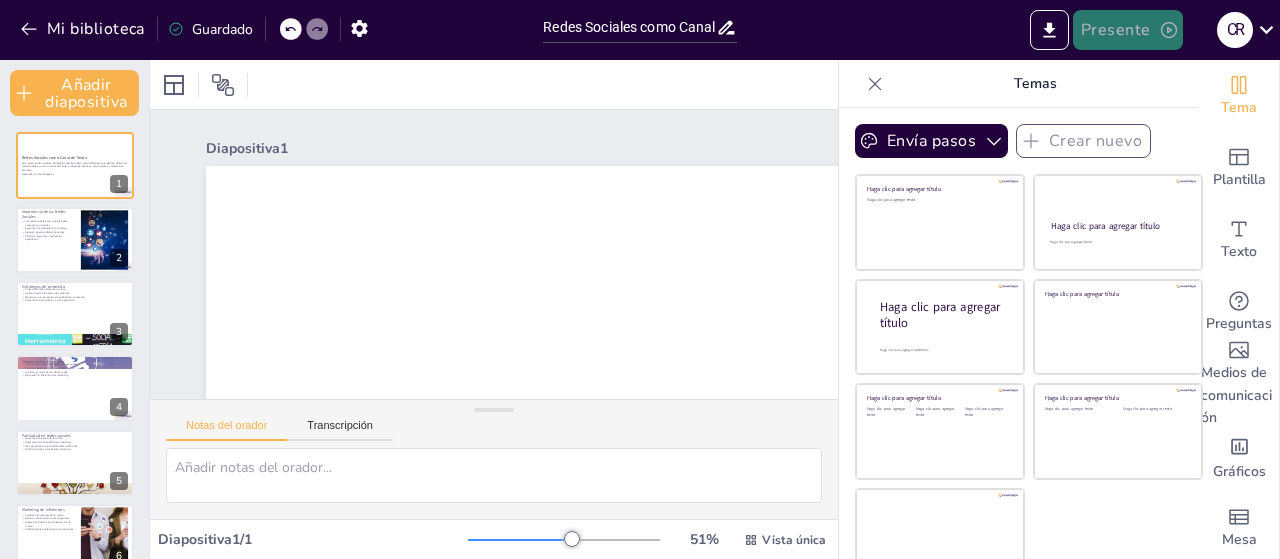 click on "Presente" at bounding box center (1116, 31) 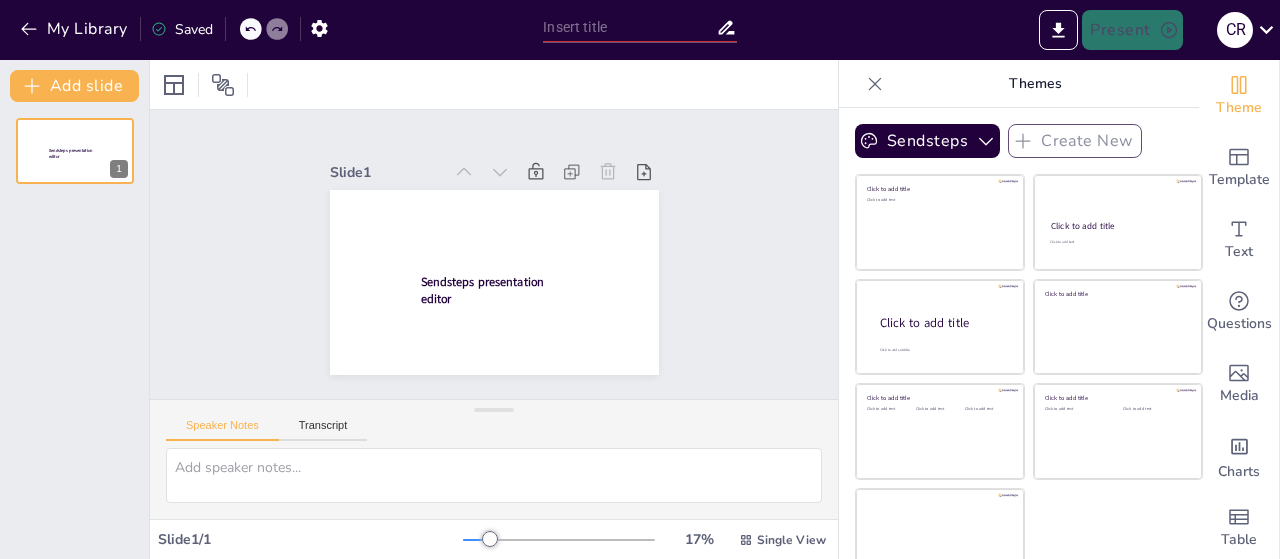scroll, scrollTop: 0, scrollLeft: 0, axis: both 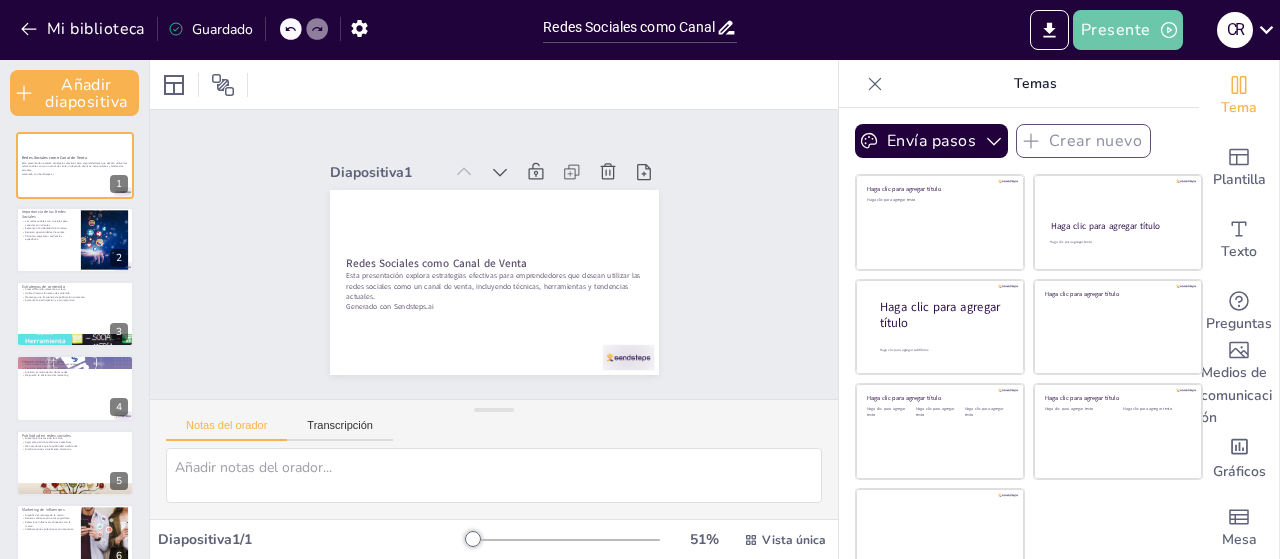 click on "Presente" at bounding box center (1116, 31) 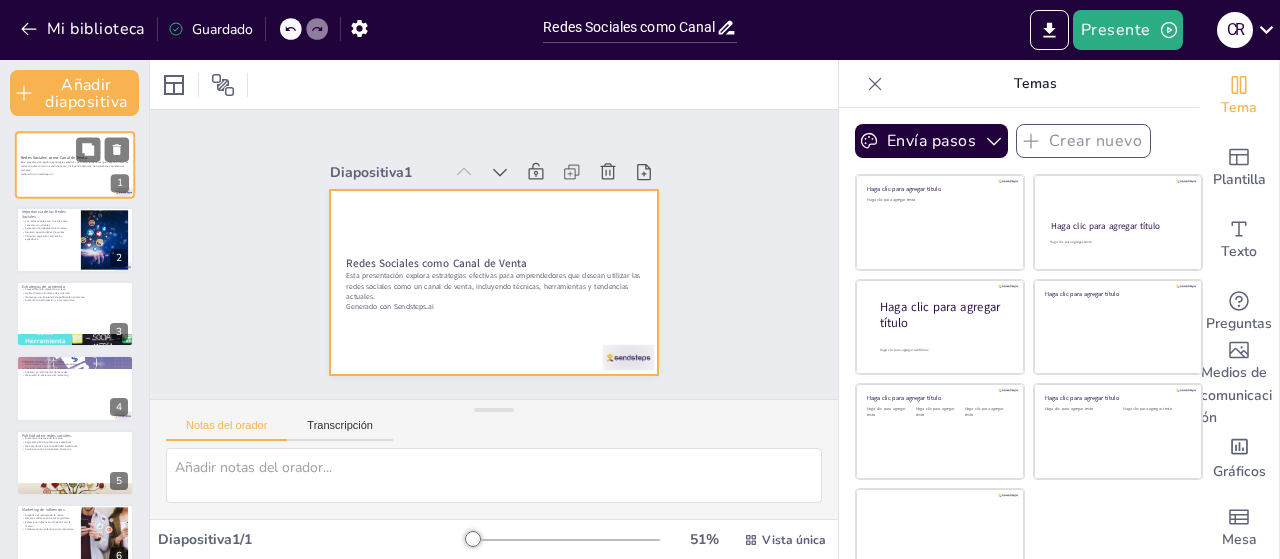 click at bounding box center [75, 166] 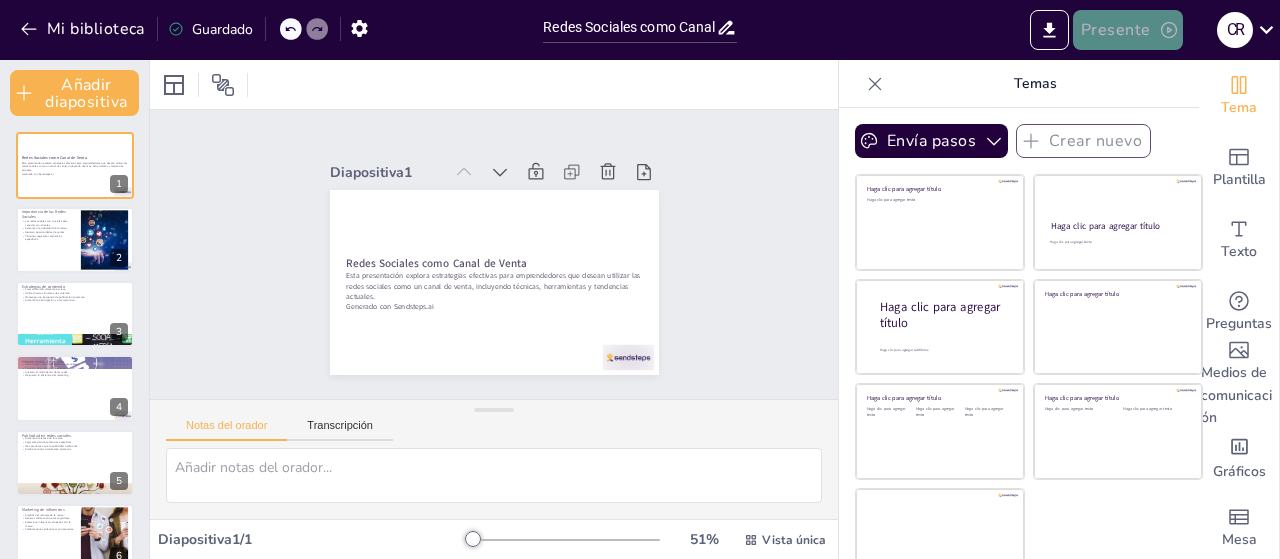 click on "Presente" at bounding box center (1116, 31) 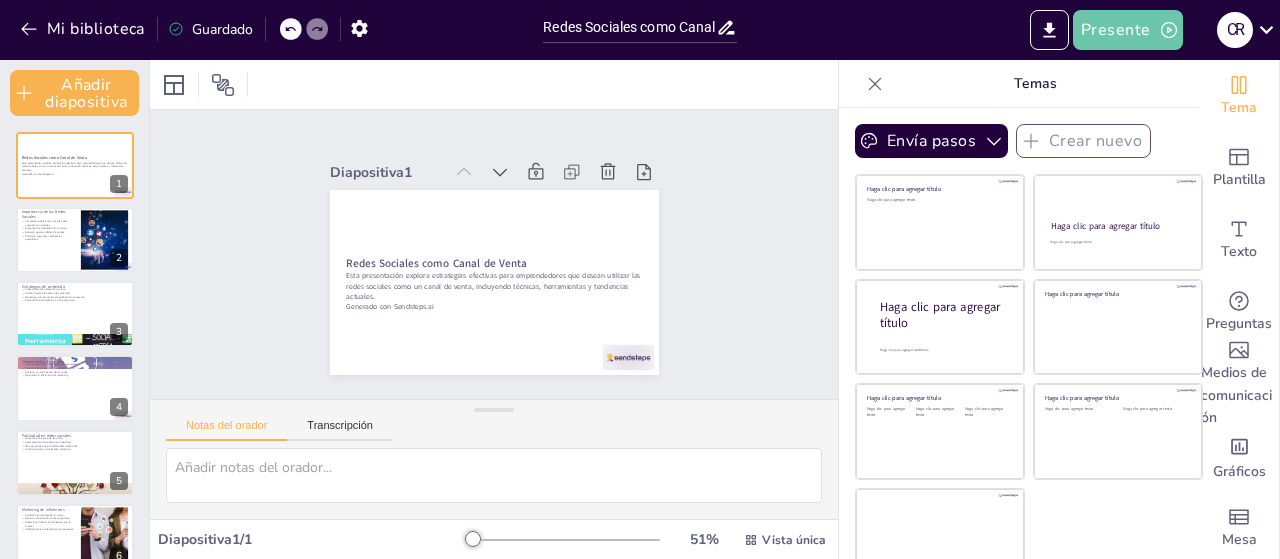 click on "Presente" at bounding box center (1116, 31) 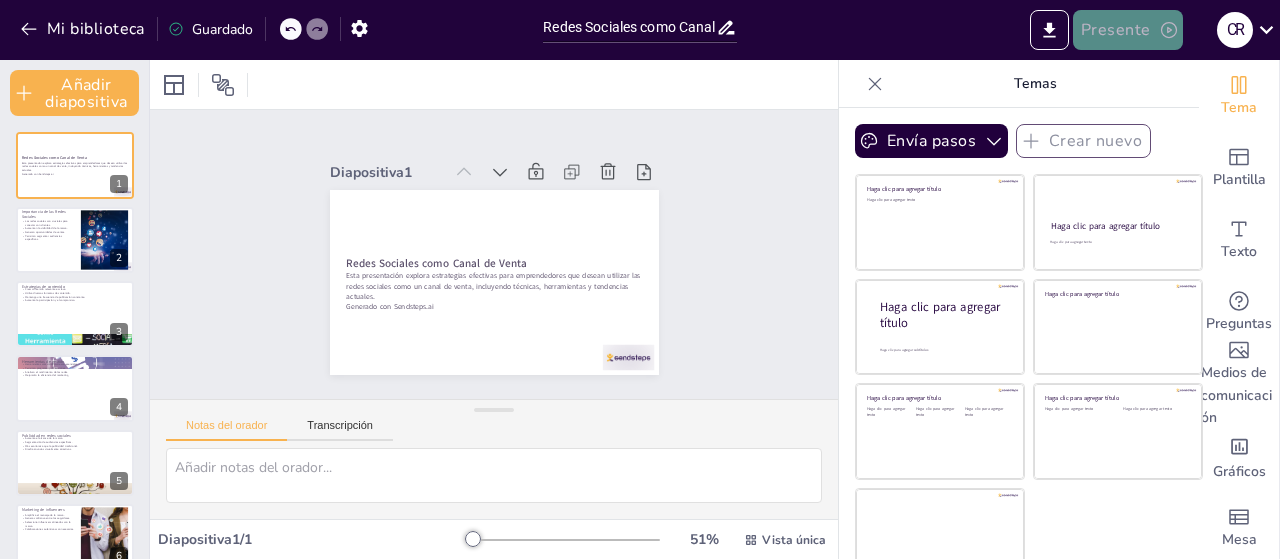 click on "Presente" at bounding box center [1116, 31] 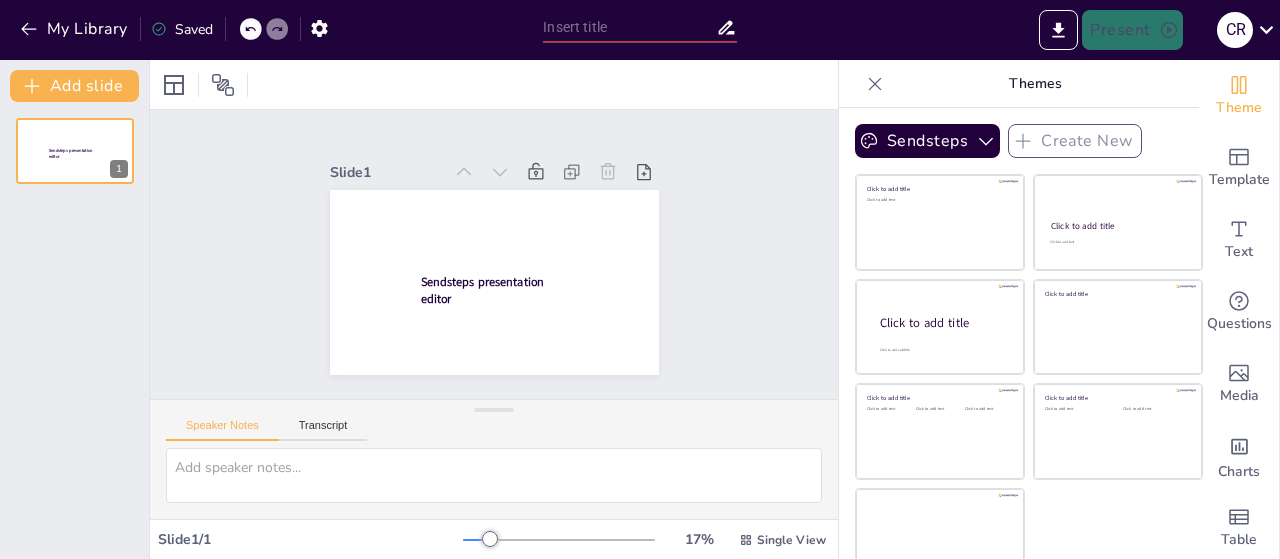 scroll, scrollTop: 0, scrollLeft: 0, axis: both 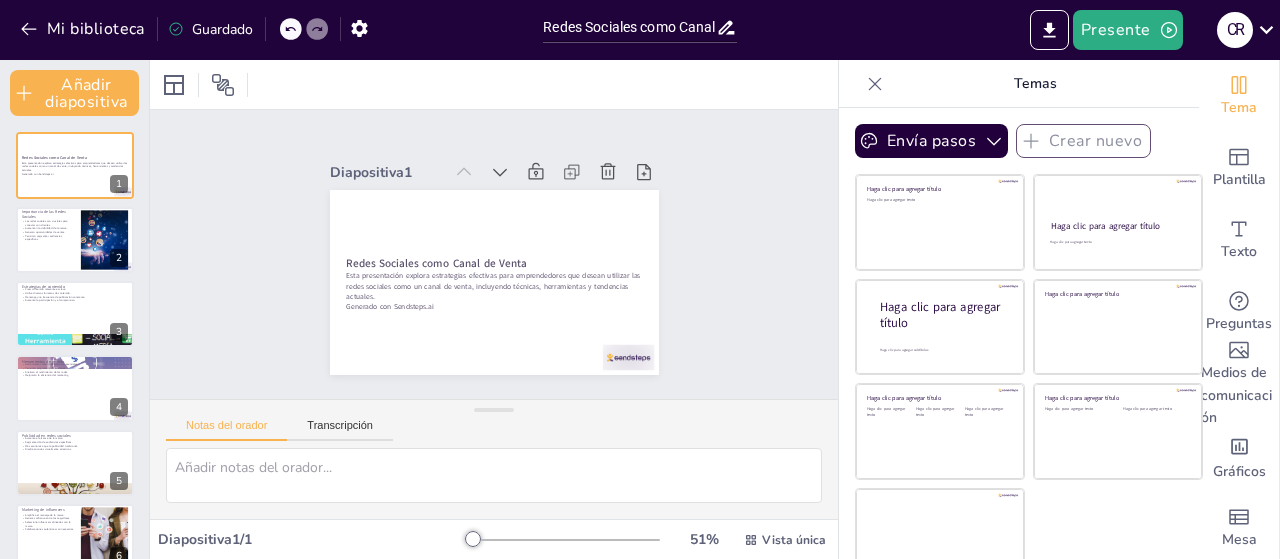 click on "Presente" at bounding box center [1116, 31] 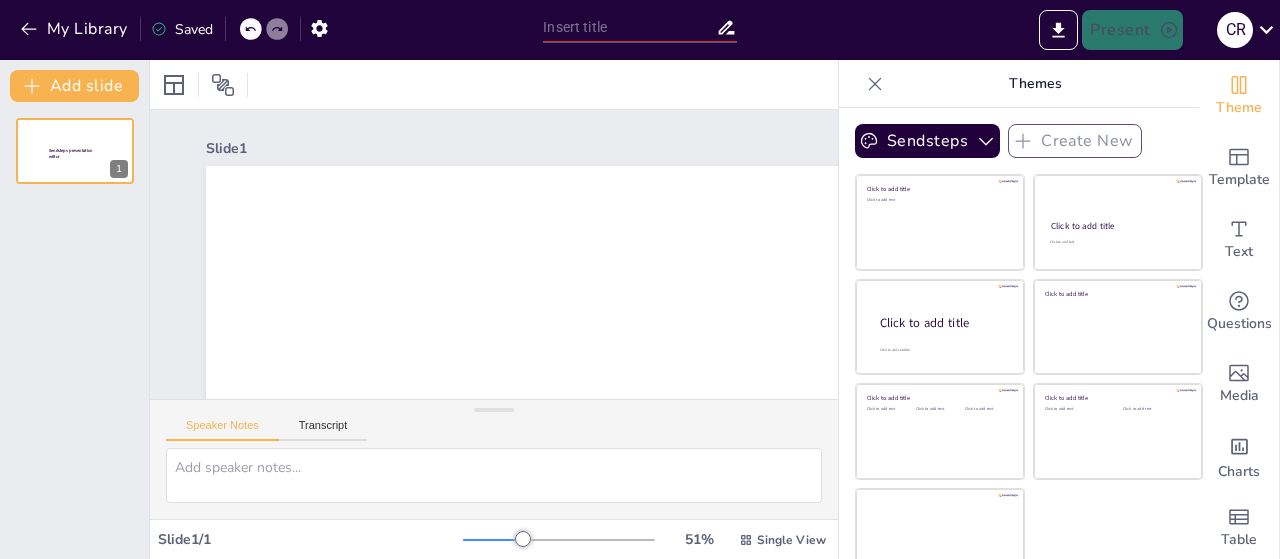 scroll, scrollTop: 0, scrollLeft: 0, axis: both 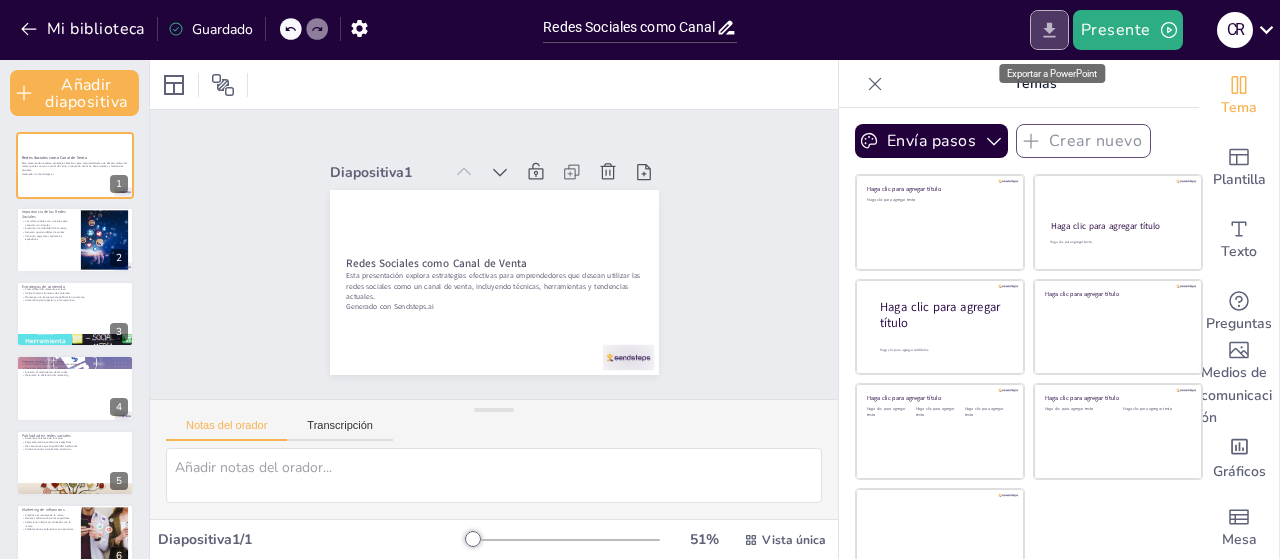 click 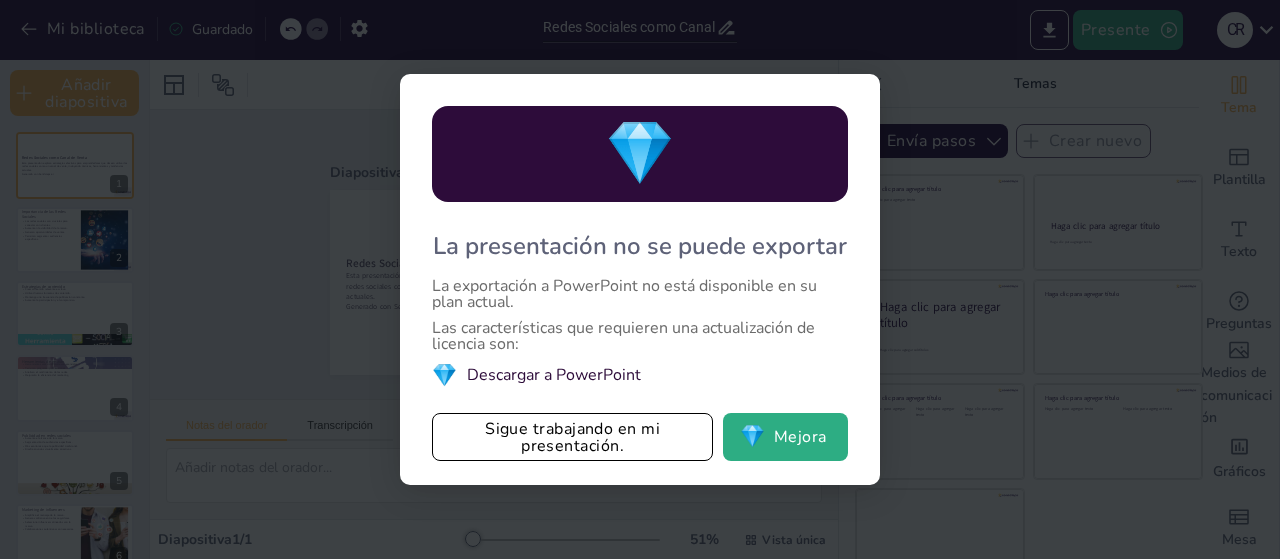 drag, startPoint x: 513, startPoint y: 297, endPoint x: 432, endPoint y: 282, distance: 82.37718 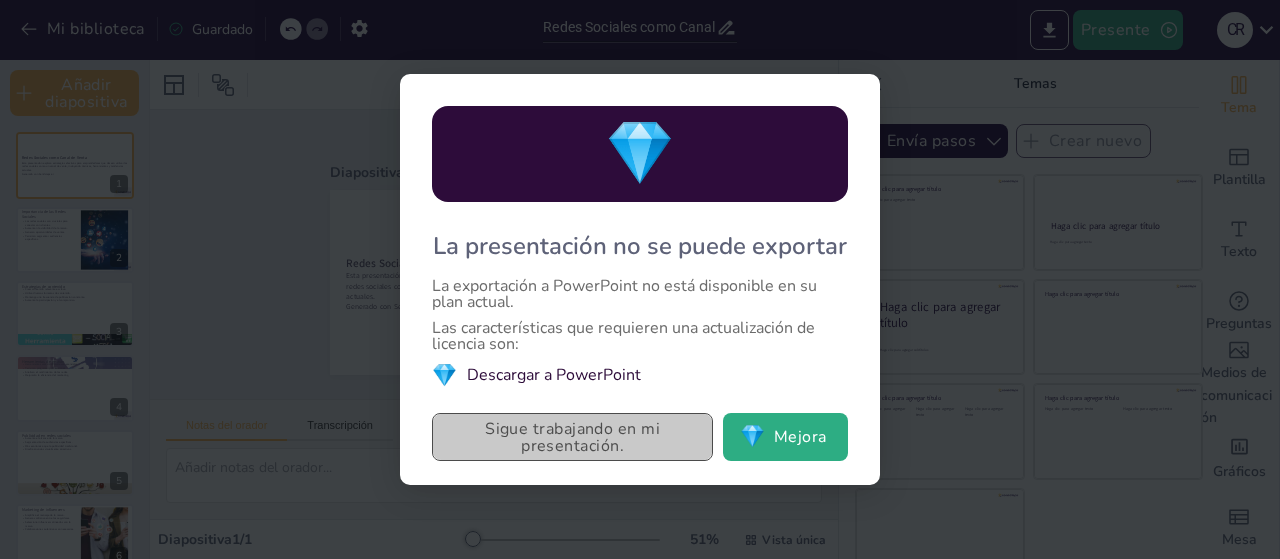 click on "Sigue trabajando en mi presentación." at bounding box center [572, 437] 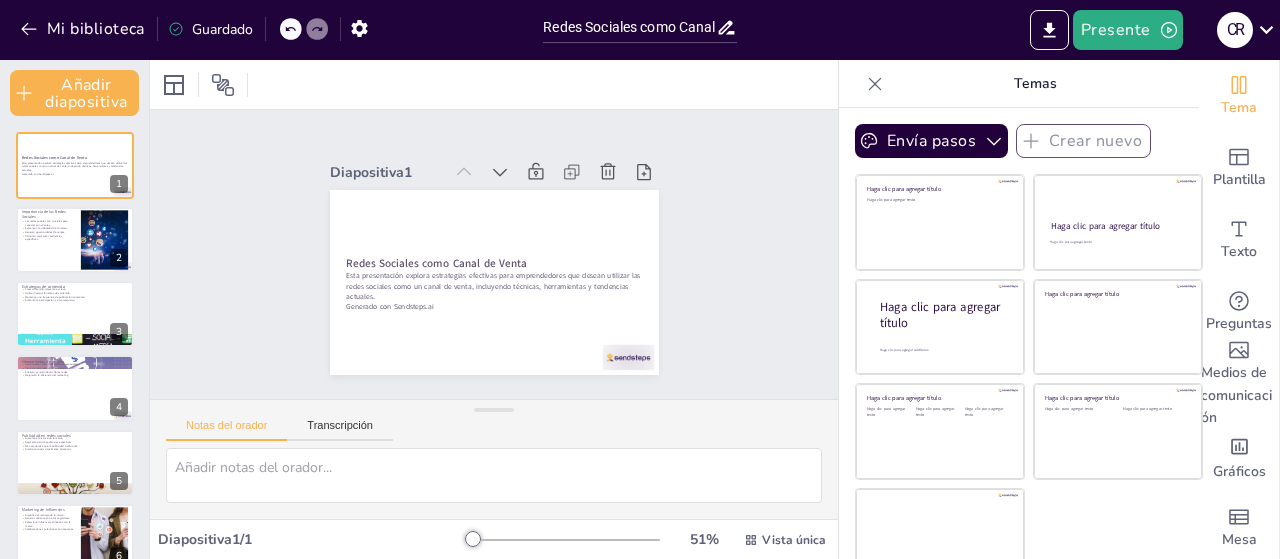 scroll, scrollTop: 21, scrollLeft: 0, axis: vertical 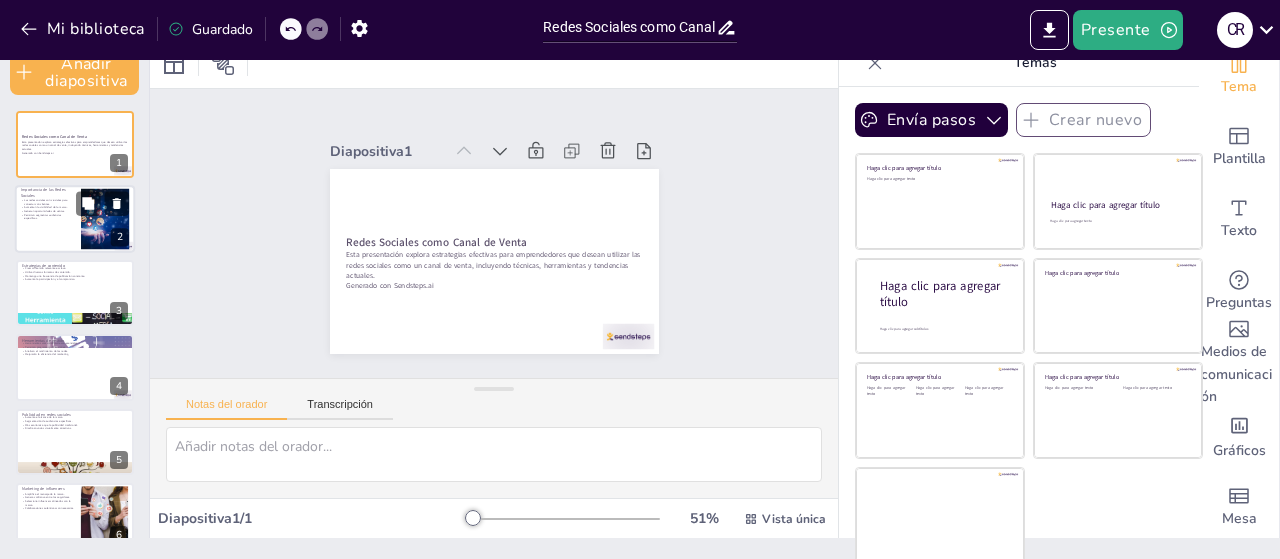 click on "Permitan segmentar audiencias específicas." at bounding box center (48, 216) 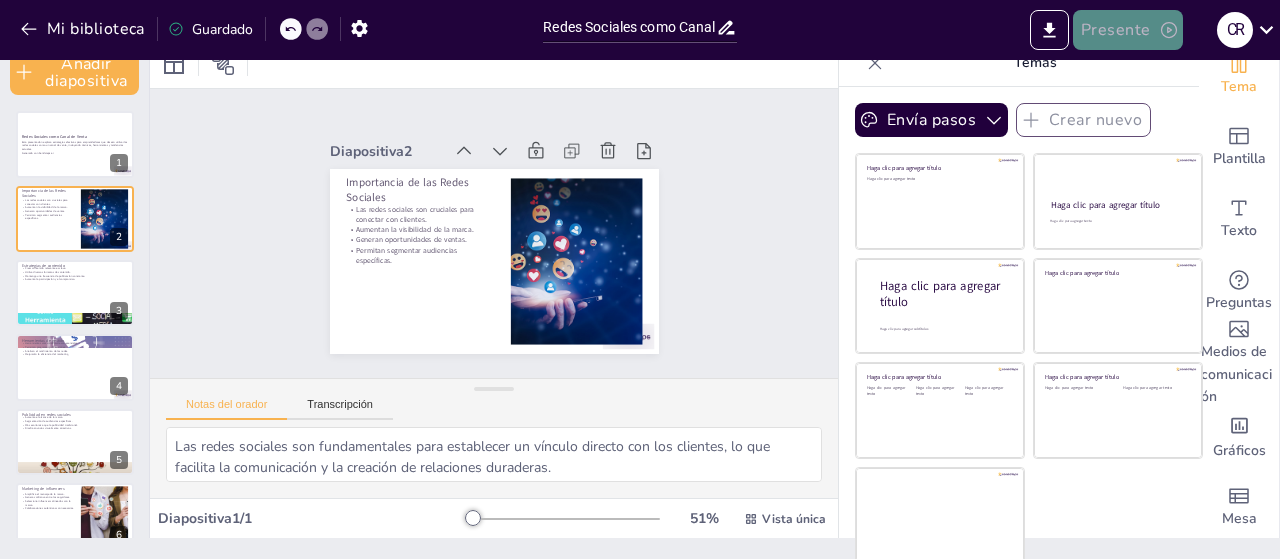 click on "Presente" at bounding box center (1116, 31) 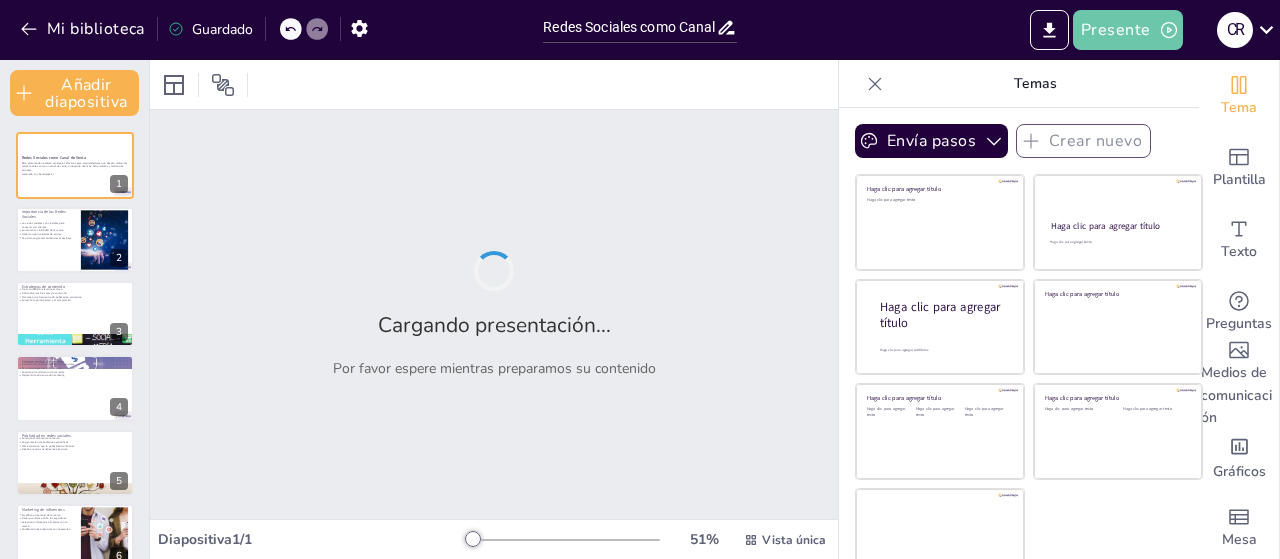 click on "Presente" at bounding box center (1116, 31) 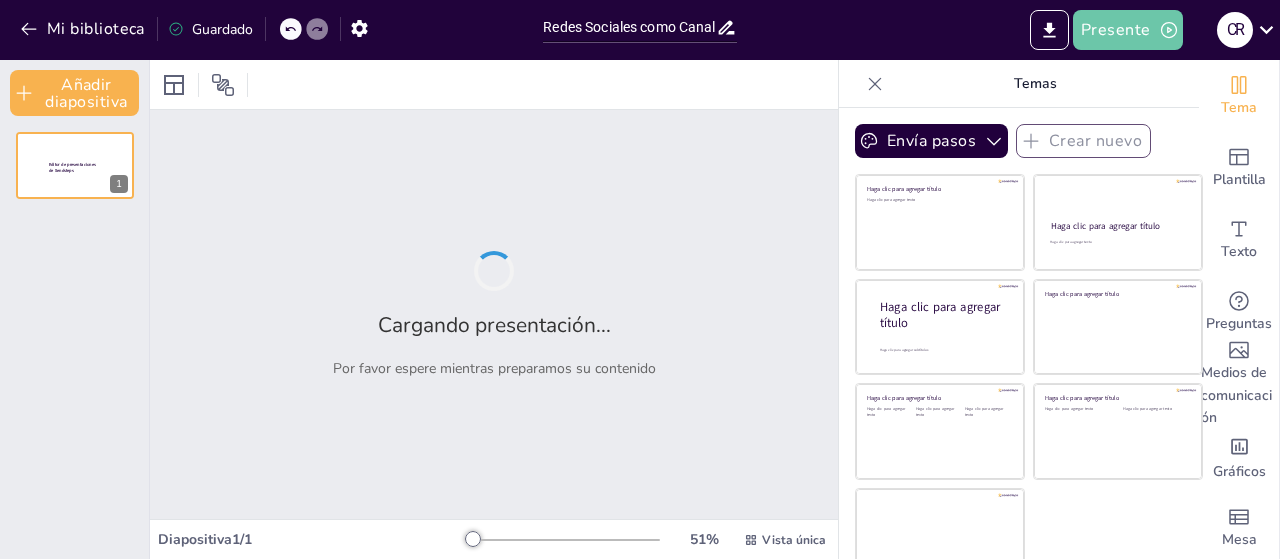 click on "Presente" at bounding box center (1116, 31) 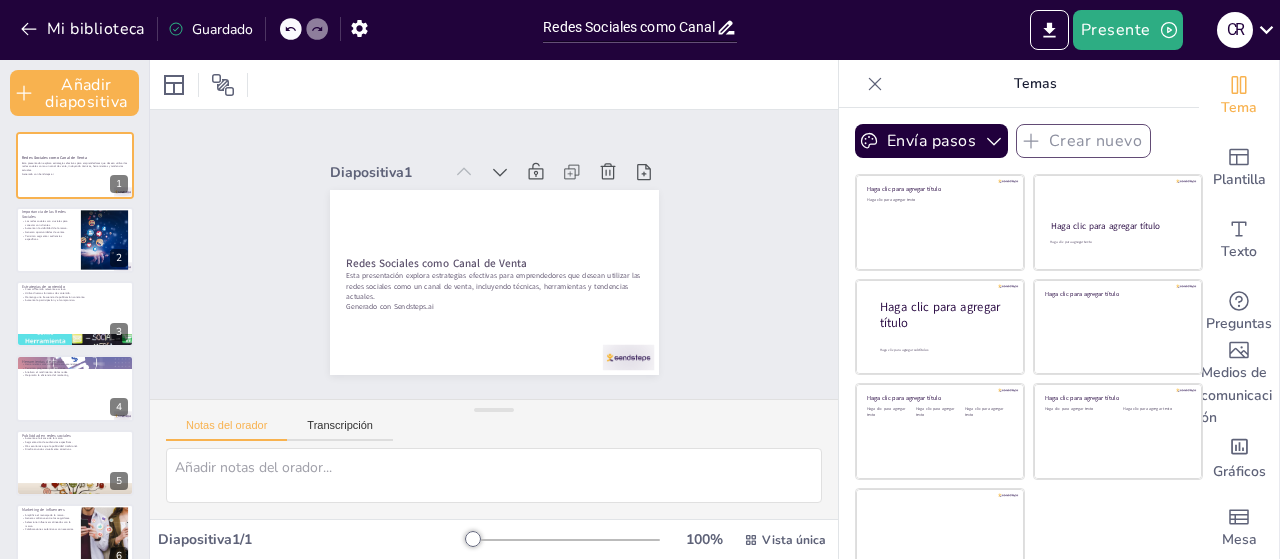 scroll, scrollTop: 21, scrollLeft: 0, axis: vertical 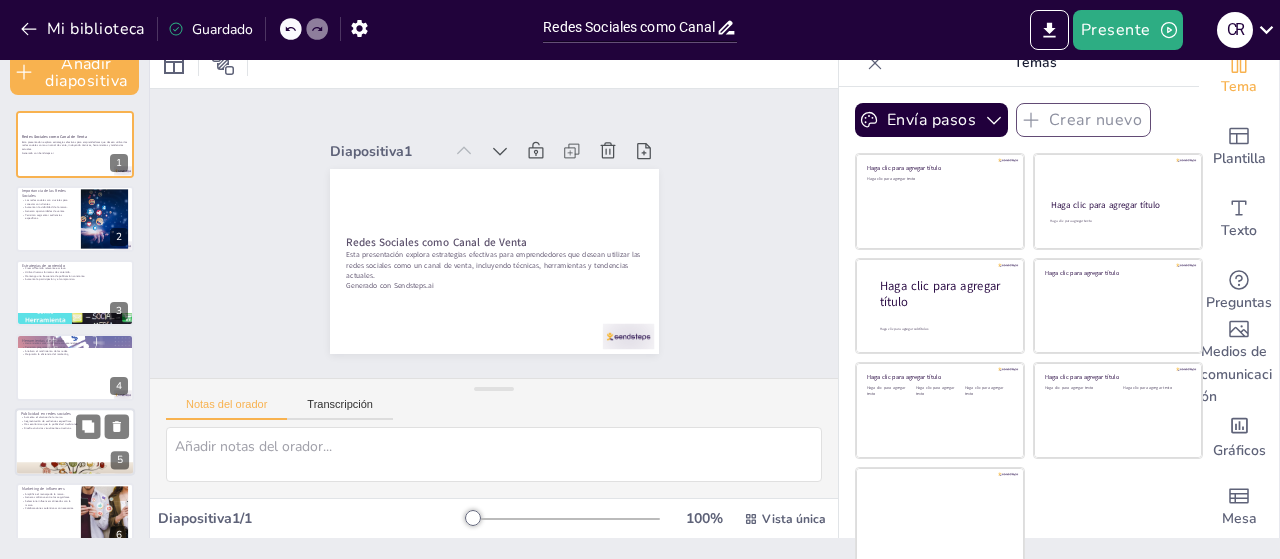 click at bounding box center [75, 442] 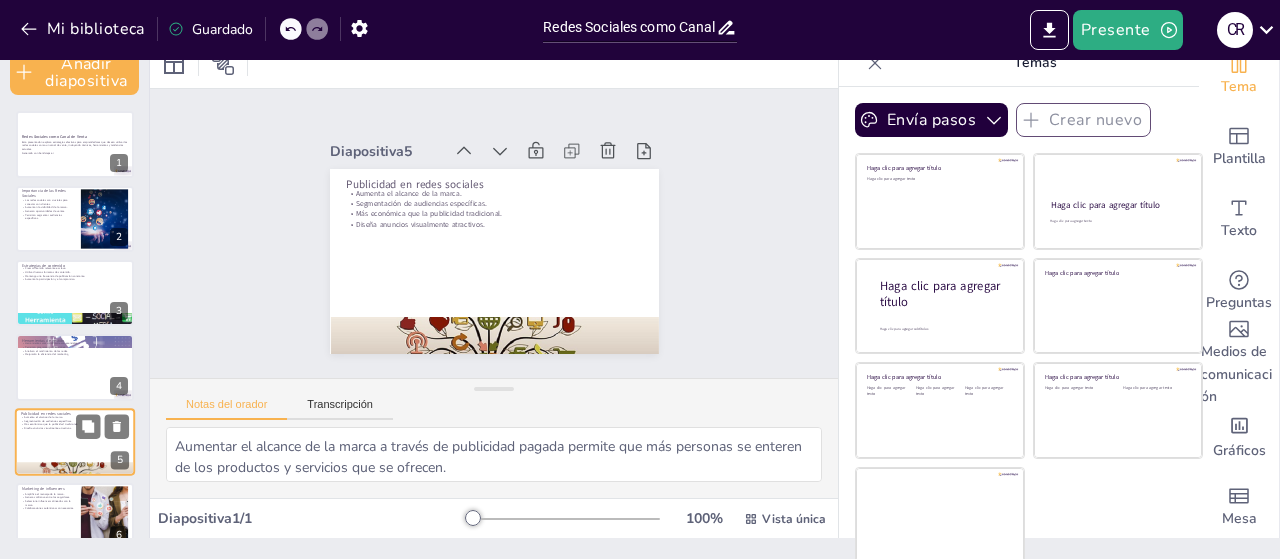 scroll, scrollTop: 125, scrollLeft: 0, axis: vertical 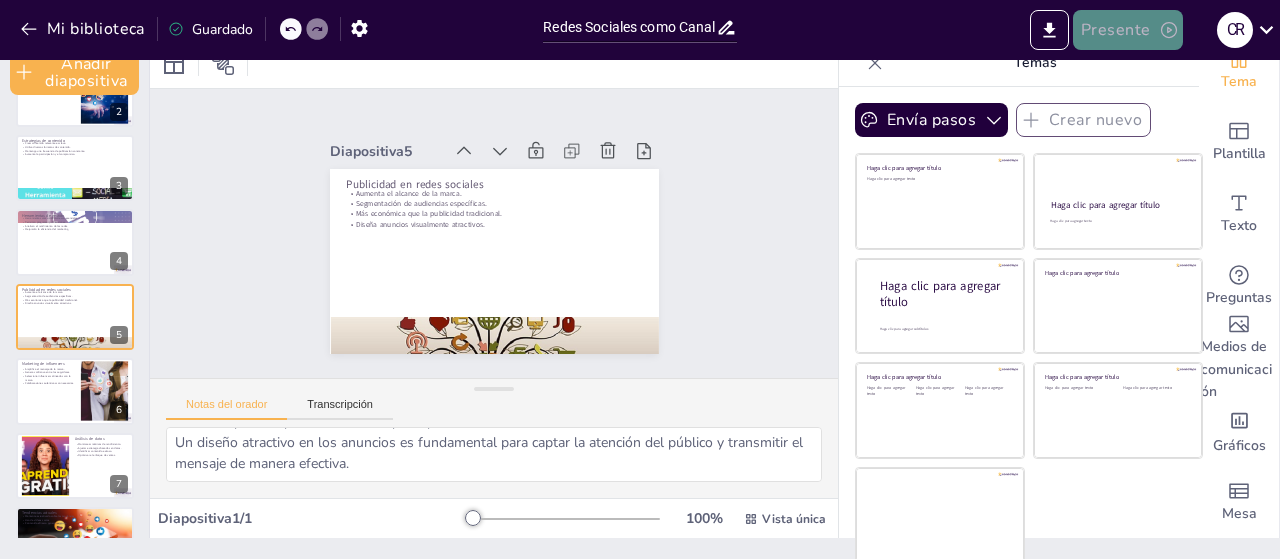click on "Presente" at bounding box center (1116, 31) 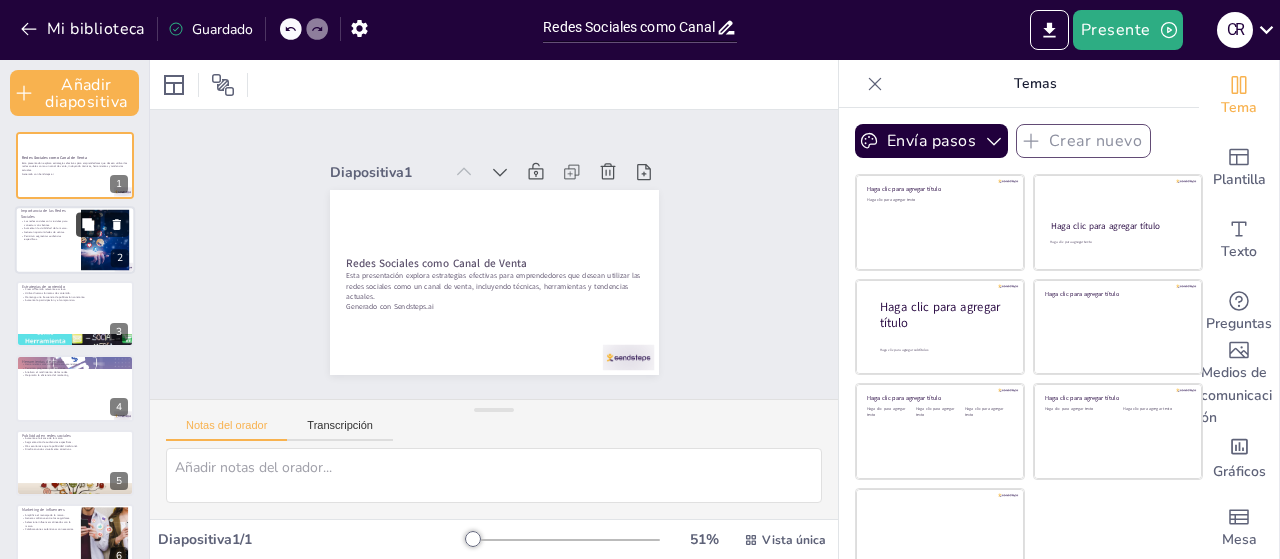 click at bounding box center [88, 224] 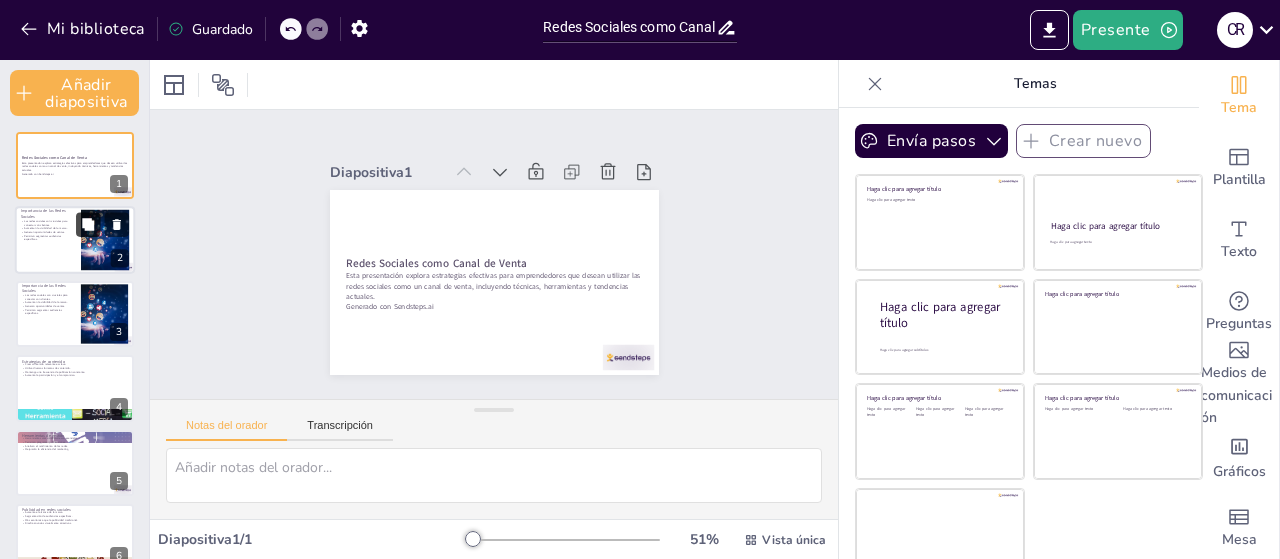 click at bounding box center [88, 224] 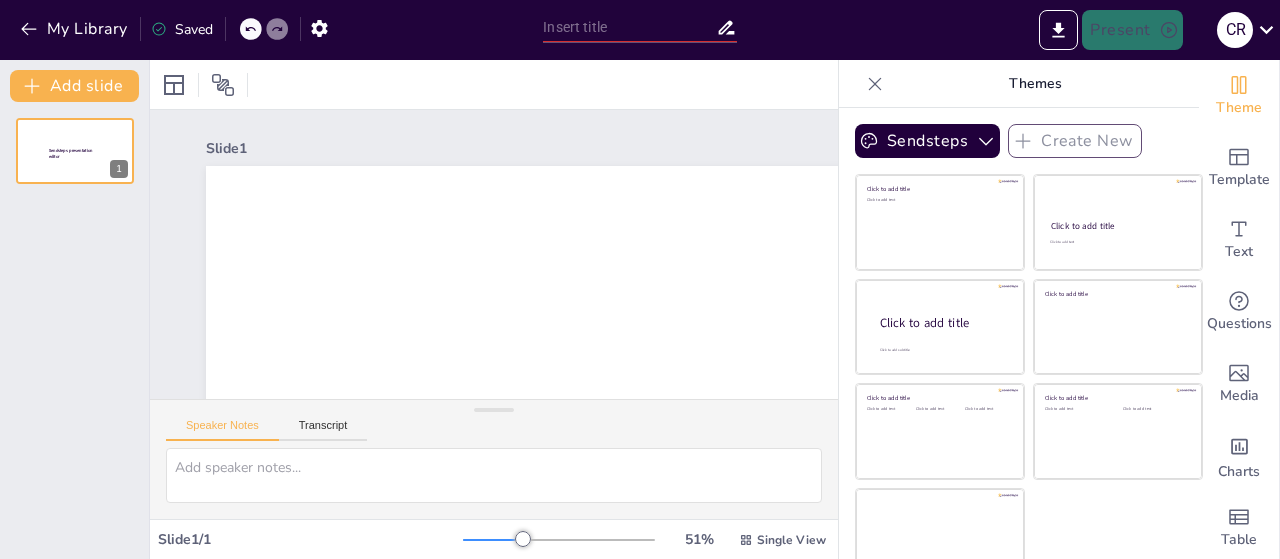 scroll, scrollTop: 0, scrollLeft: 0, axis: both 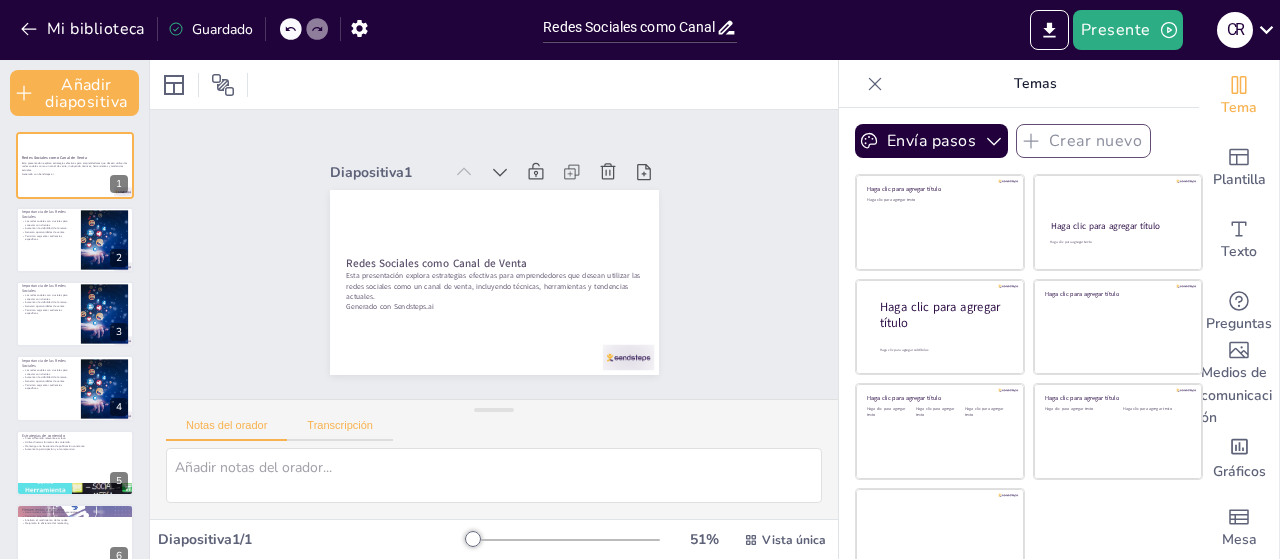 click on "Transcripción" at bounding box center [340, 430] 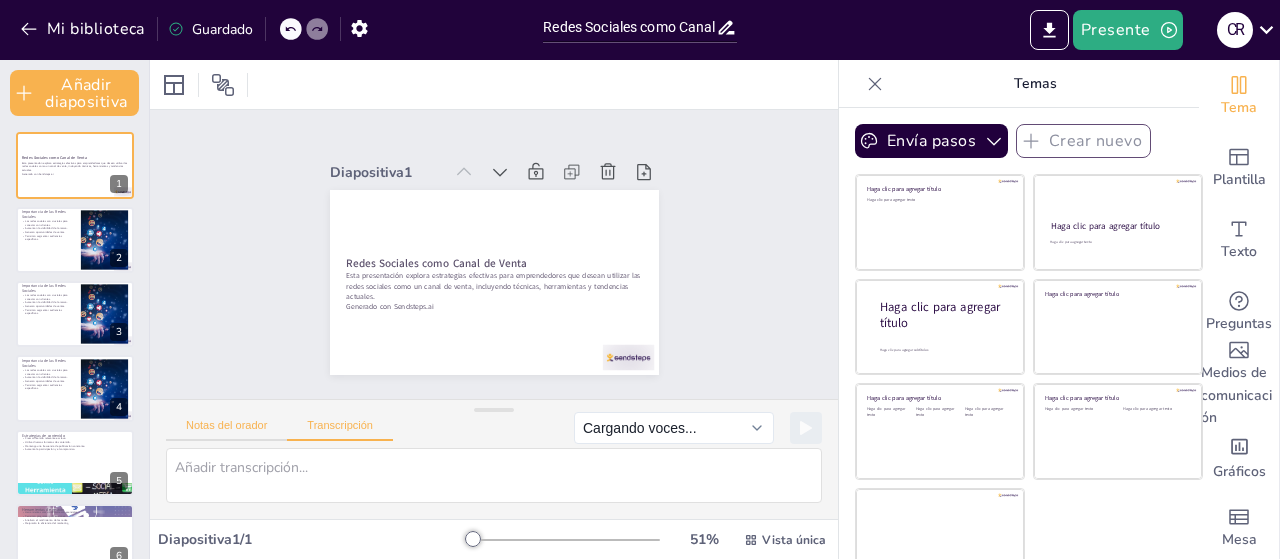 click on "Notas del orador" at bounding box center [226, 430] 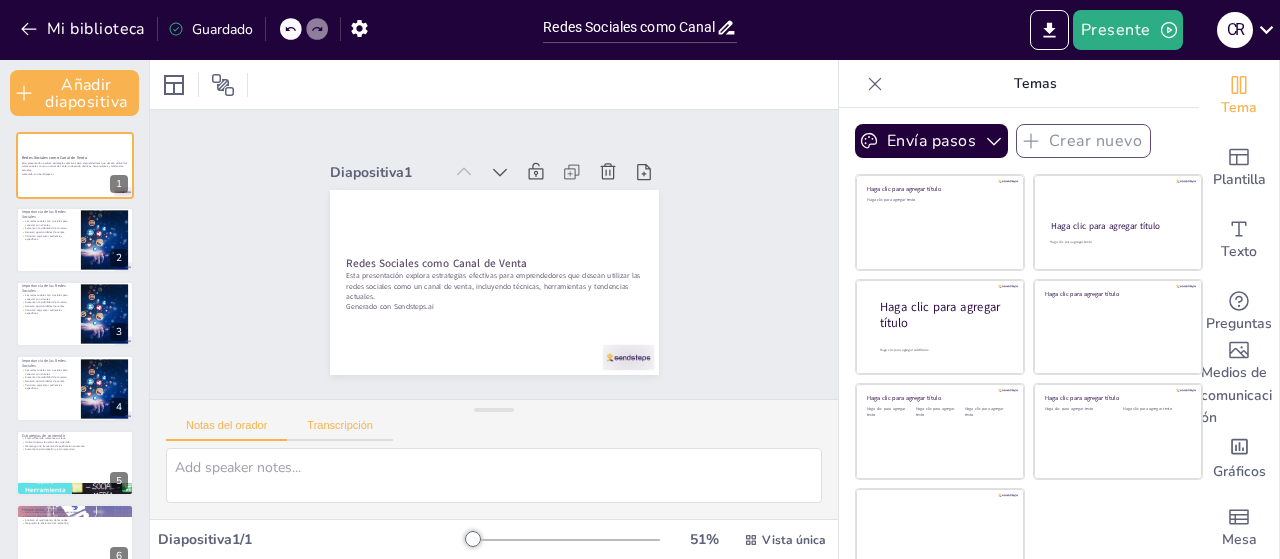 click on "Transcripción" at bounding box center [340, 430] 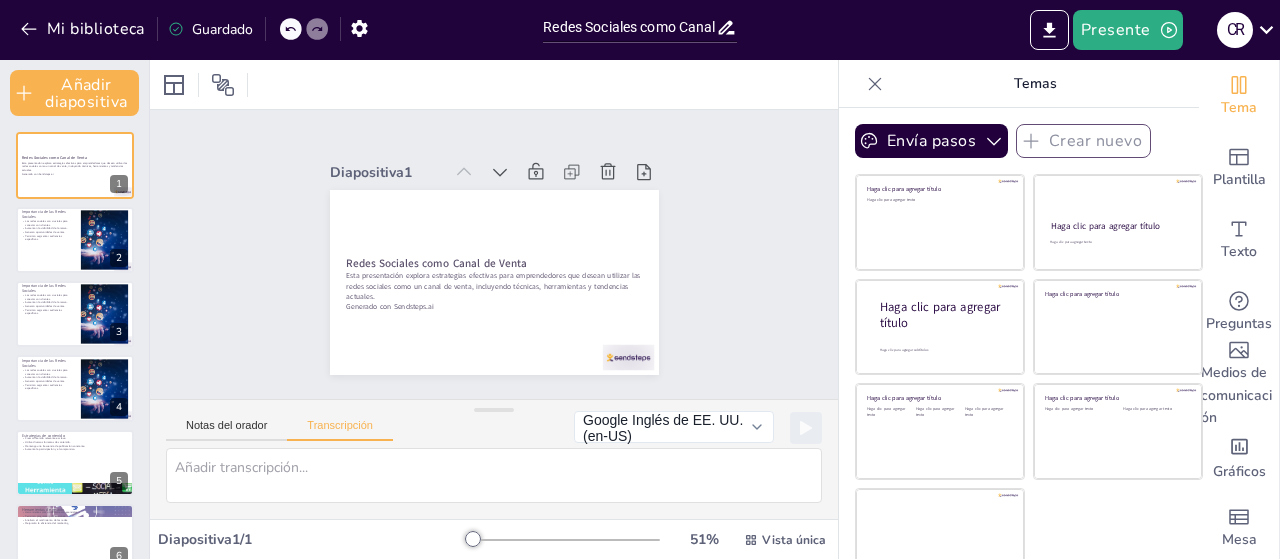 scroll, scrollTop: 21, scrollLeft: 0, axis: vertical 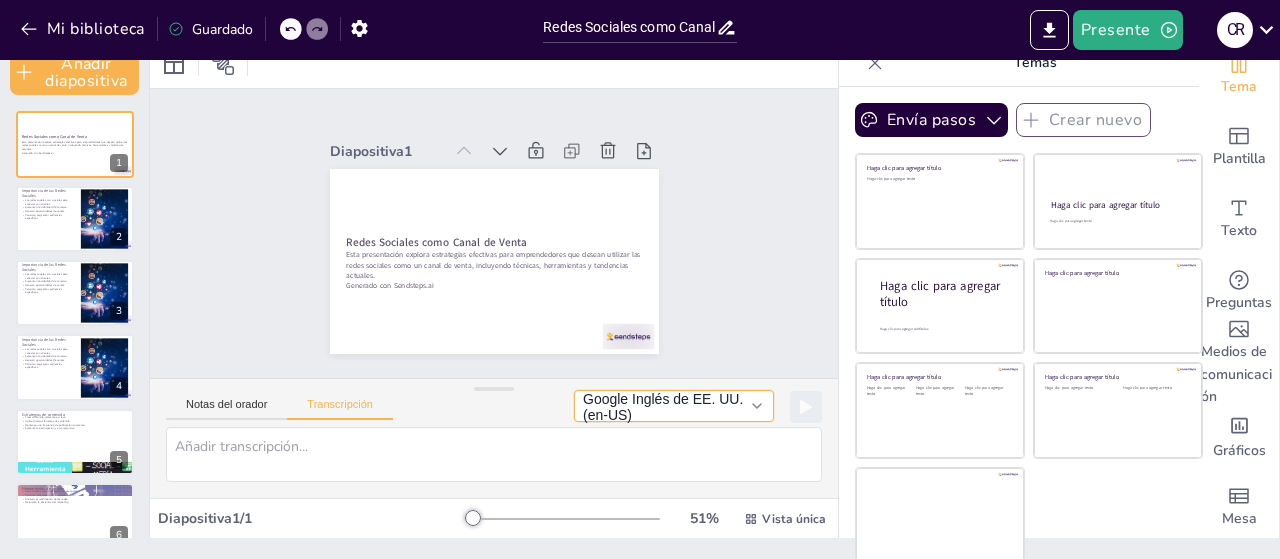 click on "Google Inglés de EE. UU. (en-US)" at bounding box center [674, 406] 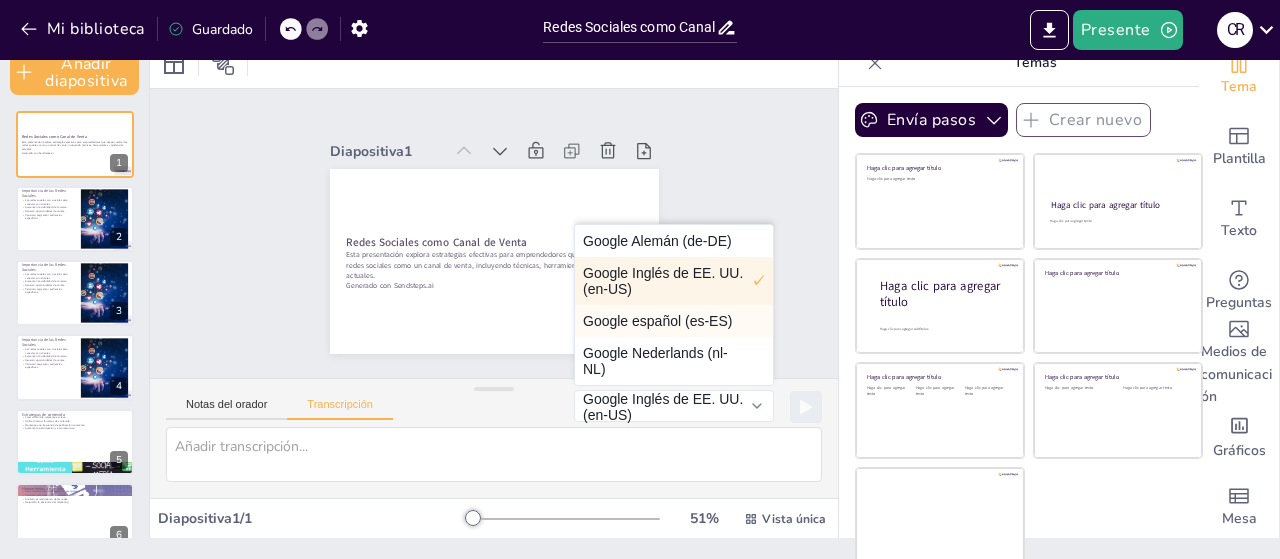 click on "Google español (es-ES)" at bounding box center (657, 321) 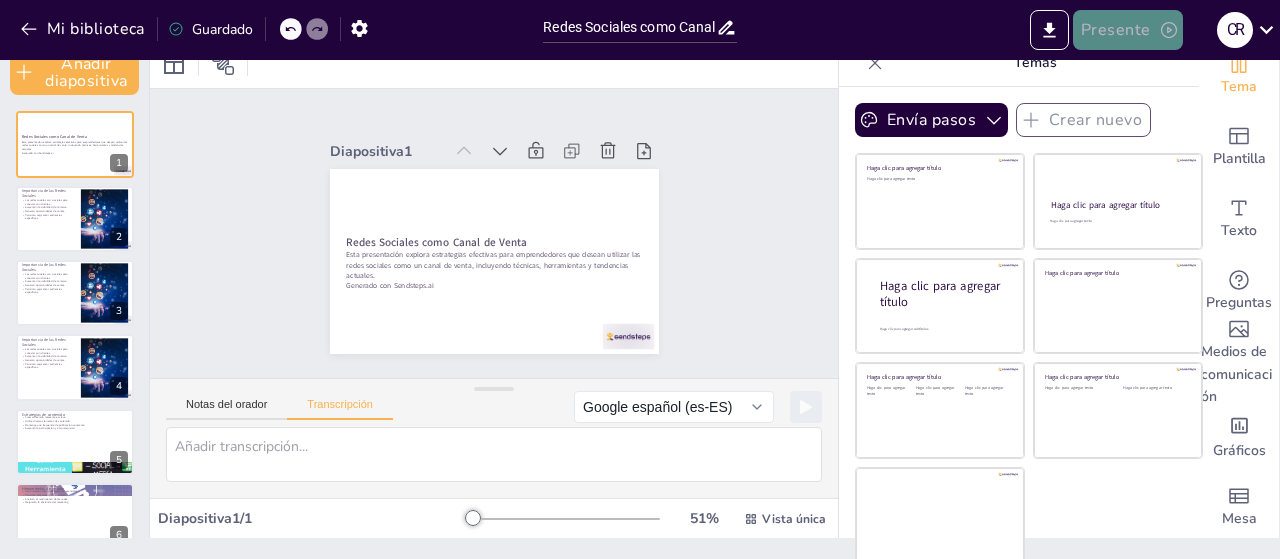 click on "Presente" at bounding box center (1116, 31) 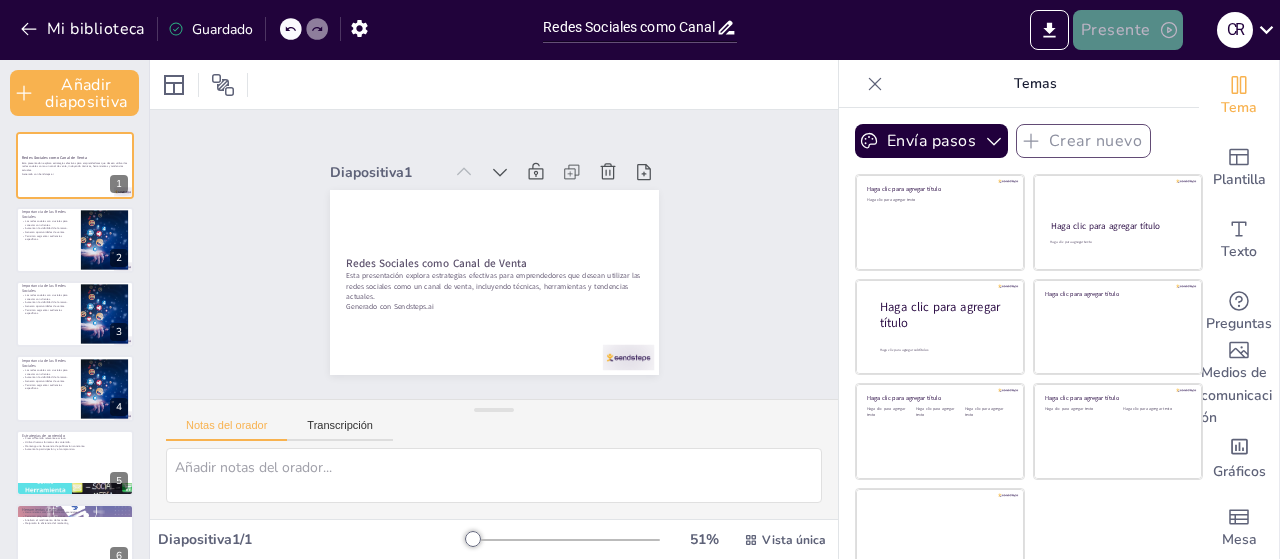click on "Presente" at bounding box center [1116, 31] 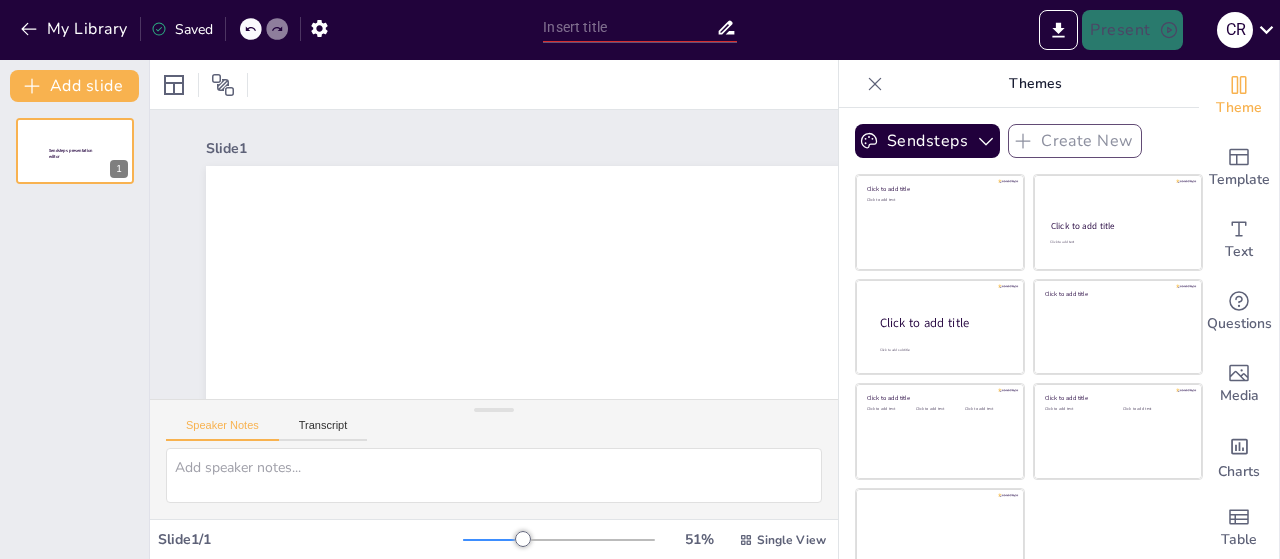 scroll, scrollTop: 0, scrollLeft: 0, axis: both 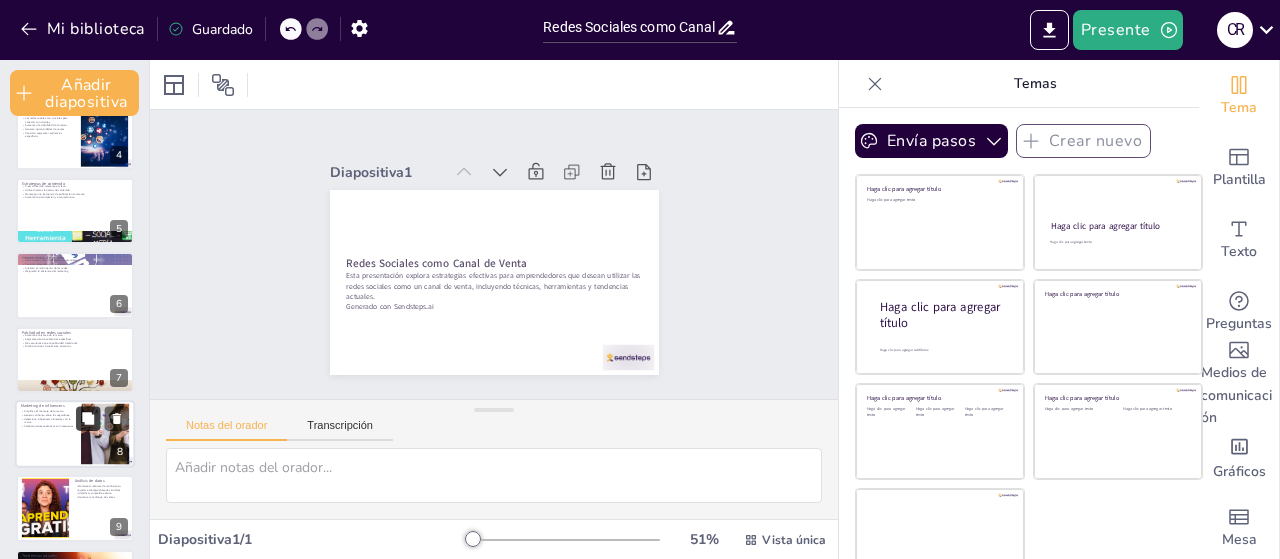 click 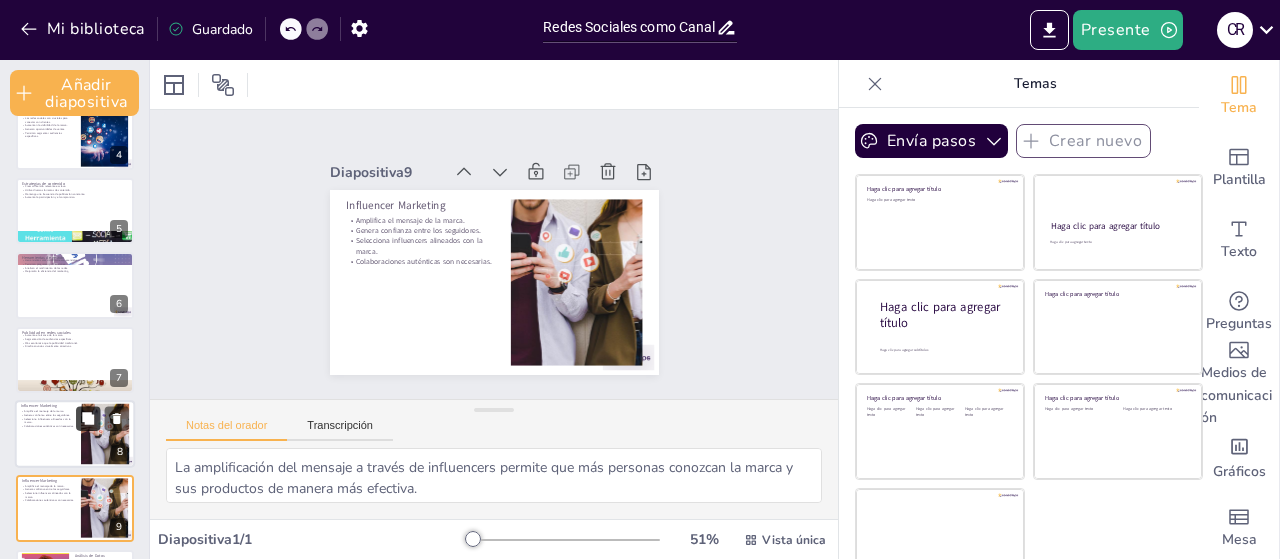 scroll, scrollTop: 423, scrollLeft: 0, axis: vertical 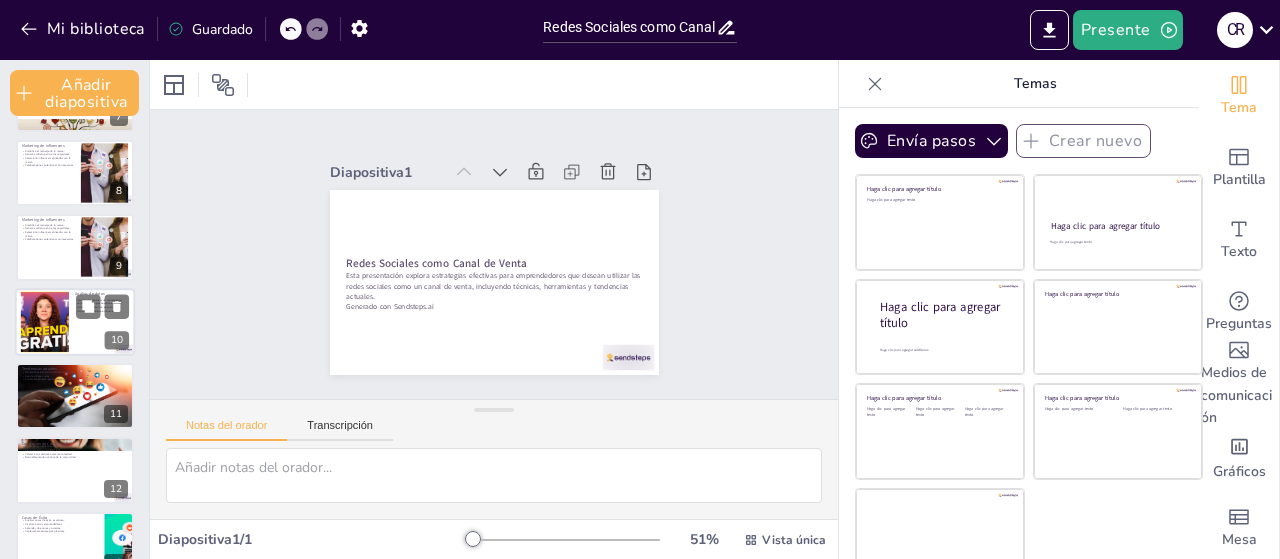 click at bounding box center (75, 322) 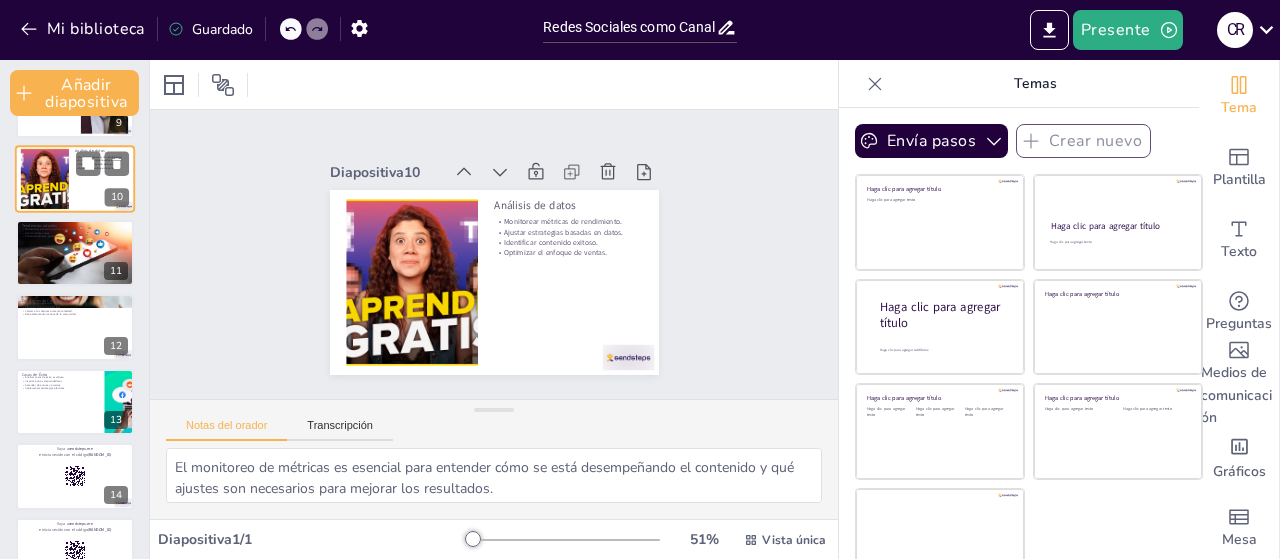scroll, scrollTop: 657, scrollLeft: 0, axis: vertical 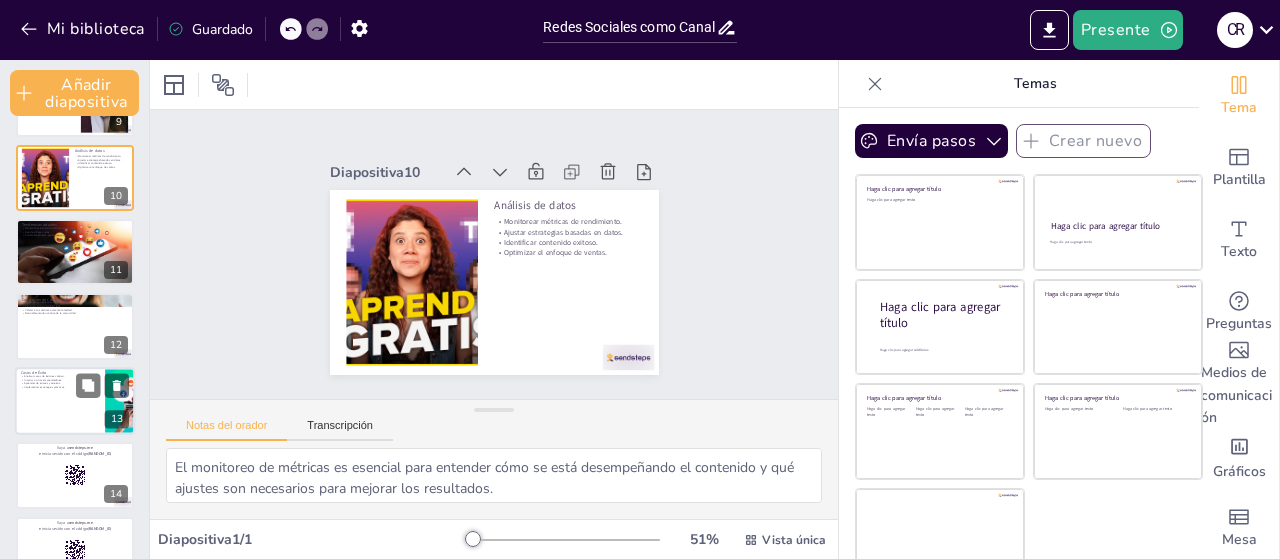 click at bounding box center [75, 401] 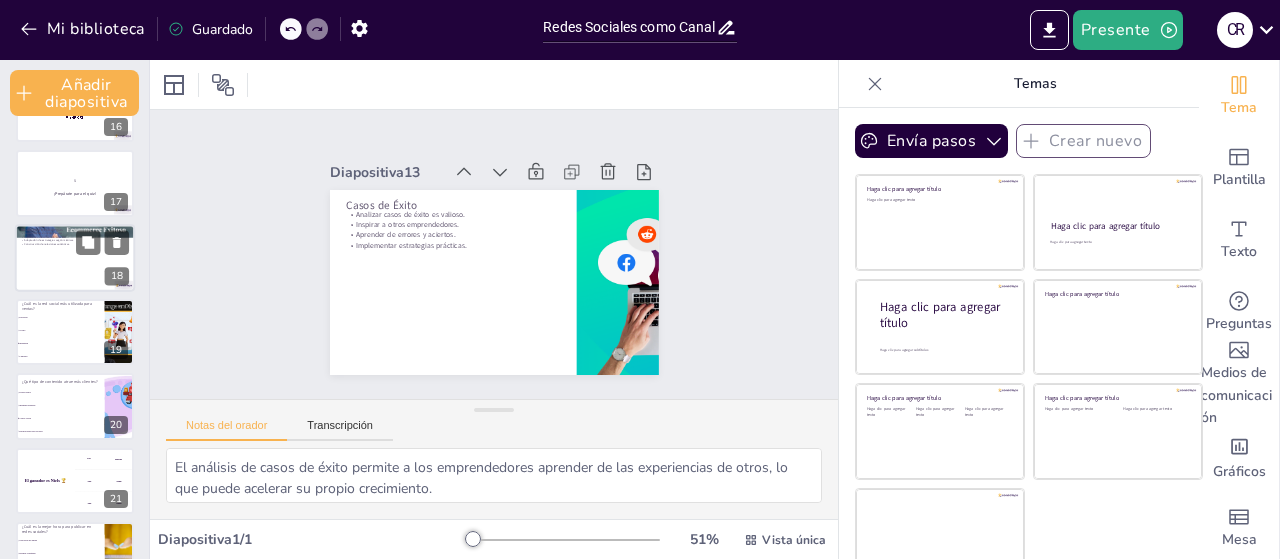click at bounding box center (75, 258) 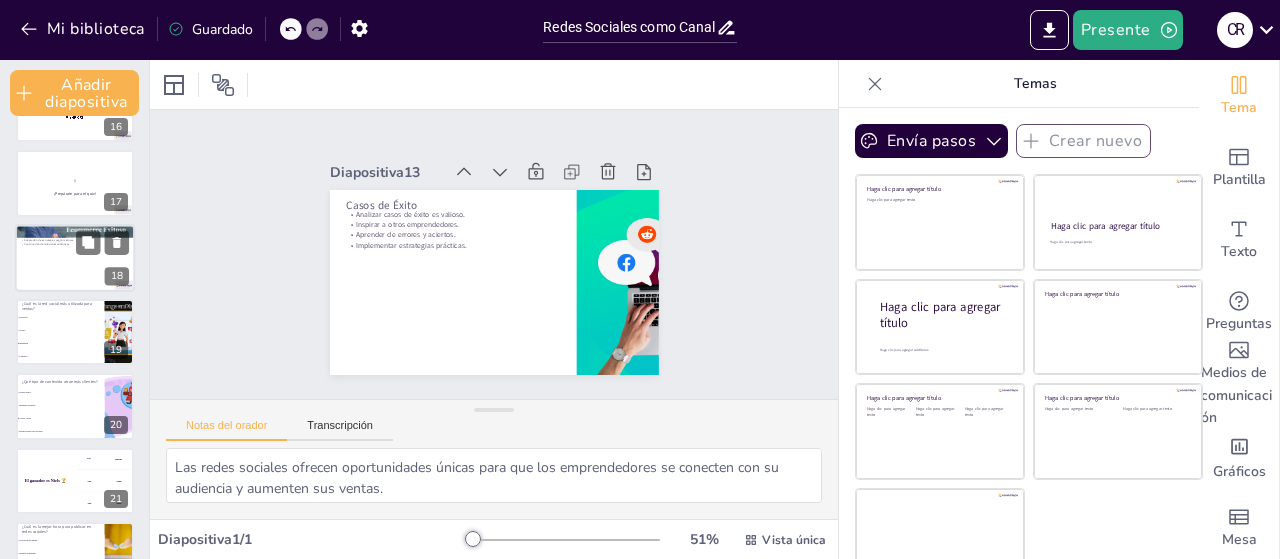 scroll, scrollTop: 1092, scrollLeft: 0, axis: vertical 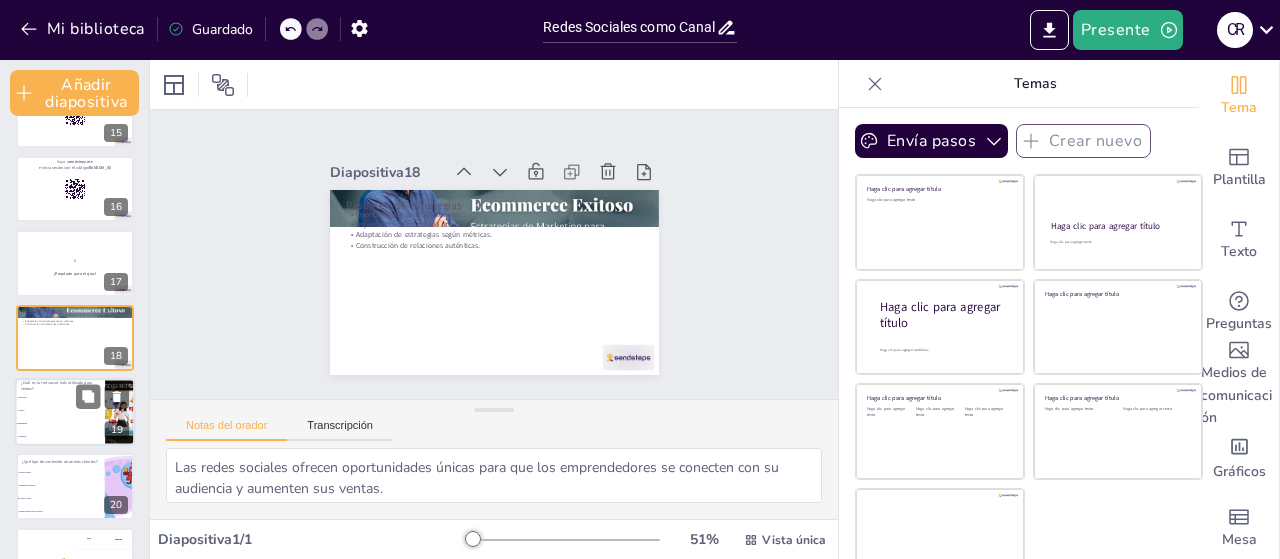 click on "Facebook" at bounding box center (60, 397) 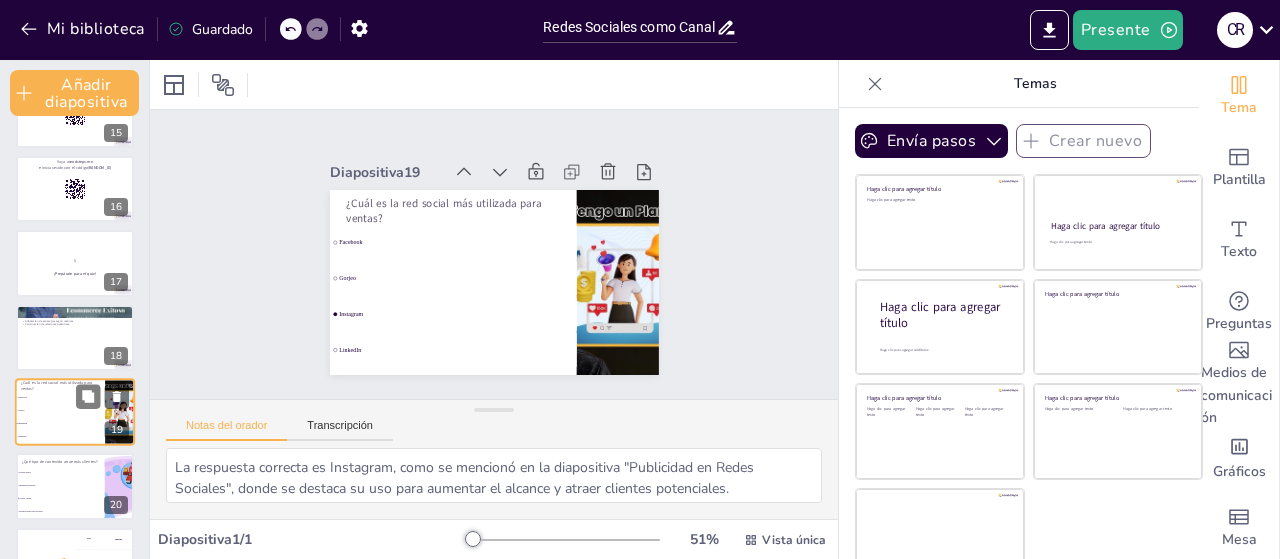 scroll, scrollTop: 1166, scrollLeft: 0, axis: vertical 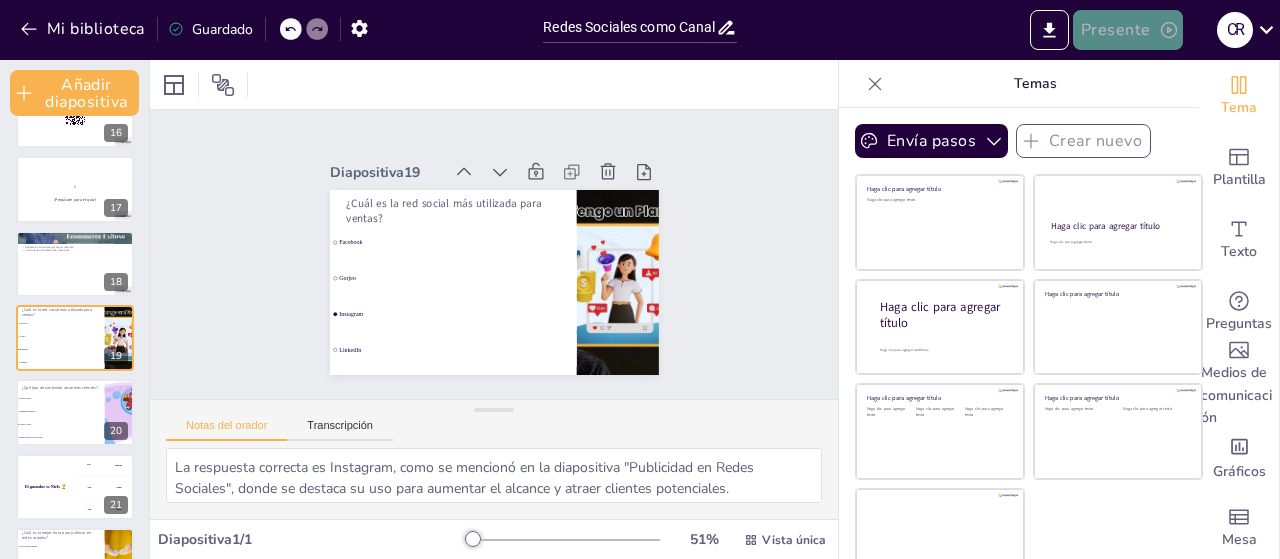 click on "Presente" at bounding box center (1116, 31) 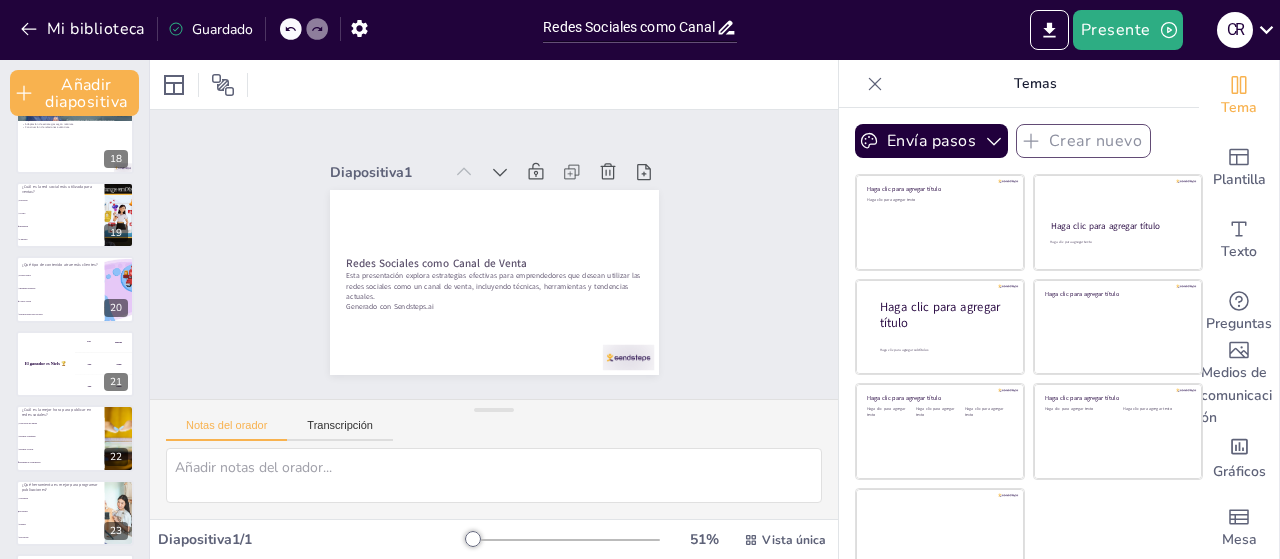 scroll, scrollTop: 1290, scrollLeft: 0, axis: vertical 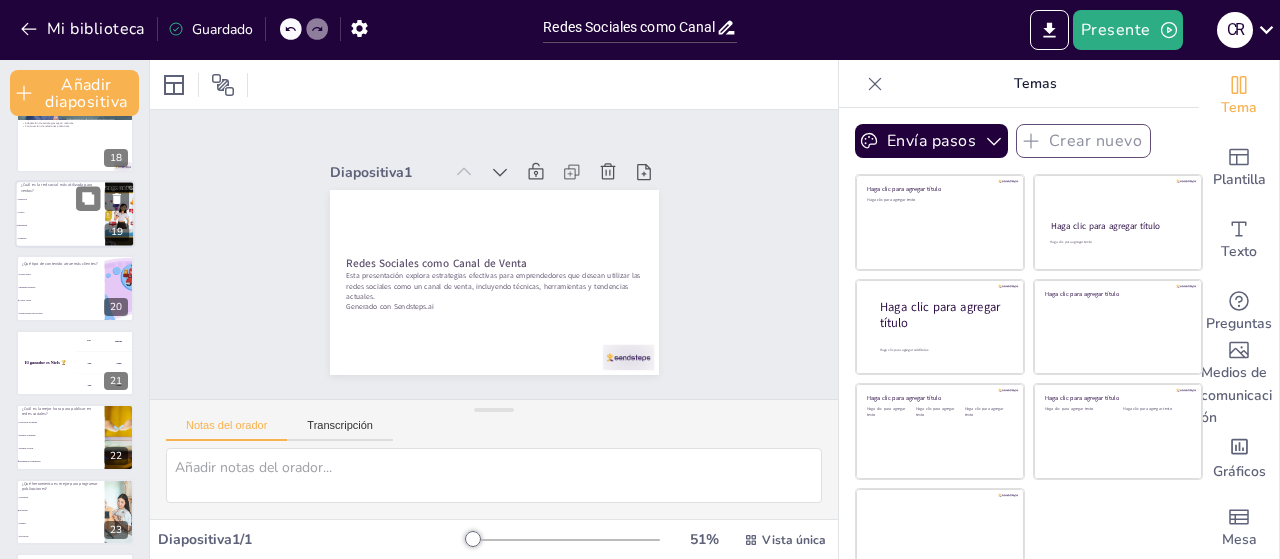 click on "Instagram" at bounding box center (60, 225) 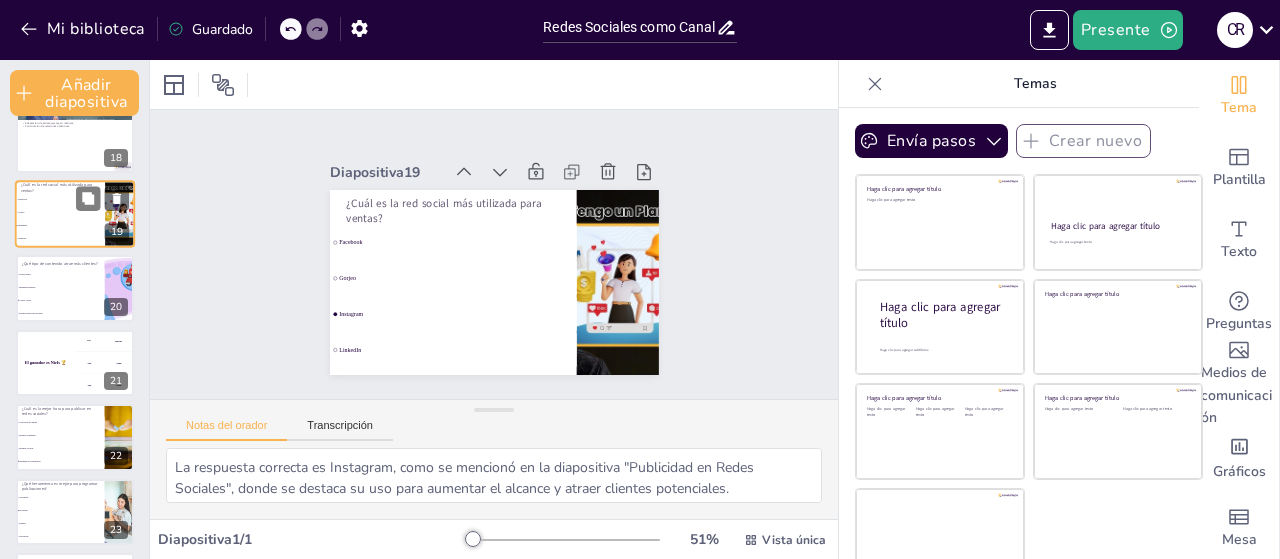 scroll, scrollTop: 1166, scrollLeft: 0, axis: vertical 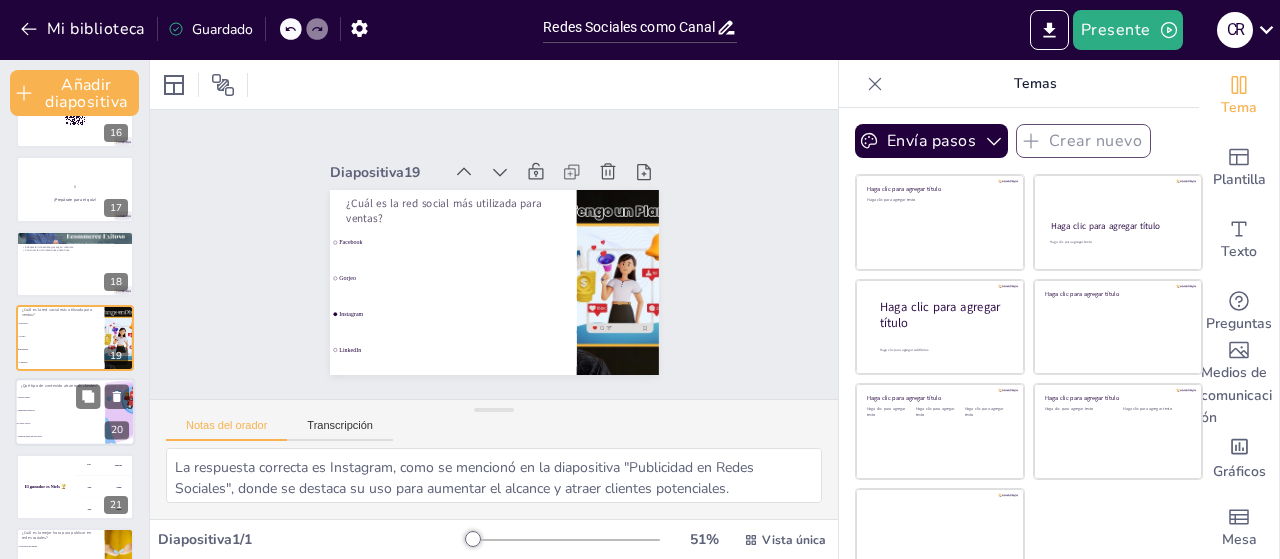 click on "Textos largos" at bounding box center [61, 398] 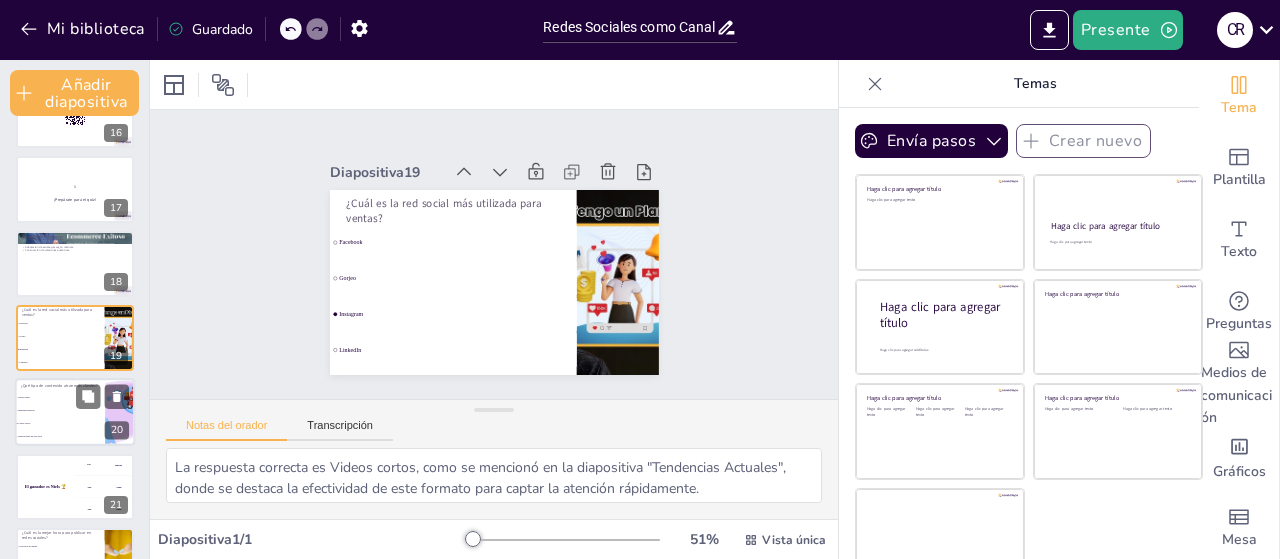 scroll, scrollTop: 1241, scrollLeft: 0, axis: vertical 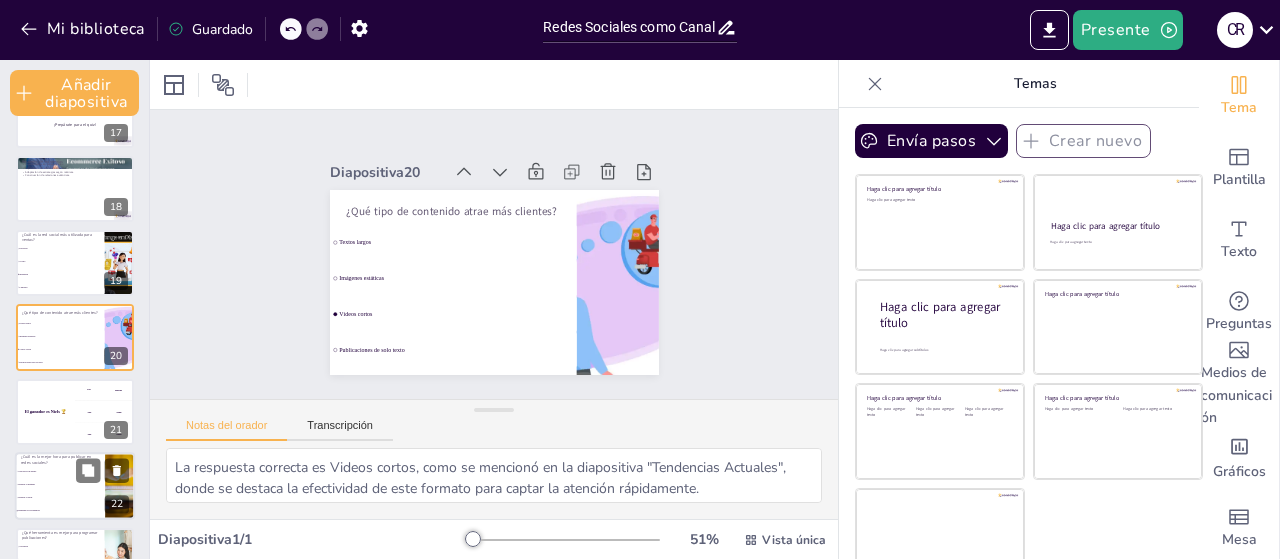 click on "¿Cuál es la mejor hora para publicar en redes sociales?" at bounding box center [56, 460] 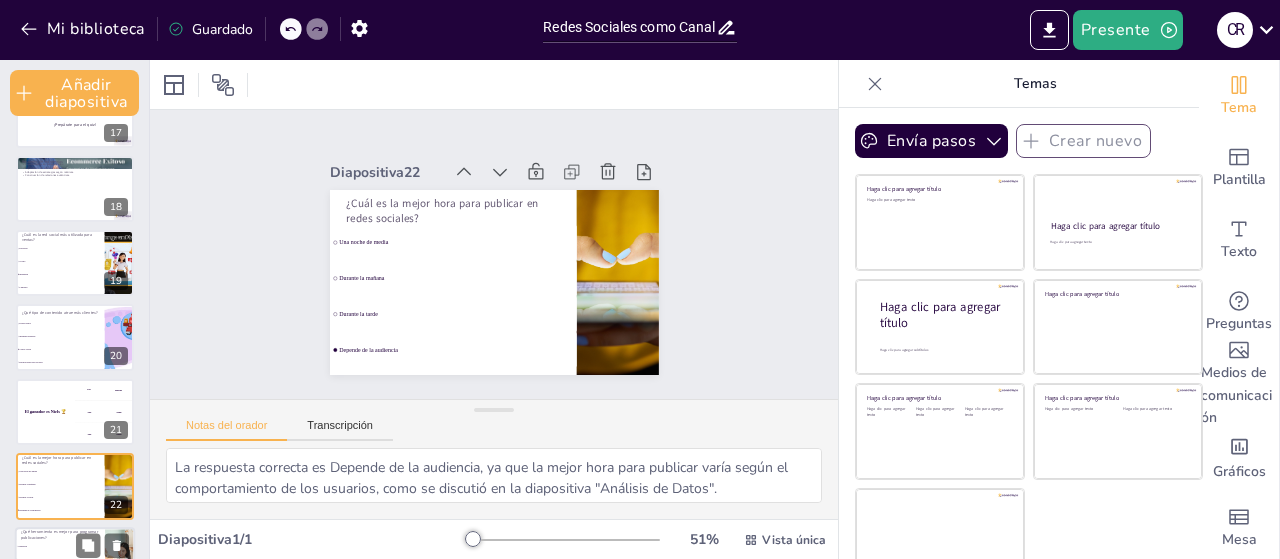 scroll, scrollTop: 1390, scrollLeft: 0, axis: vertical 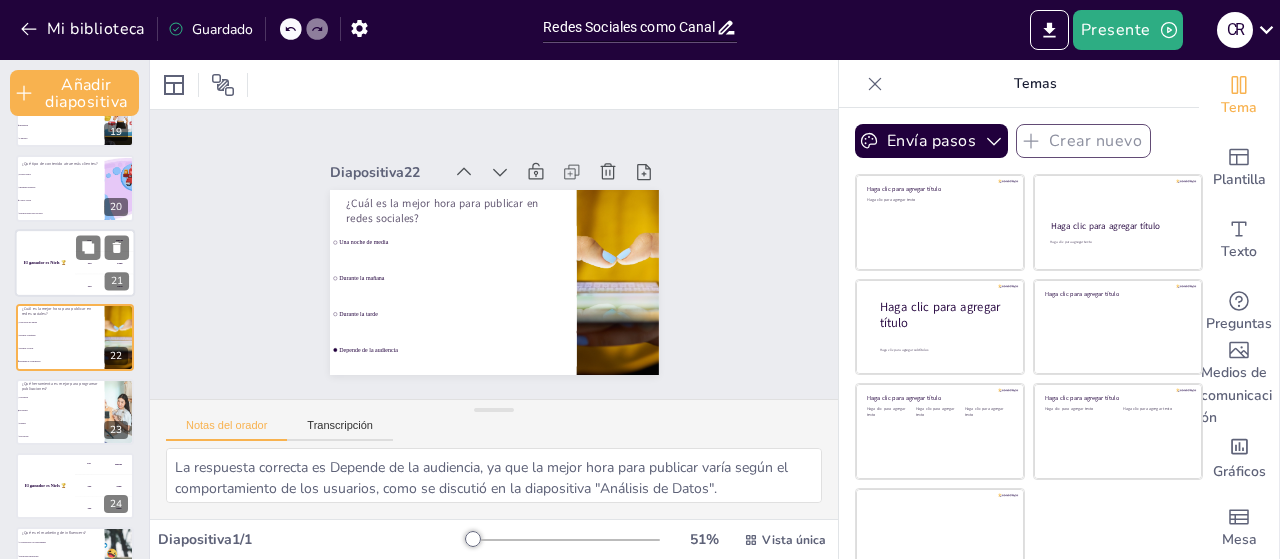 click on "El ganador es    [NAME] 🏆" at bounding box center (45, 263) 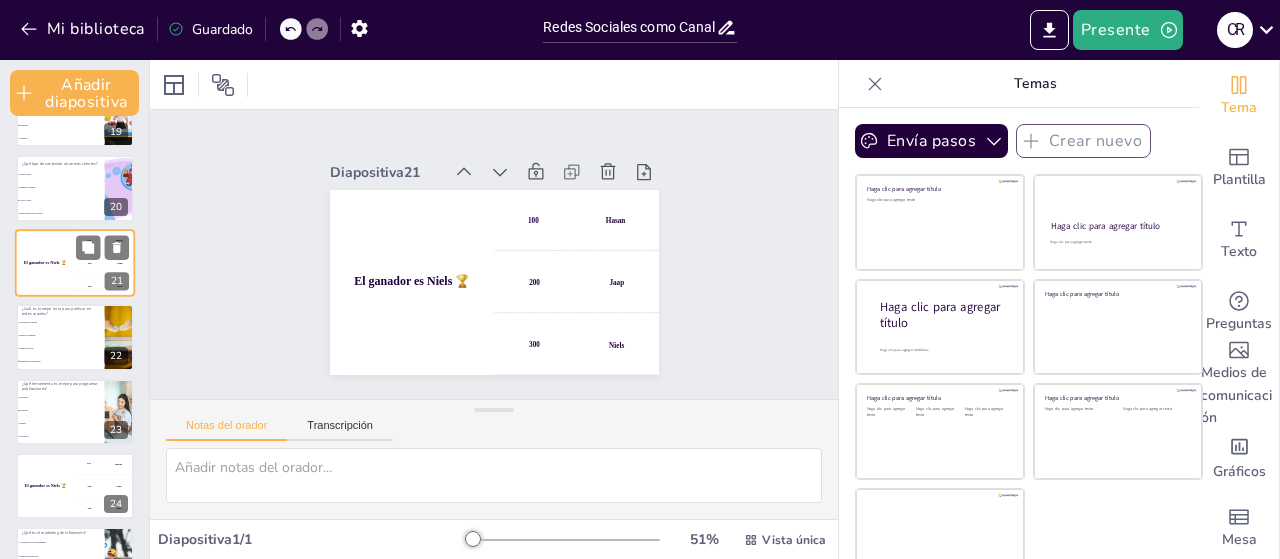 scroll, scrollTop: 1315, scrollLeft: 0, axis: vertical 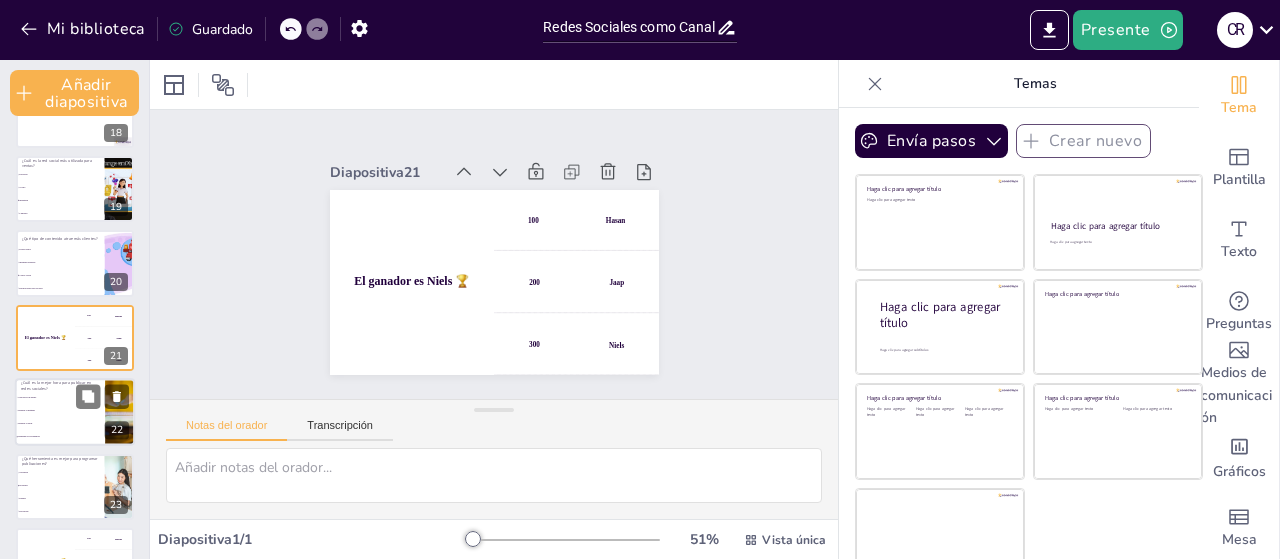 click on "Durante la mañana" at bounding box center (60, 411) 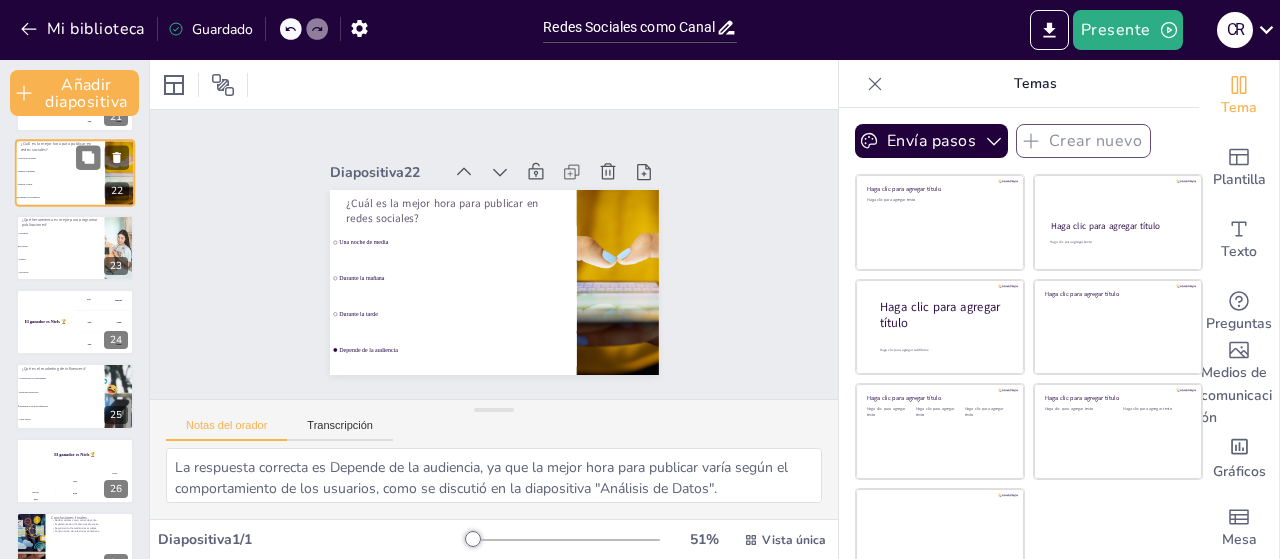 scroll, scrollTop: 1590, scrollLeft: 0, axis: vertical 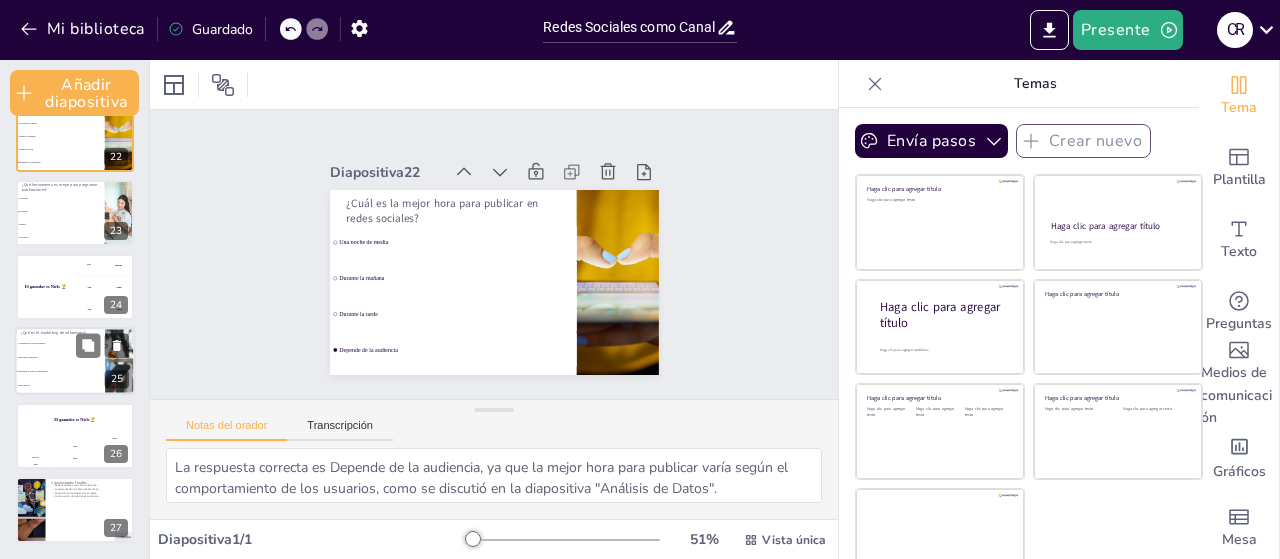 click on "Publicidad tradicional" at bounding box center (61, 357) 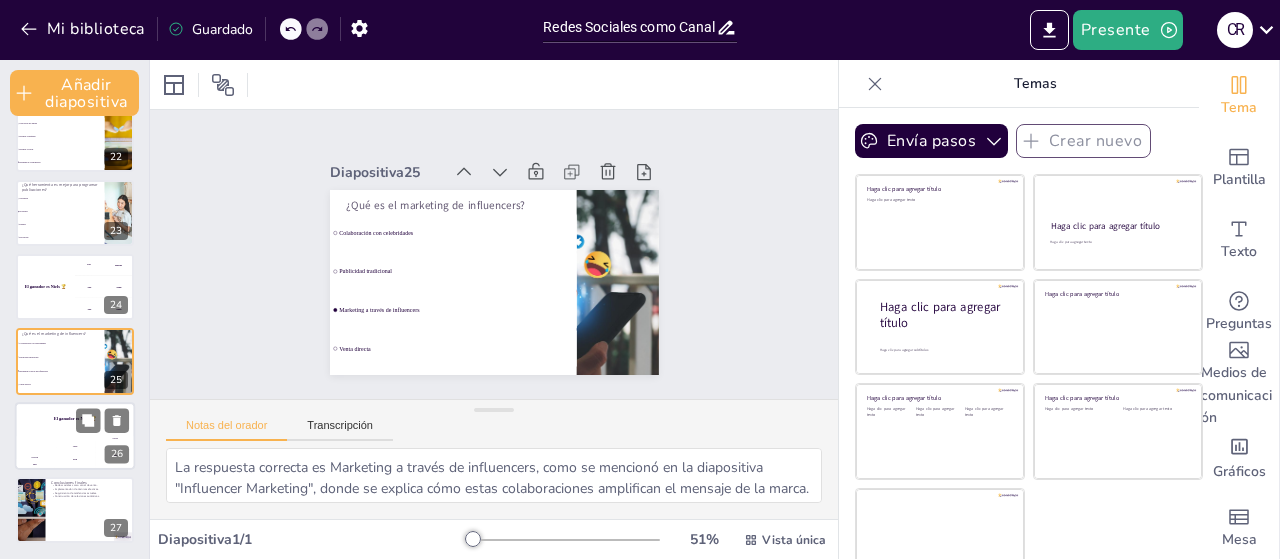 click on "El ganador es    [NAME] 🏆" at bounding box center (75, 419) 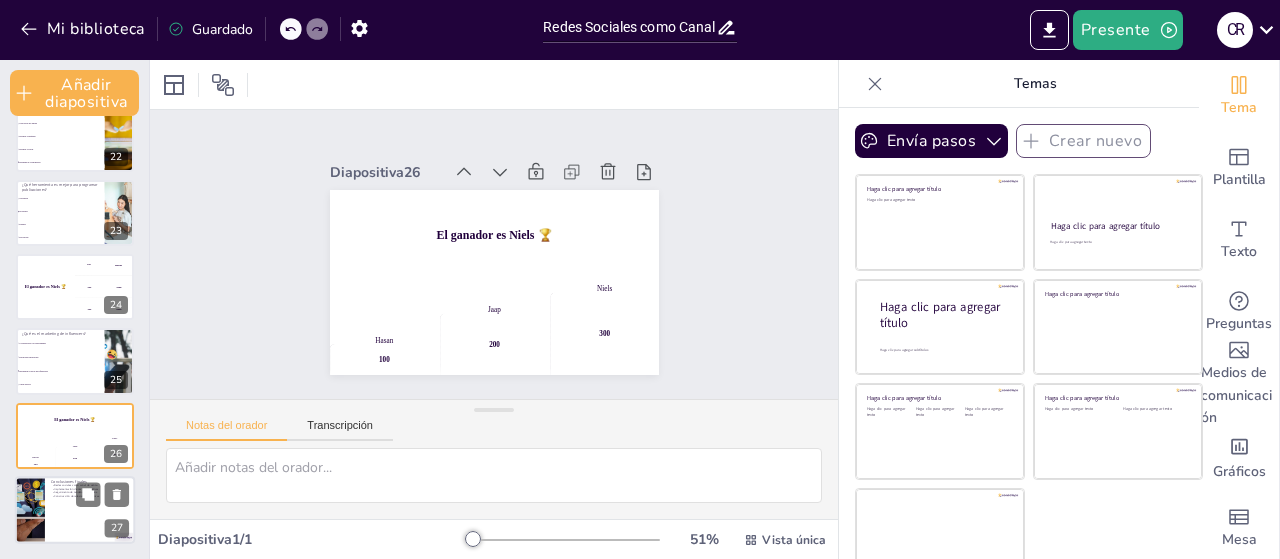 click at bounding box center [75, 510] 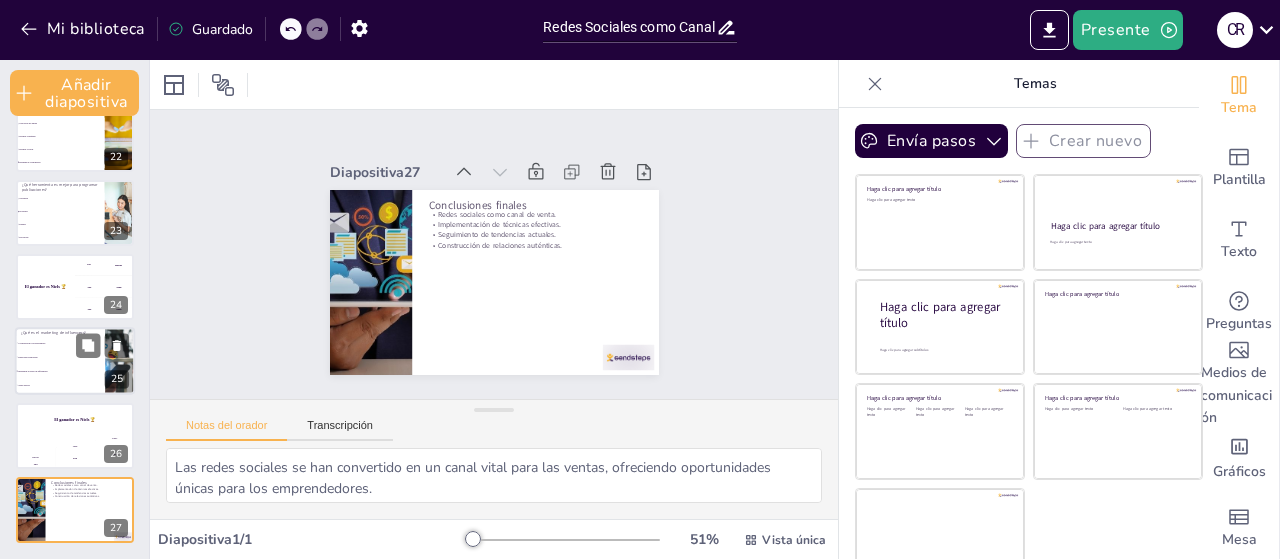 scroll, scrollTop: 21, scrollLeft: 0, axis: vertical 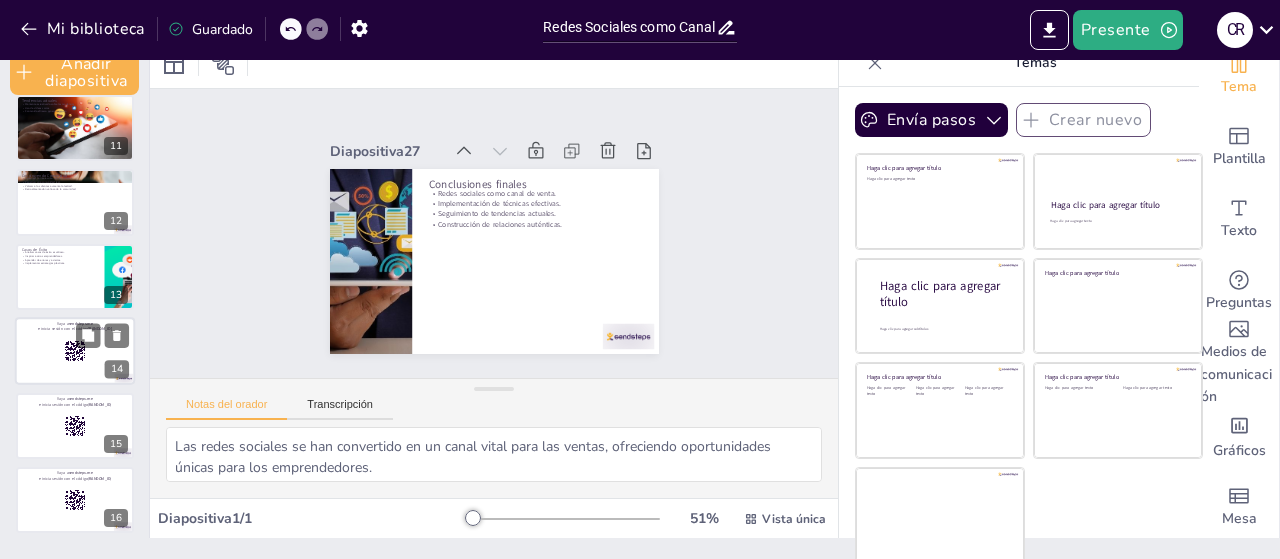 click at bounding box center [75, 351] 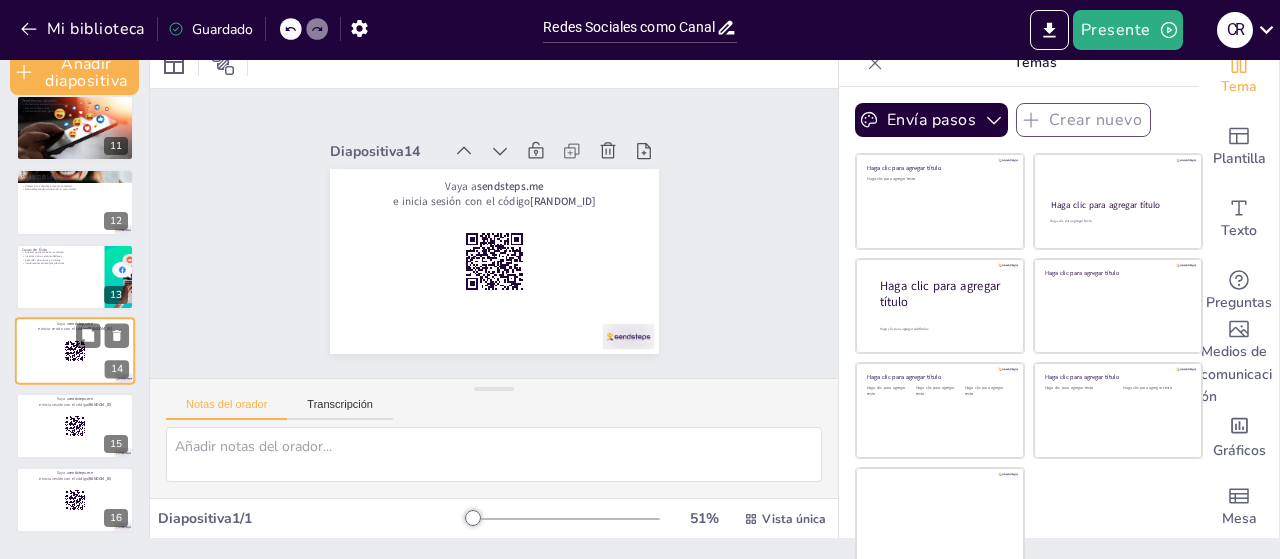 scroll, scrollTop: 795, scrollLeft: 0, axis: vertical 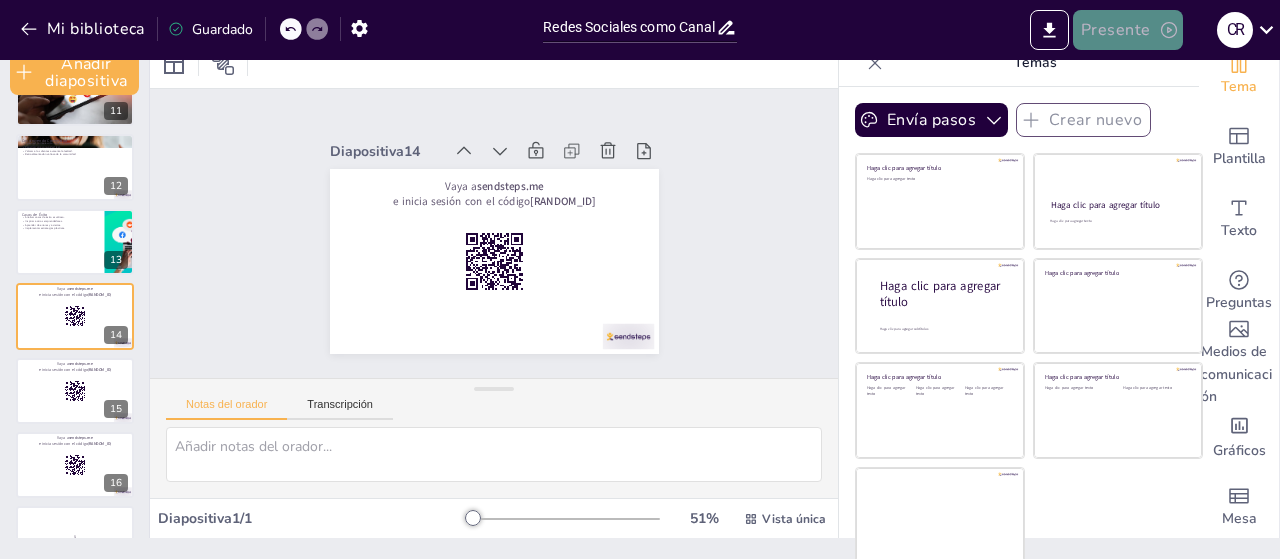 click on "Presente" at bounding box center (1116, 31) 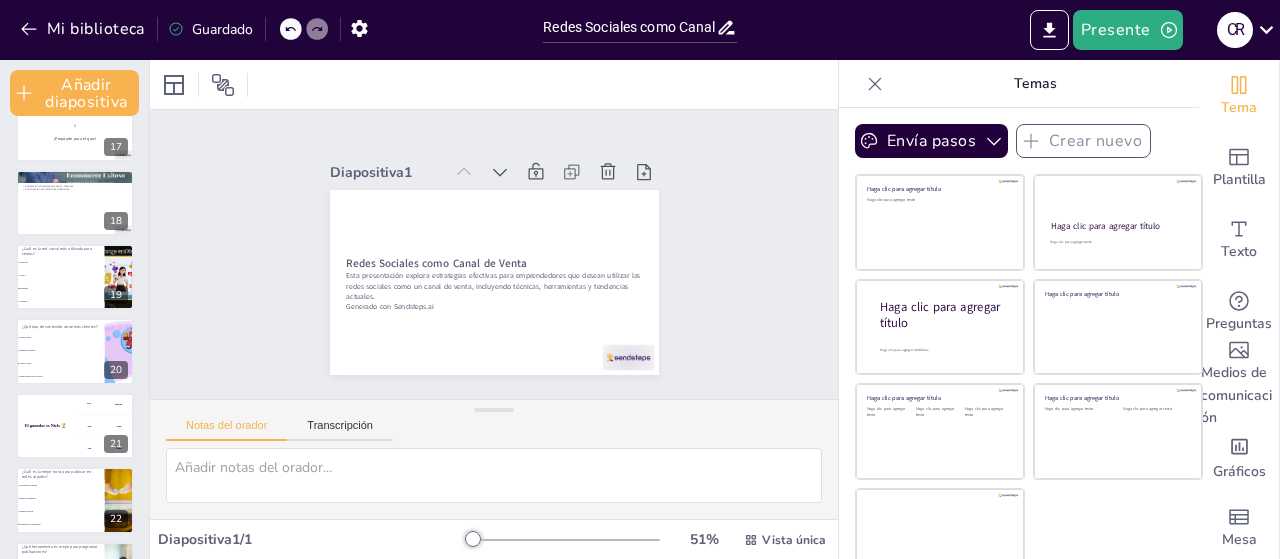 scroll, scrollTop: 1229, scrollLeft: 0, axis: vertical 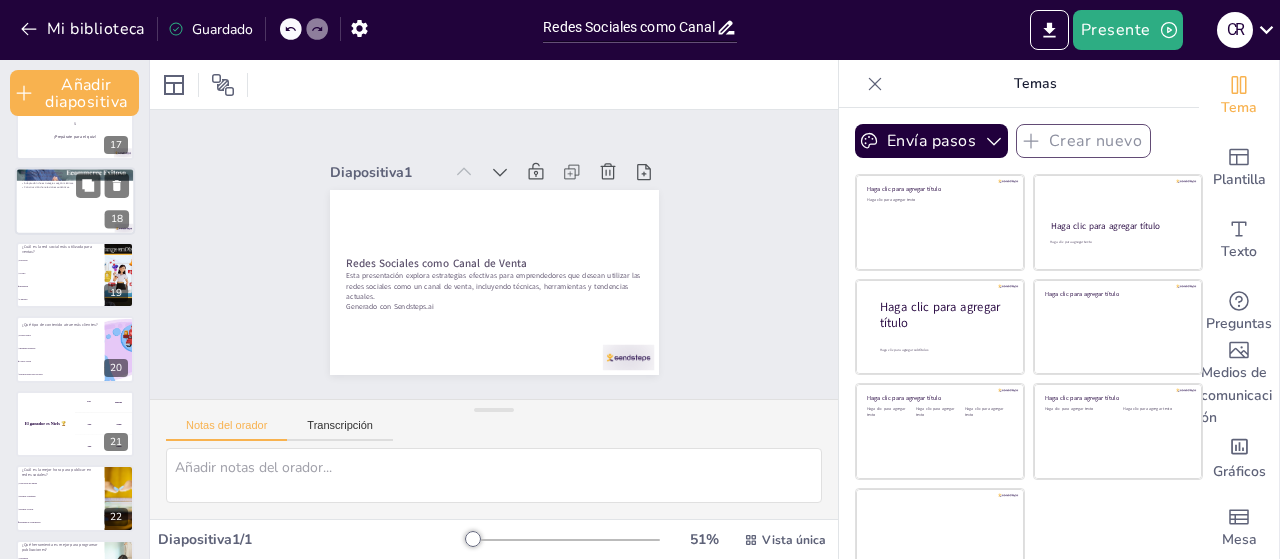 click at bounding box center [75, 201] 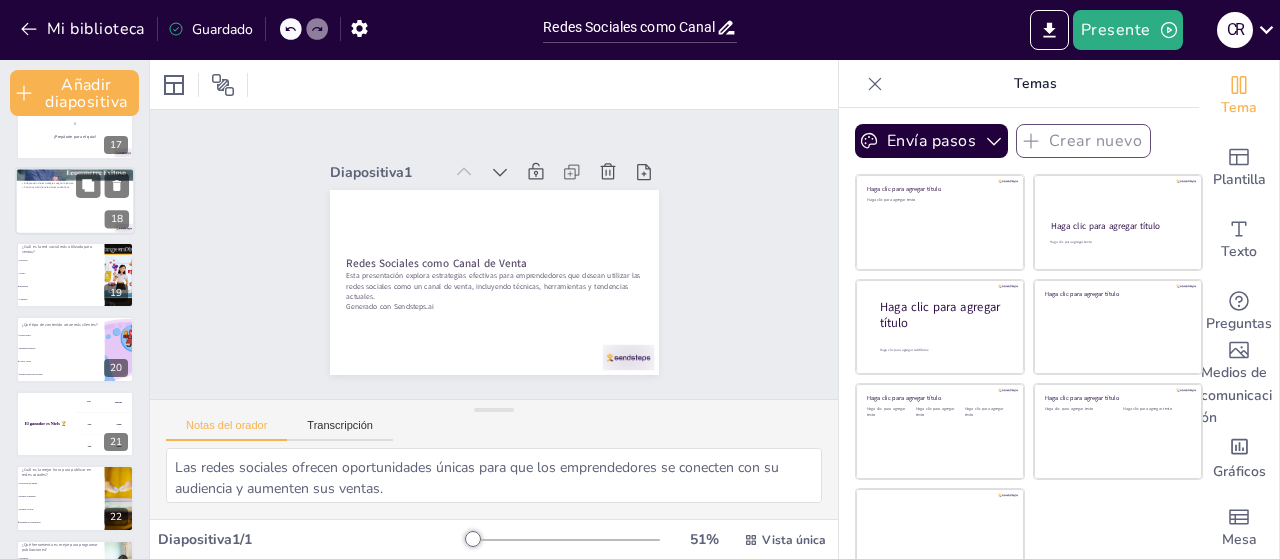 scroll, scrollTop: 1092, scrollLeft: 0, axis: vertical 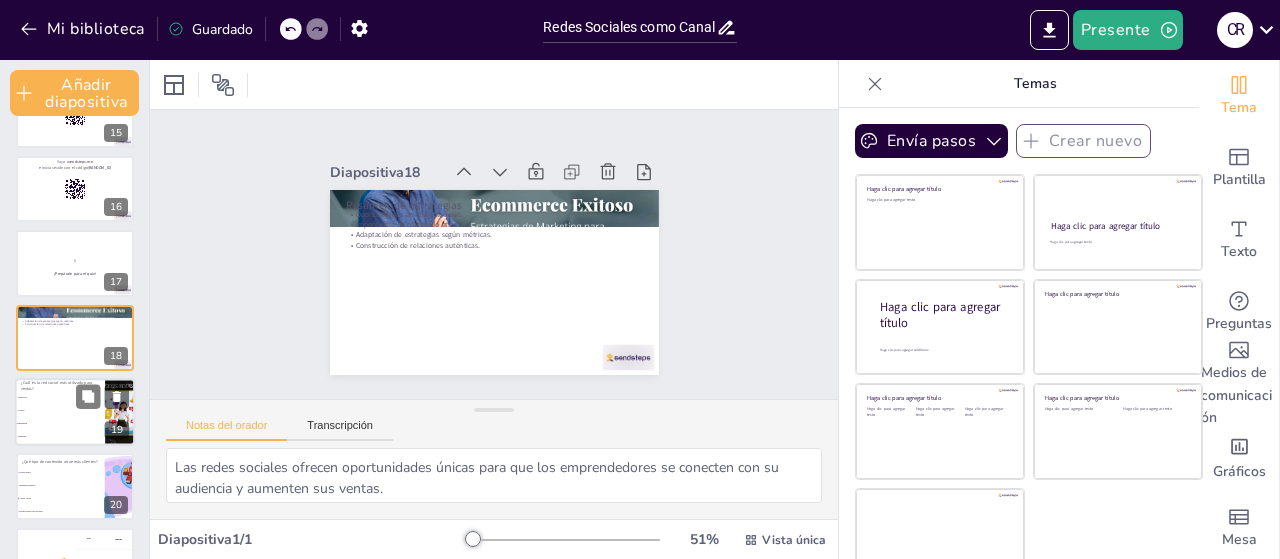 click on "Instagram" at bounding box center [60, 423] 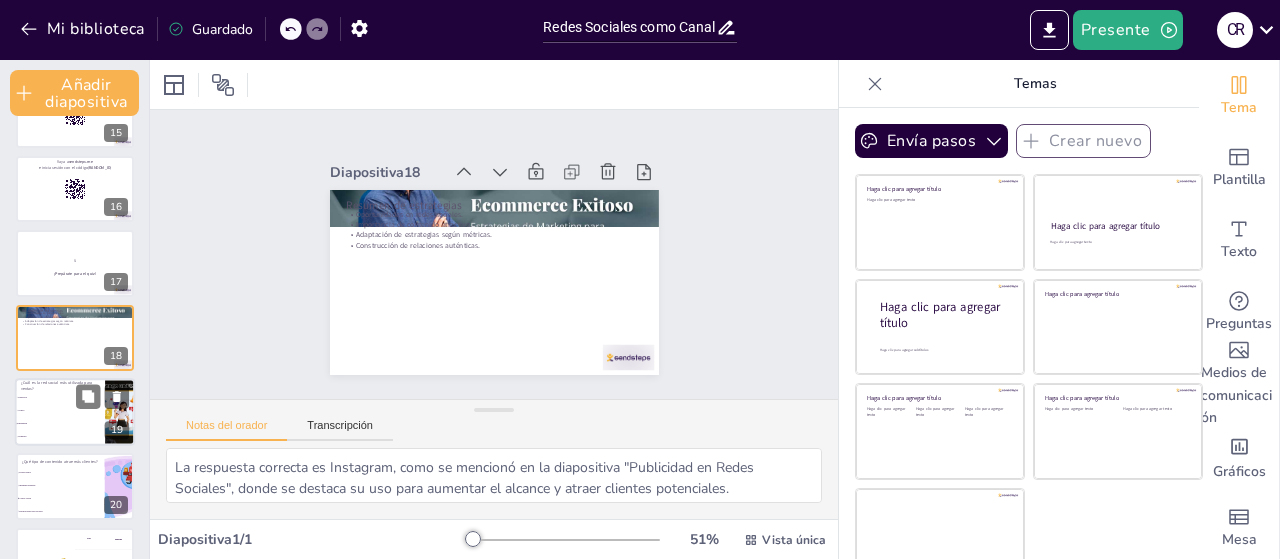 scroll, scrollTop: 1166, scrollLeft: 0, axis: vertical 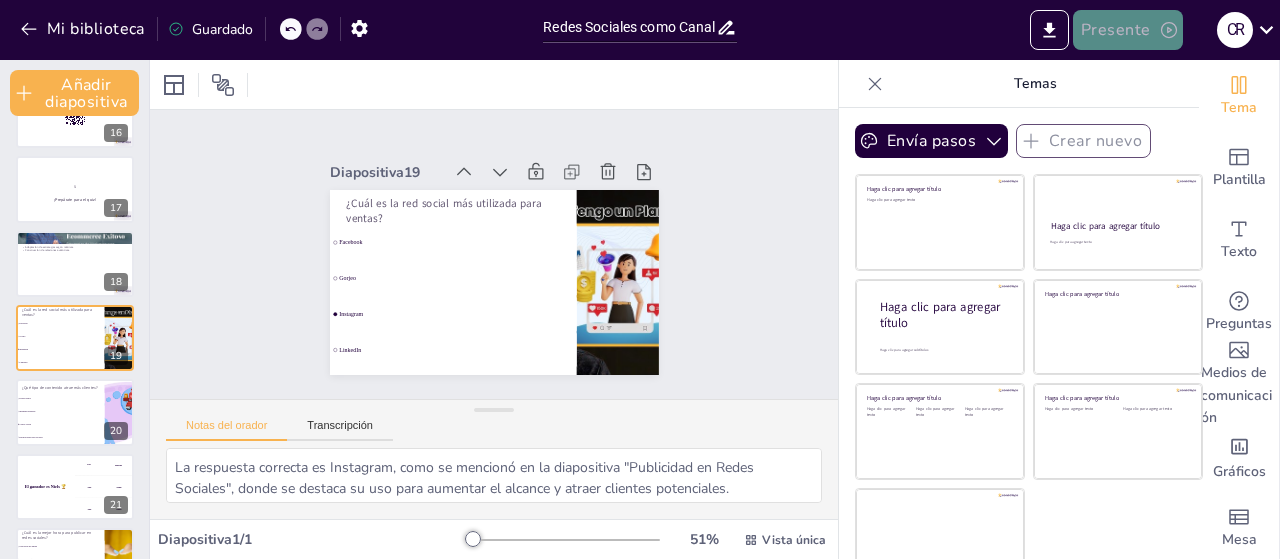 click on "Presente" at bounding box center (1116, 31) 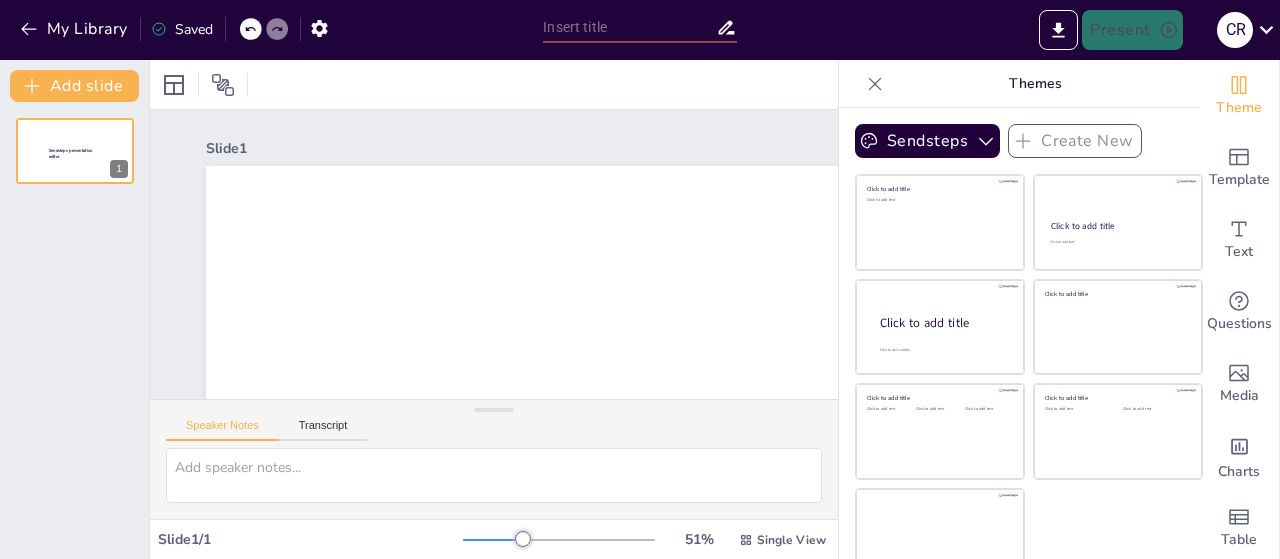scroll, scrollTop: 0, scrollLeft: 0, axis: both 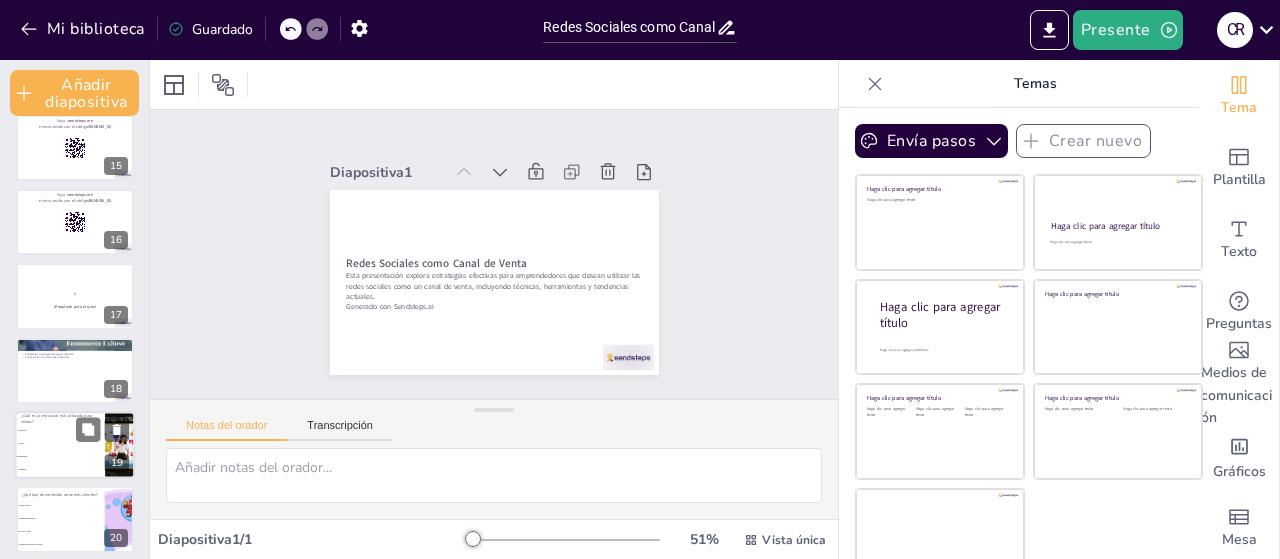 click on "Instagram" at bounding box center [60, 456] 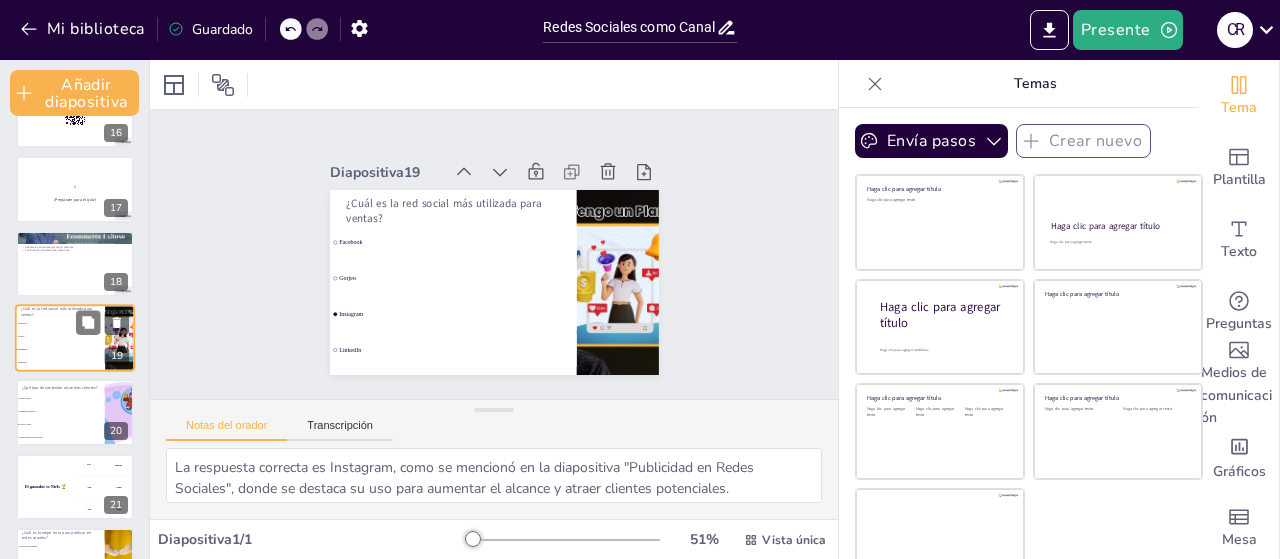 scroll, scrollTop: 1206, scrollLeft: 0, axis: vertical 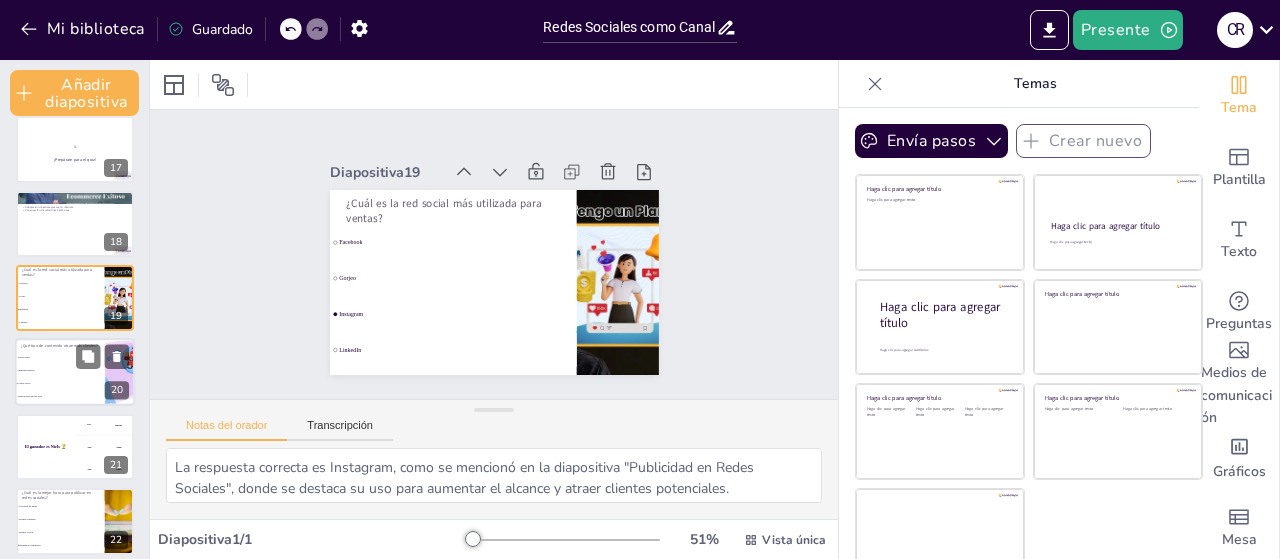 click on "Textos largos" at bounding box center (61, 358) 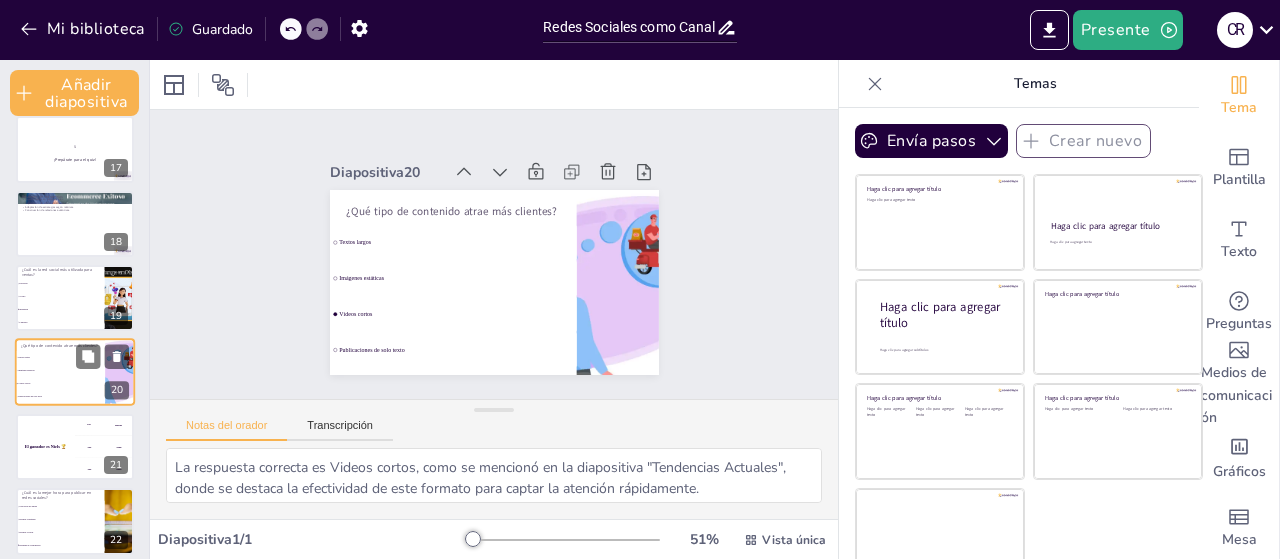scroll, scrollTop: 1241, scrollLeft: 0, axis: vertical 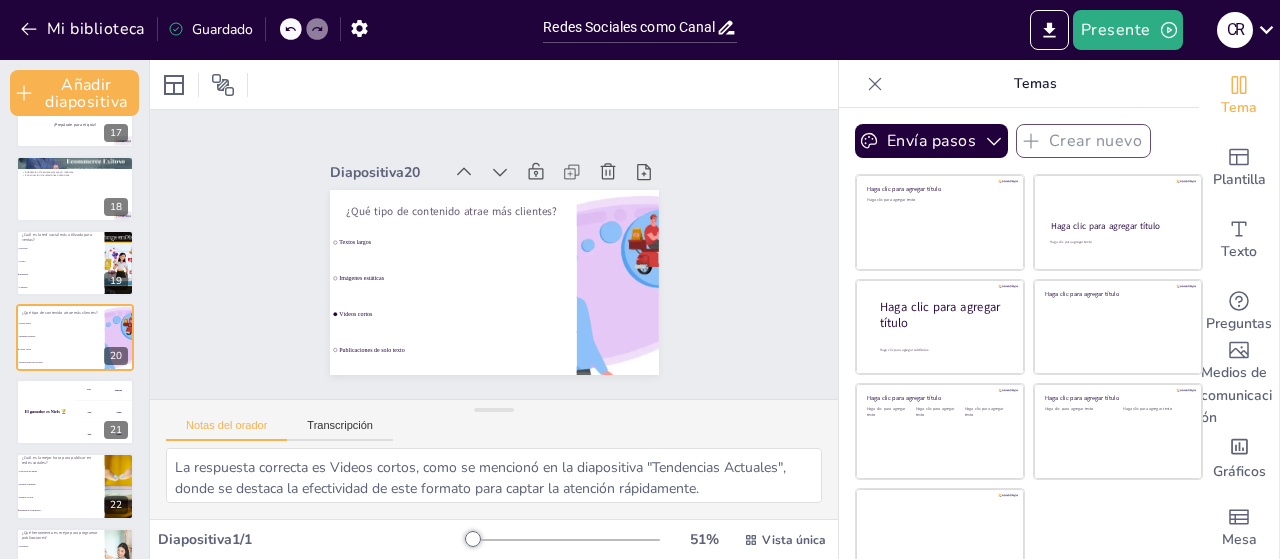 click at bounding box center (875, 84) 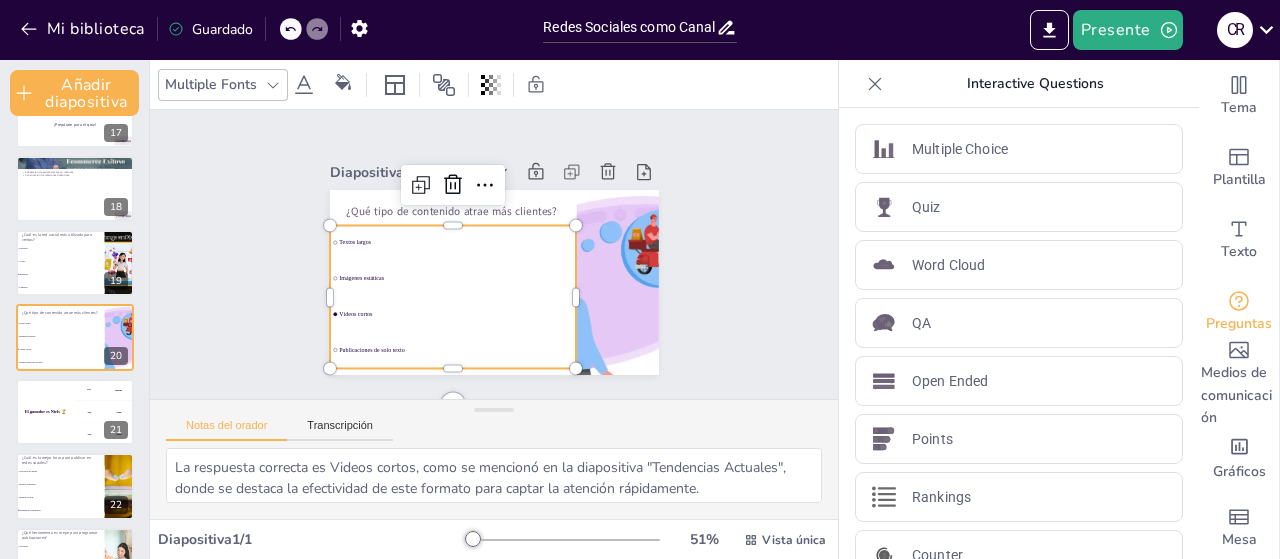 click on "Diapositiva  1 Redes Sociales como Canal de Venta Esta presentación explora estrategias efectivas para emprendedores que desean utilizar las redes sociales como un canal de venta, incluyendo técnicas, herramientas y tendencias actuales. Generado con Sendsteps.ai Diapositiva  2 Importancia de las Redes Sociales Las redes sociales son cruciales para conectar con clientes. Aumentan la visibilidad de la marca. Generan oportunidades de ventas. Permitan segmentar audiencias específicas. Diapositiva  3 Importancia de las Redes Sociales Las redes sociales son cruciales para conectar con clientes. Aumentan la visibilidad de la marca. Generan oportunidades de ventas. Permitan segmentar audiencias específicas. Diapositiva  4 Importancia de las Redes Sociales Las redes sociales son cruciales para conectar con clientes. Aumentan la visibilidad de la marca. Generan oportunidades de ventas. Permitan segmentar audiencias específicas. Diapositiva  5 Estrategias de contenido Crear contenido relevante es clave. 6 7 8 9 10" at bounding box center [494, 254] 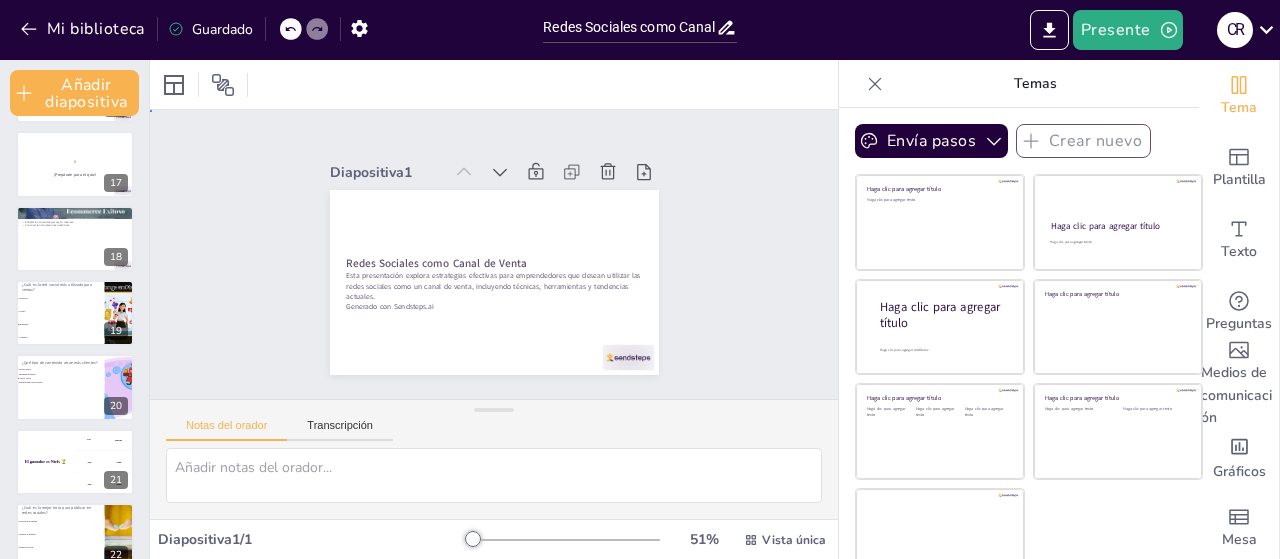click at bounding box center (88, 372) 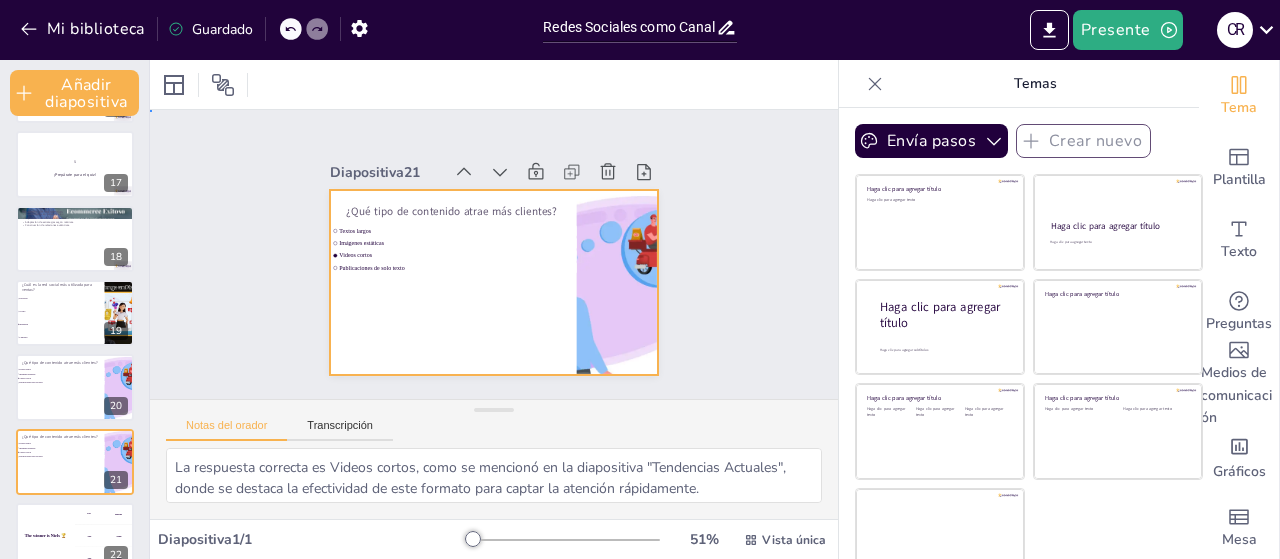 scroll, scrollTop: 1315, scrollLeft: 0, axis: vertical 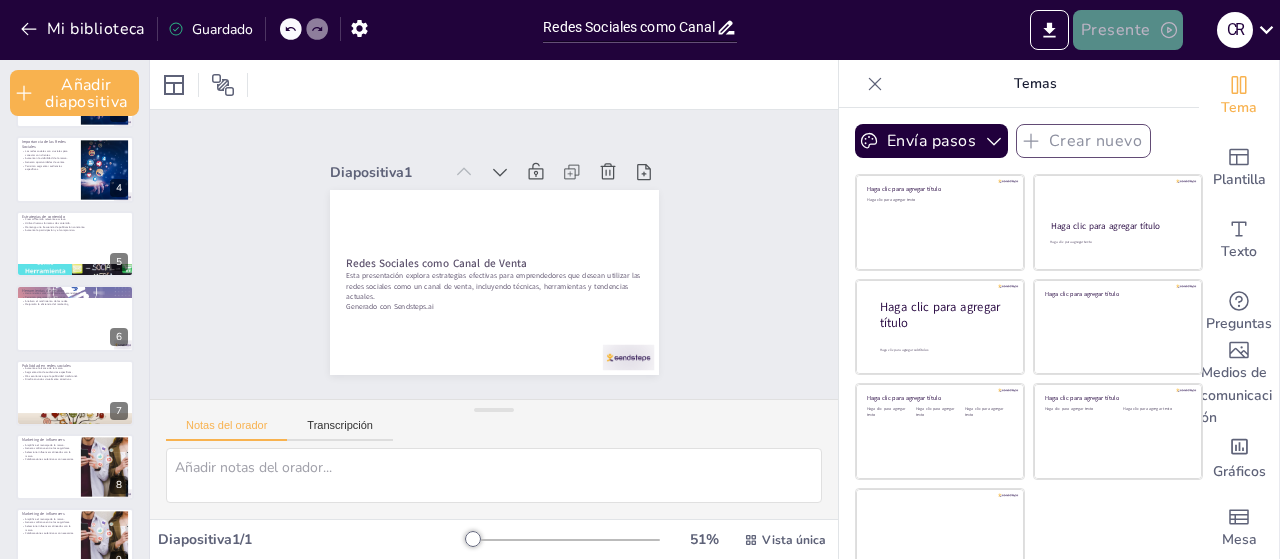 click on "Presente" at bounding box center (1116, 31) 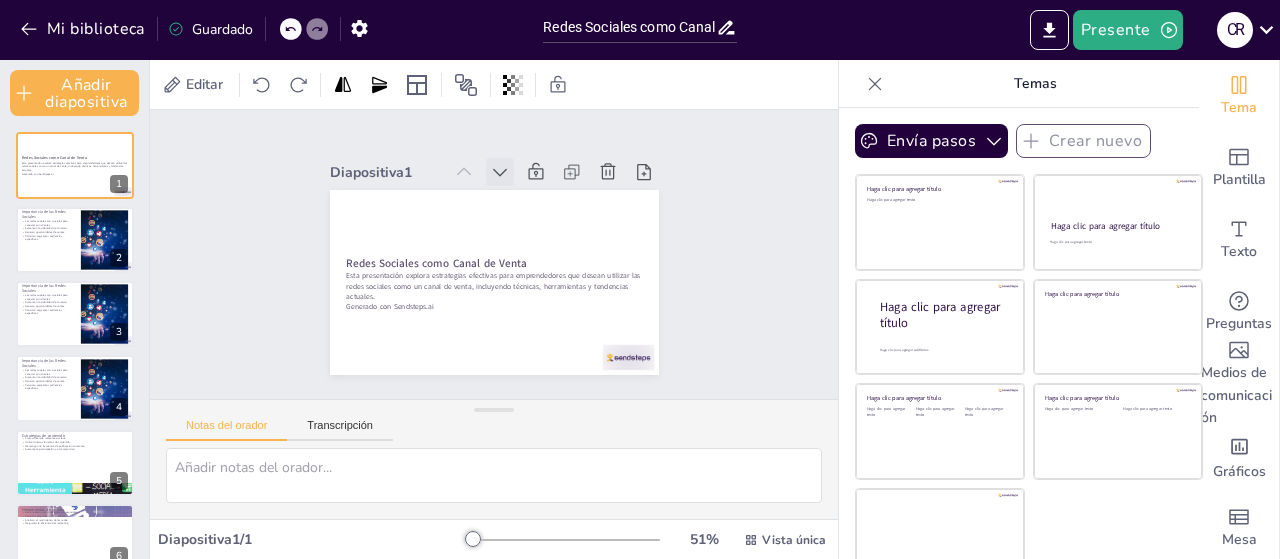 click 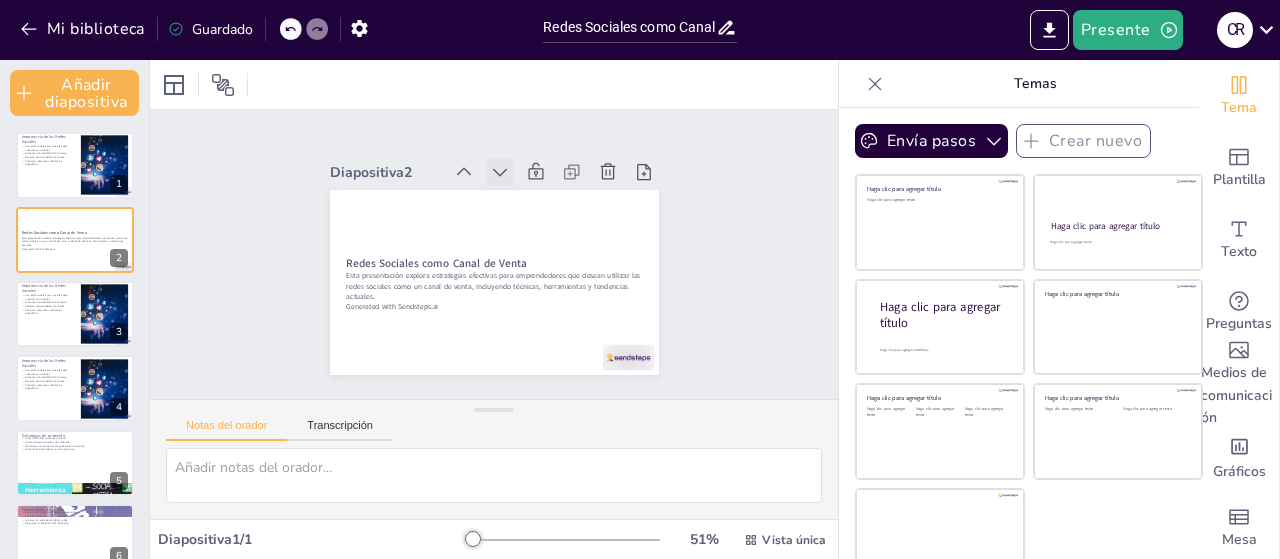 click 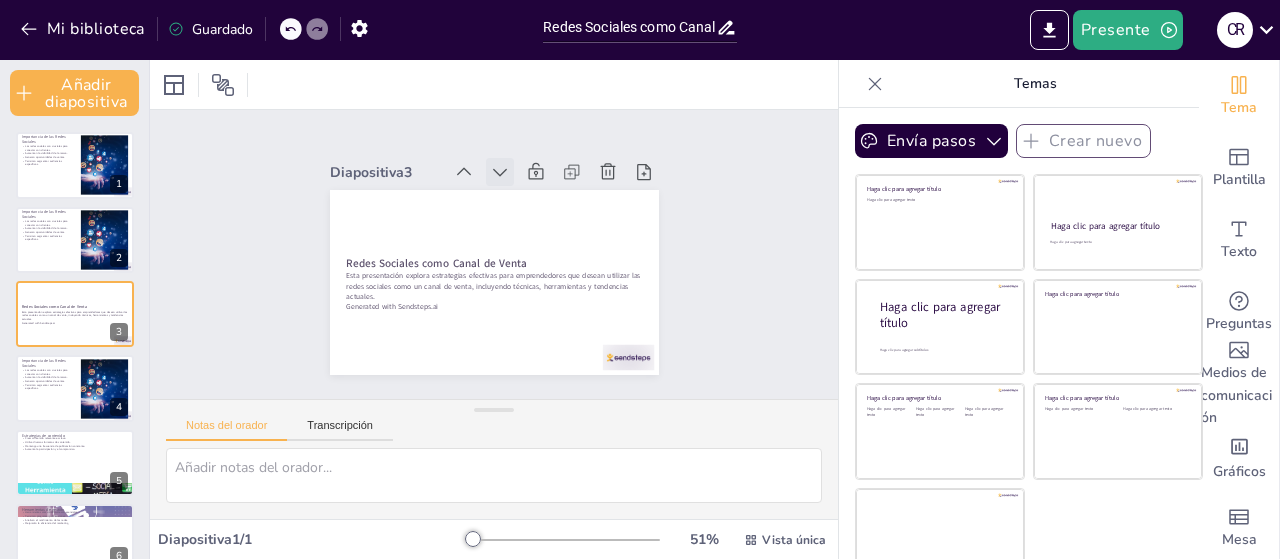 click 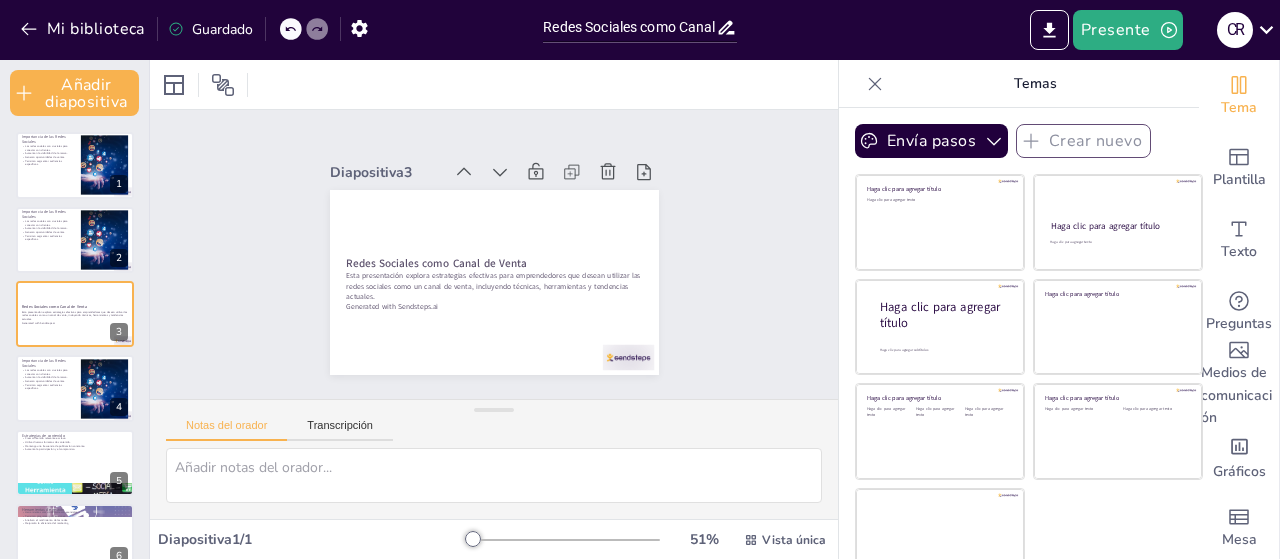 click 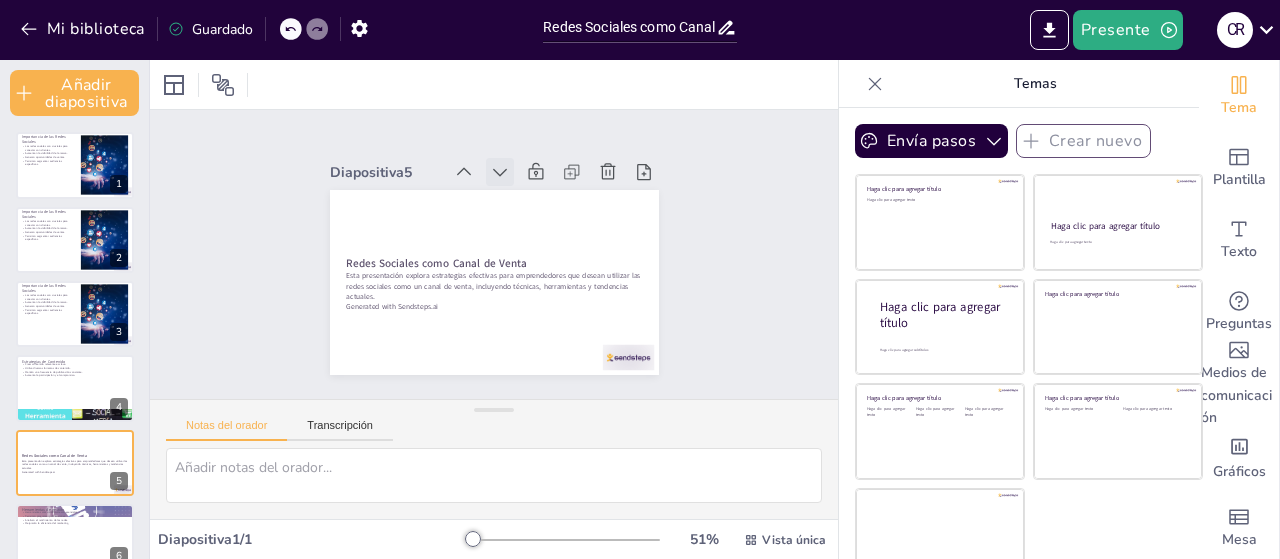 click 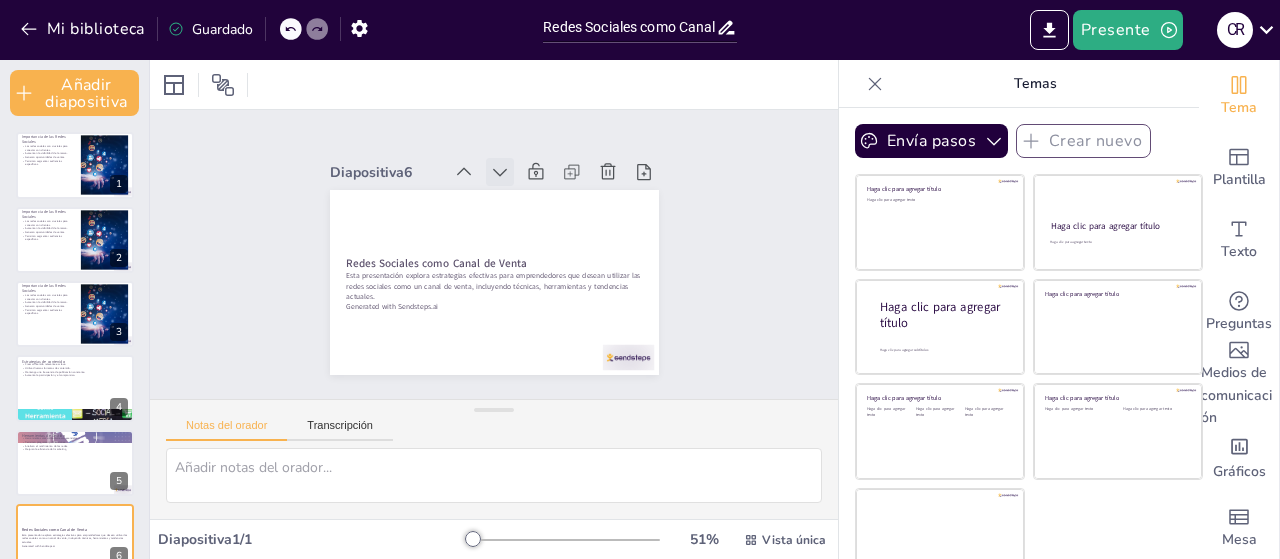 click 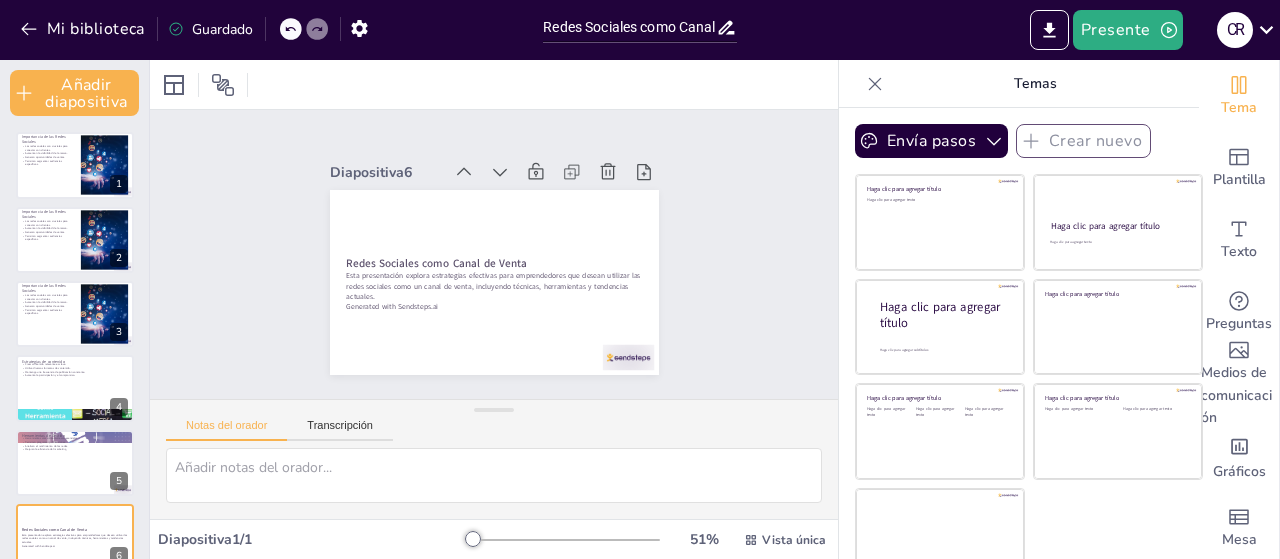 click 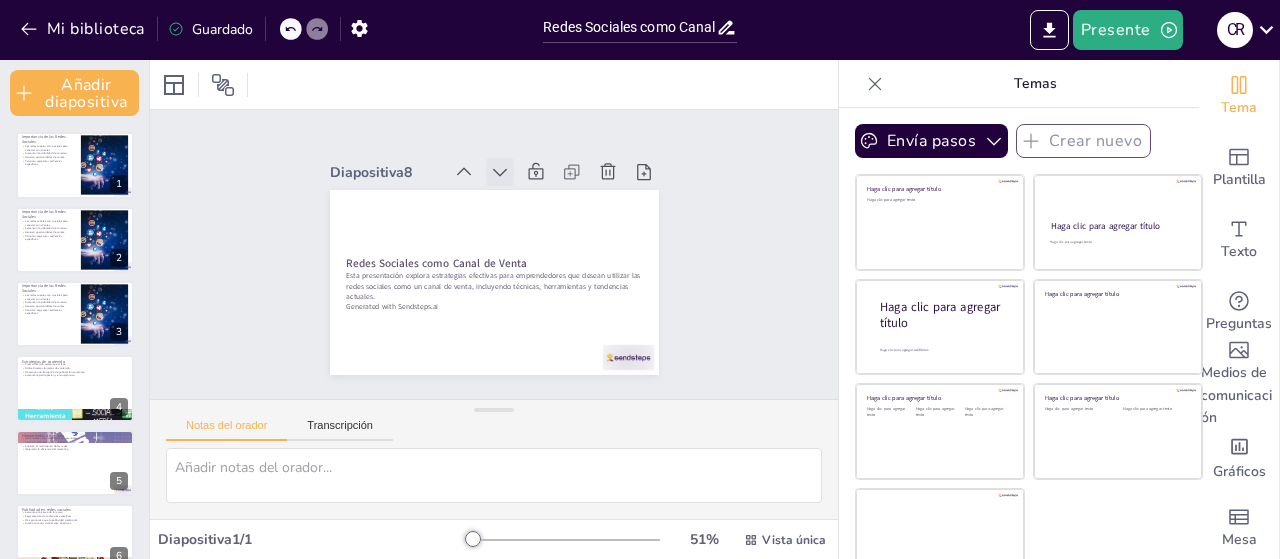 click 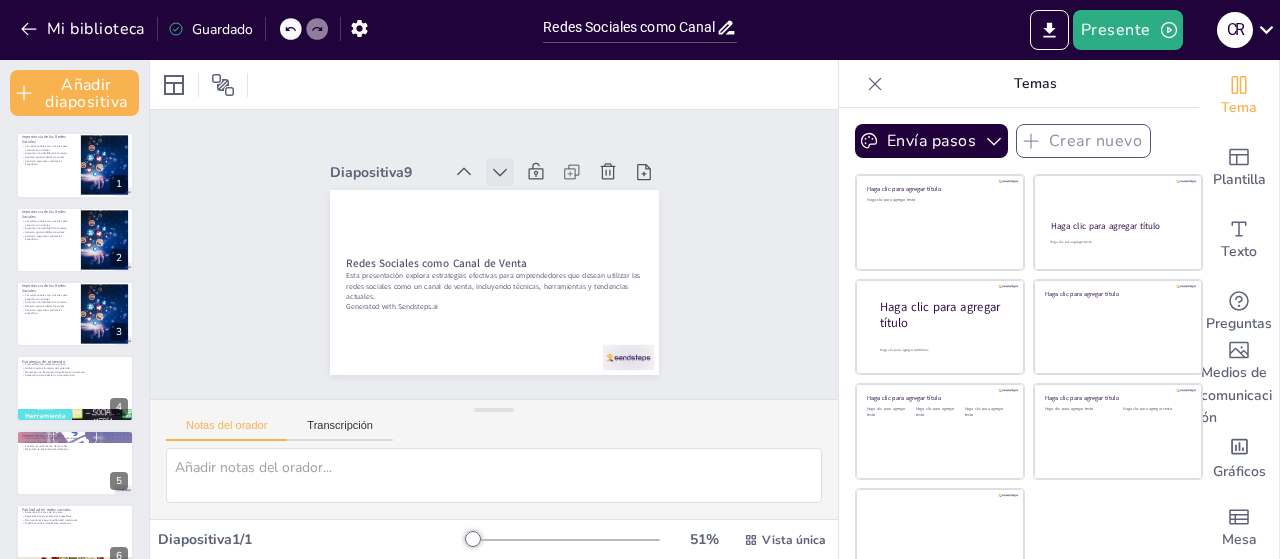 click 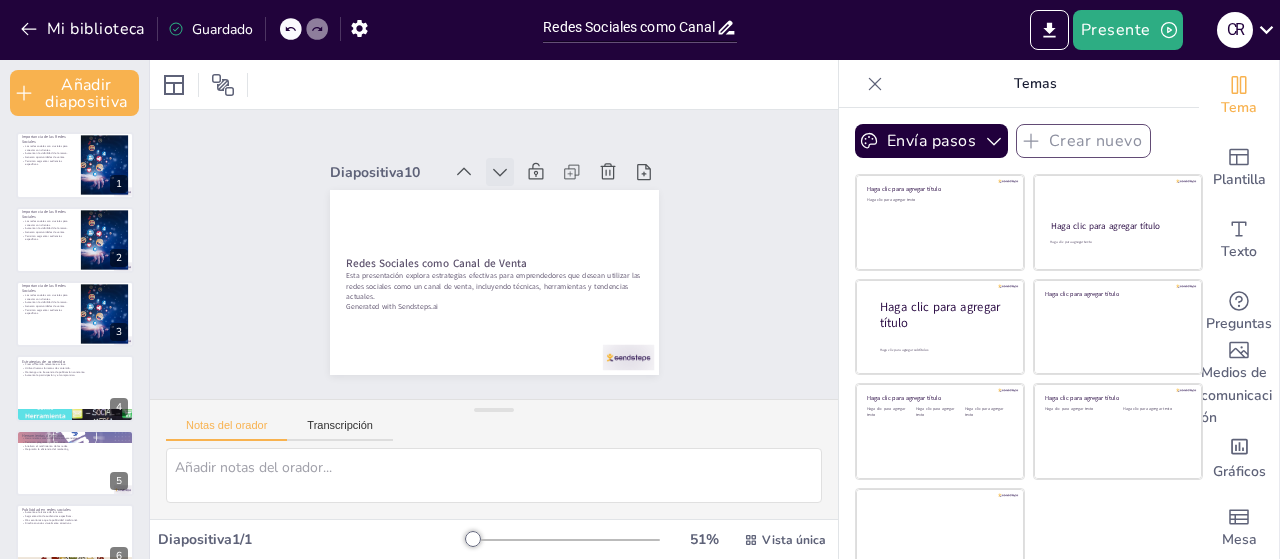 click 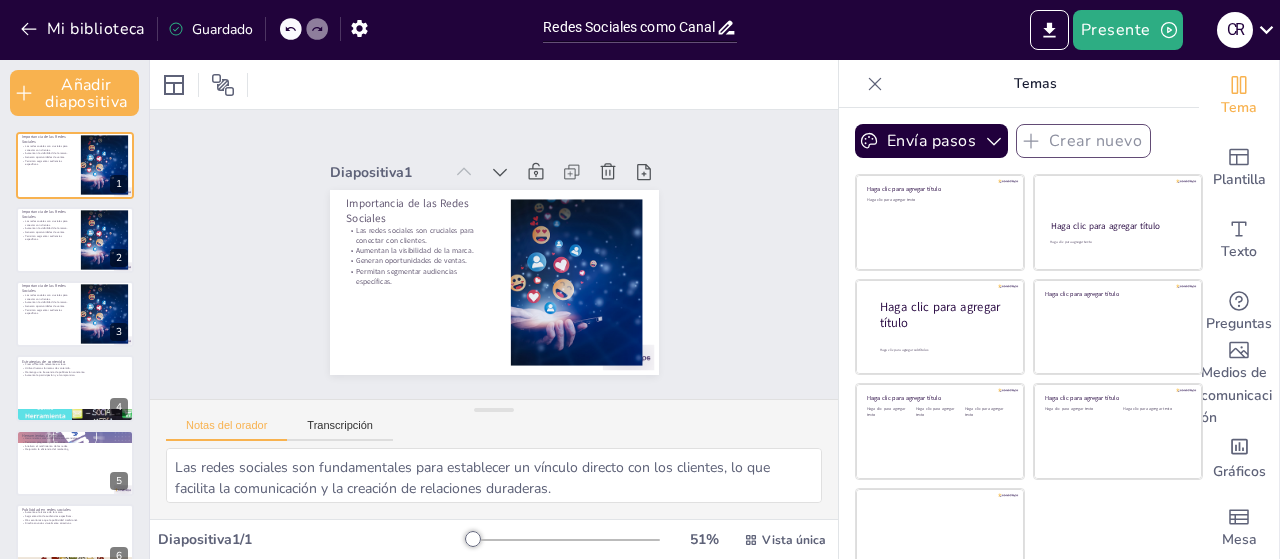 click 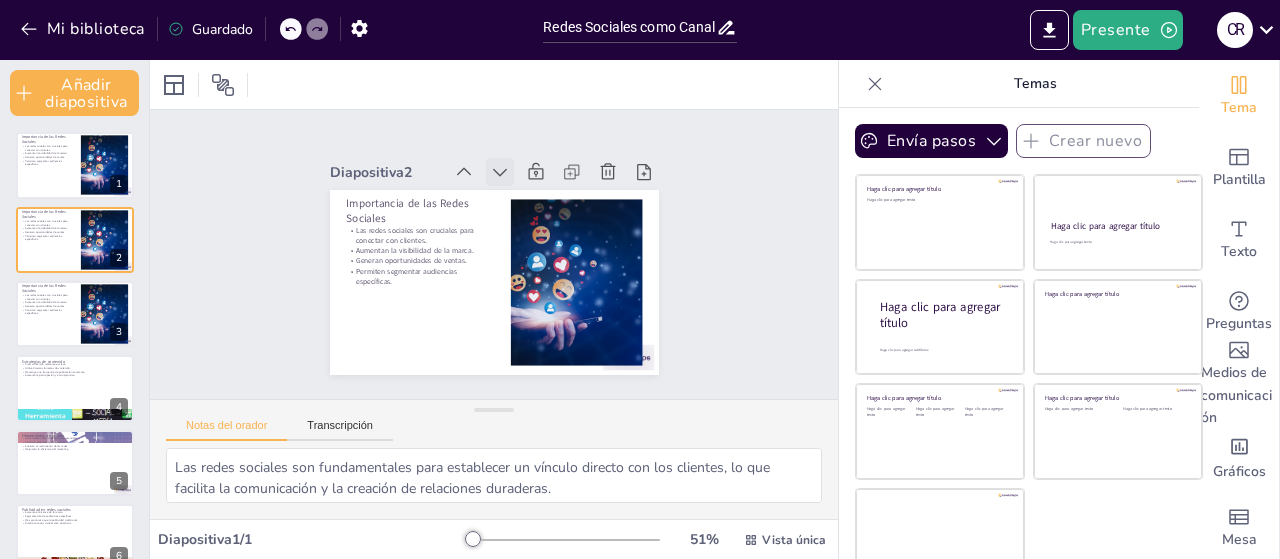 click 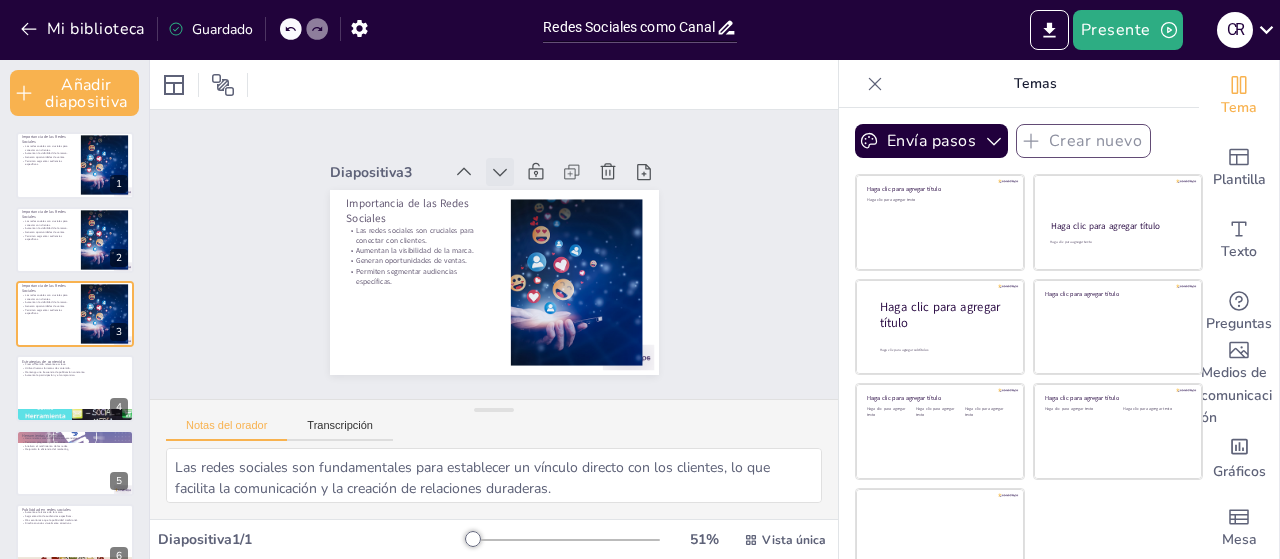 click 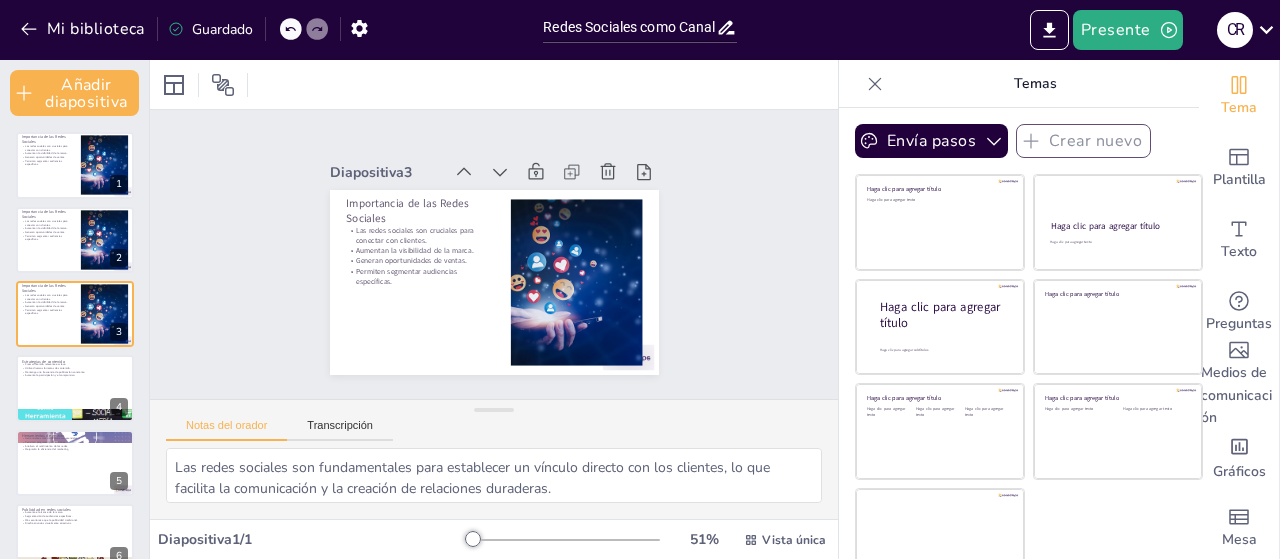 click 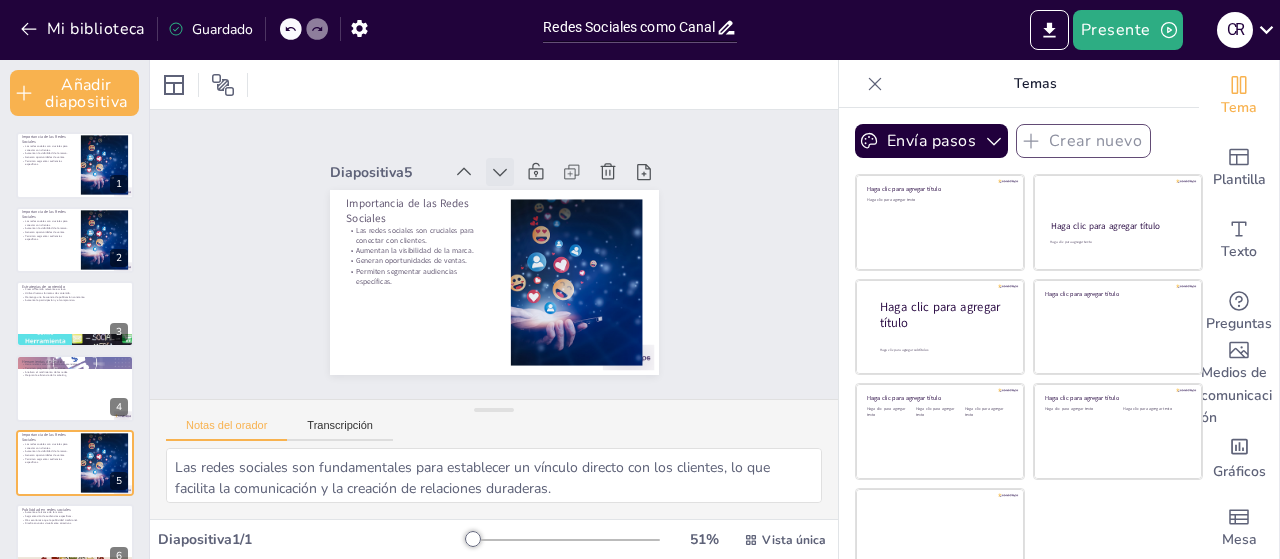click 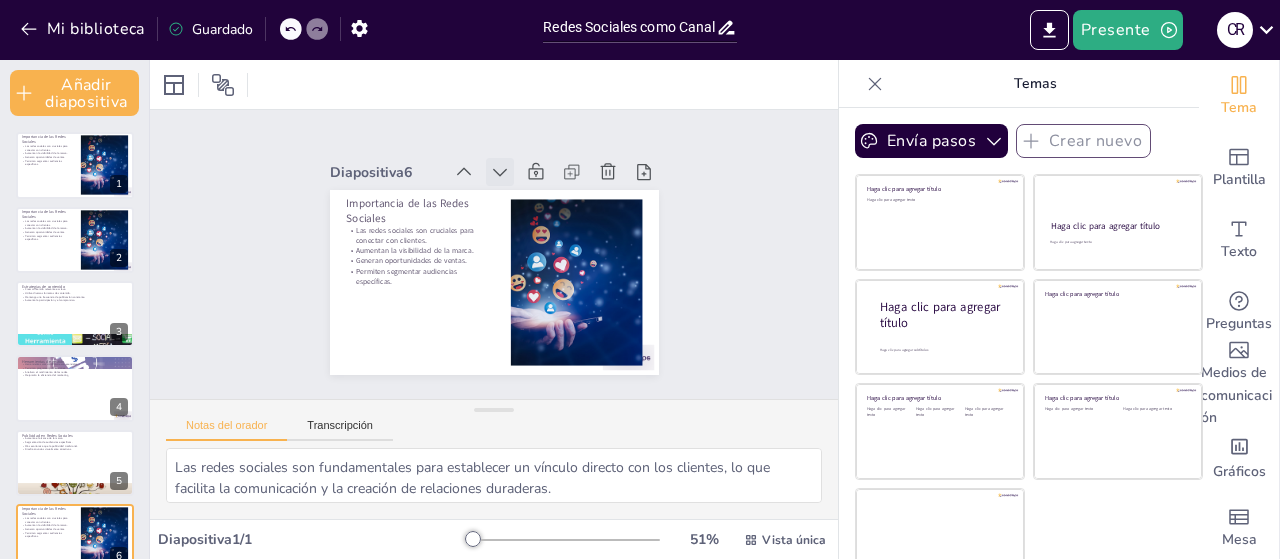 click 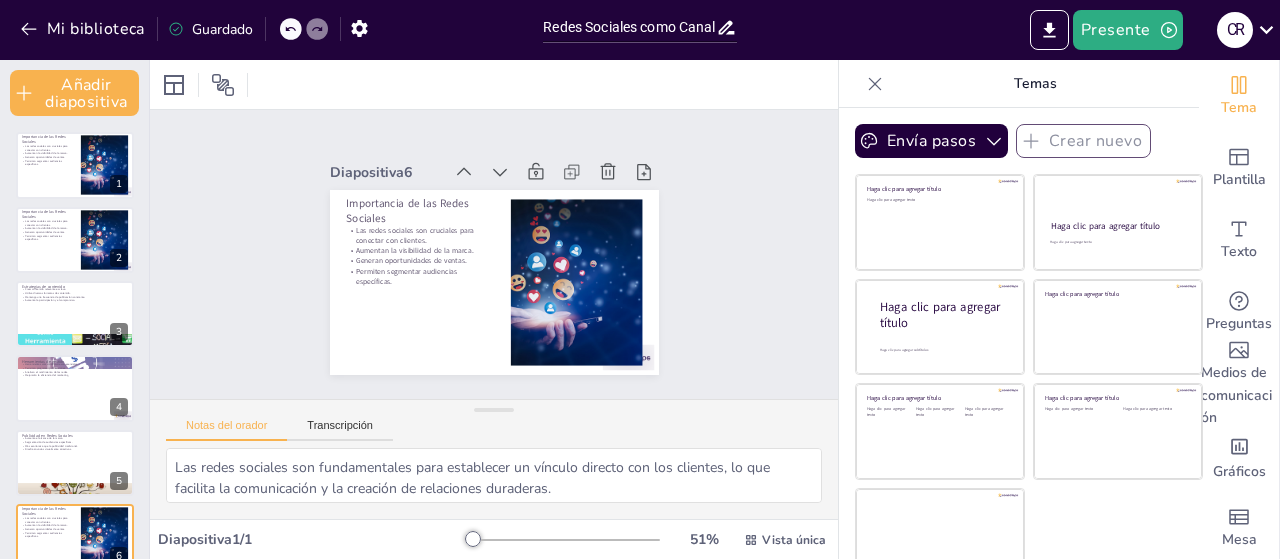 click 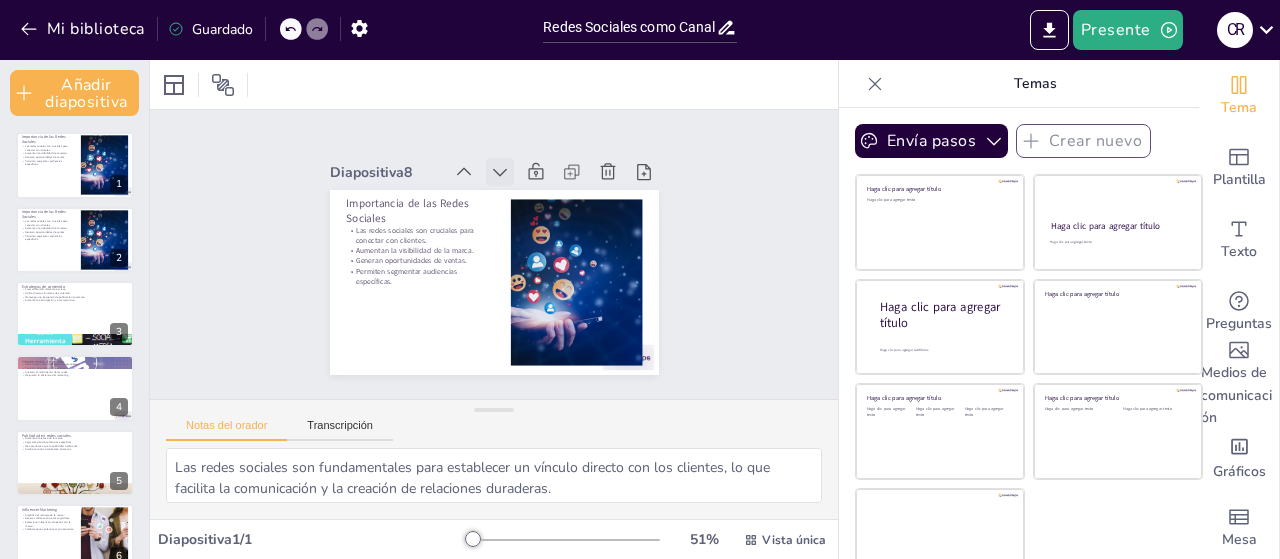 click 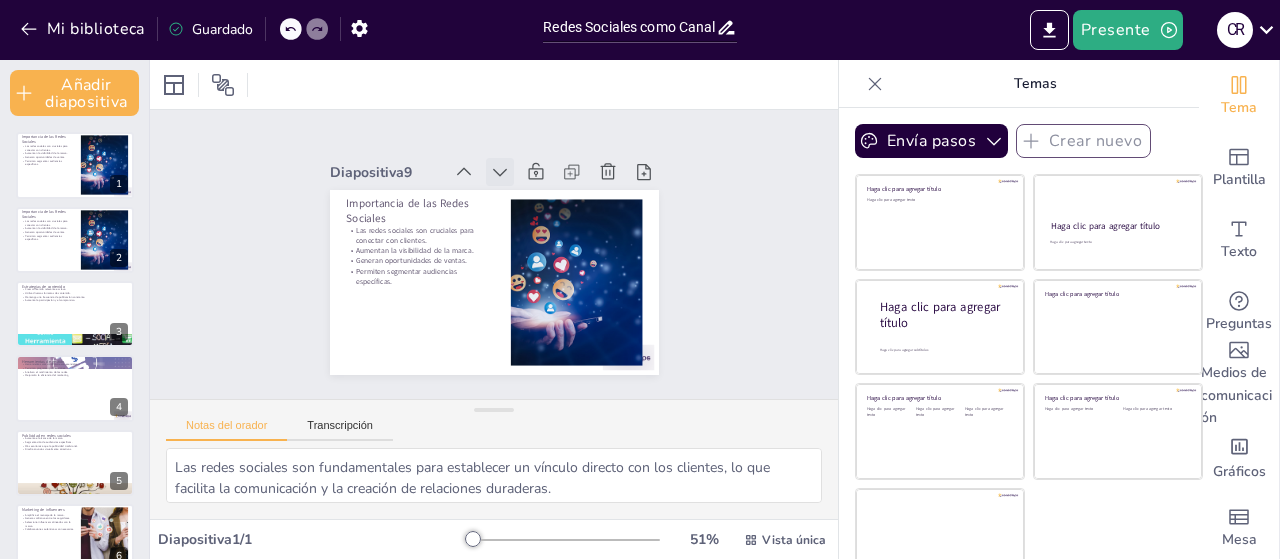 click 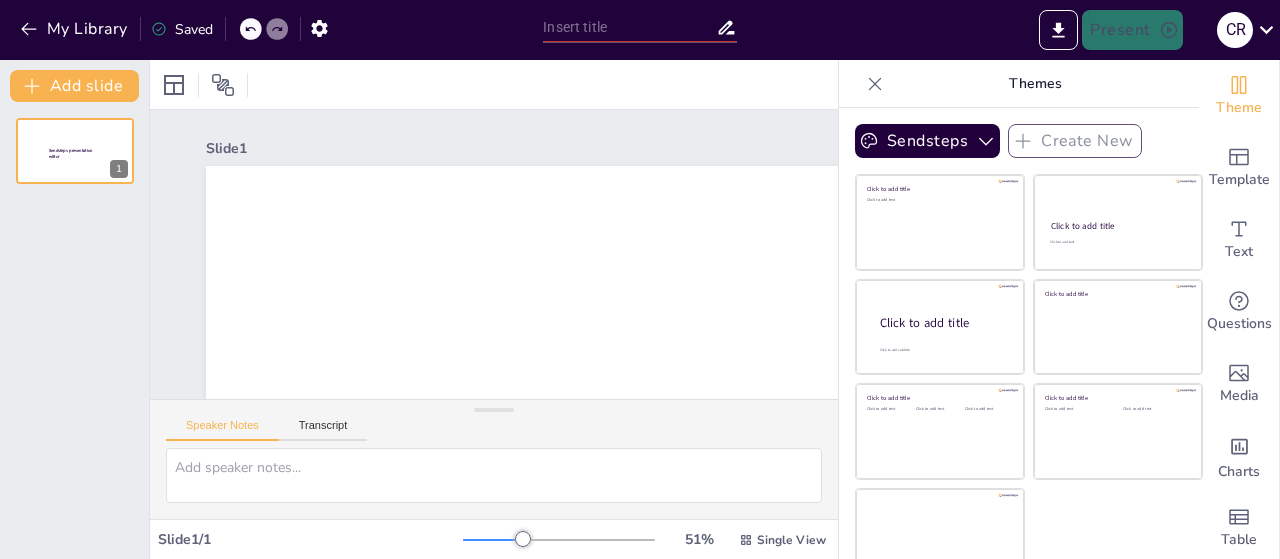 scroll, scrollTop: 0, scrollLeft: 0, axis: both 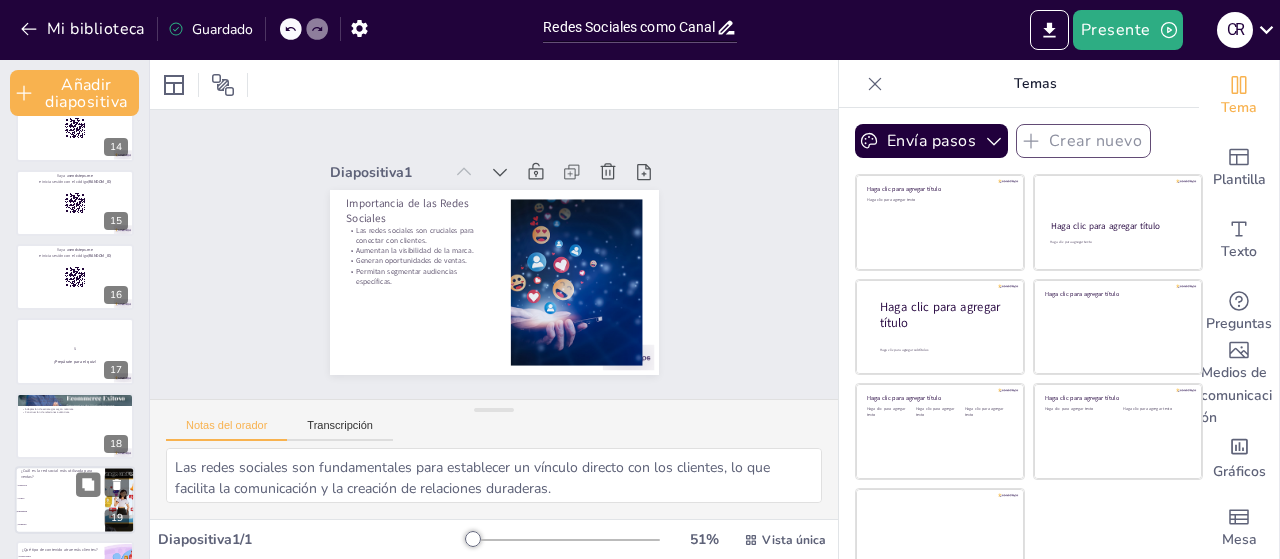 click on "Facebook" at bounding box center [60, 485] 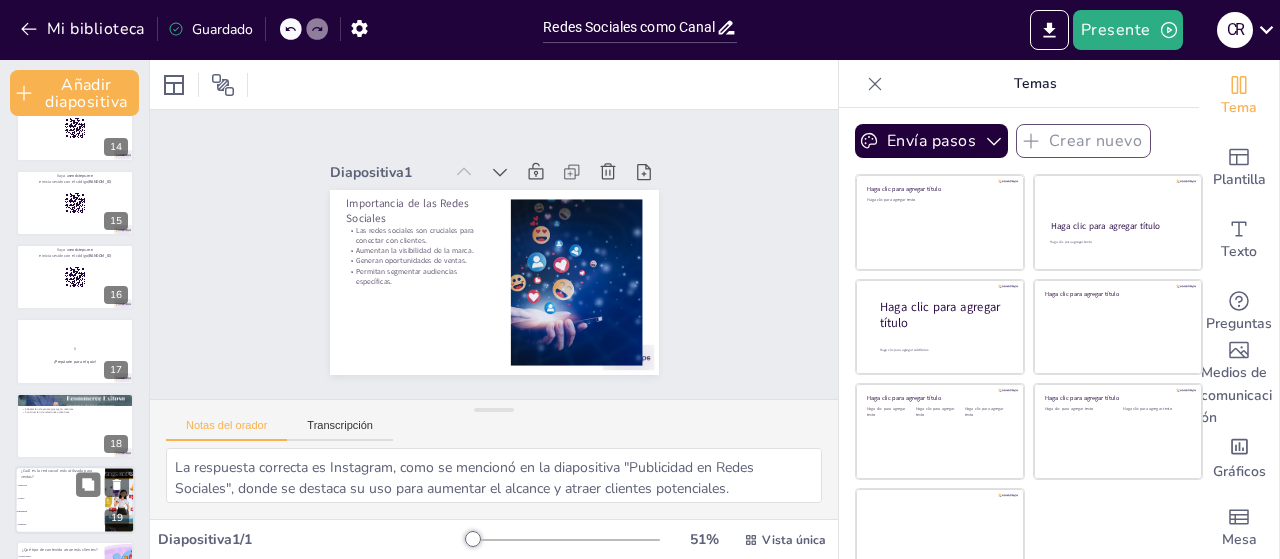 scroll, scrollTop: 1166, scrollLeft: 0, axis: vertical 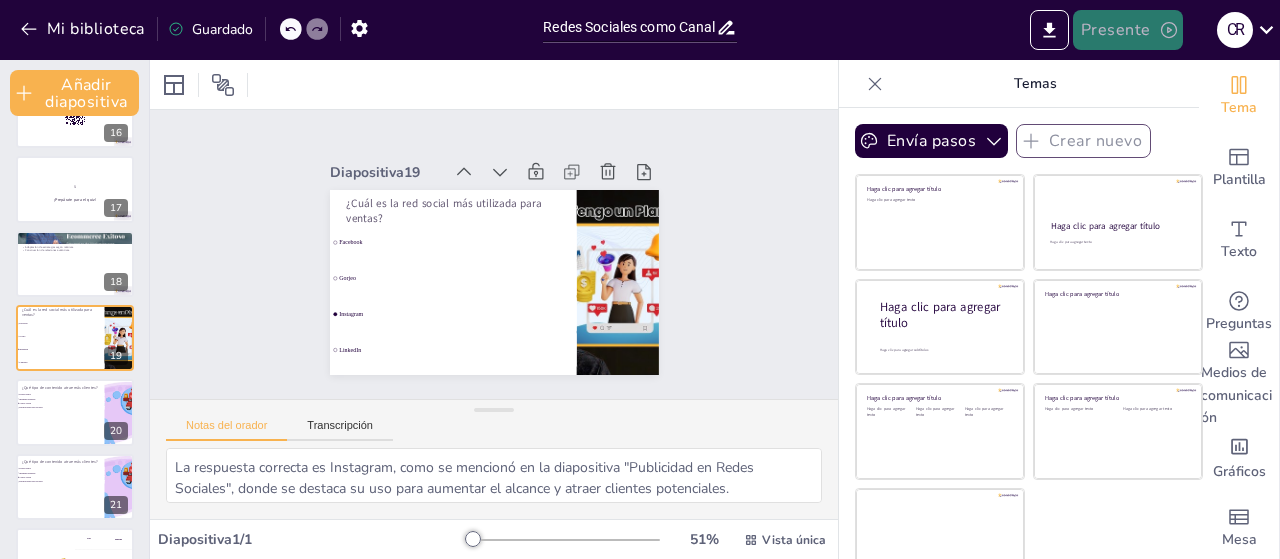 click on "Presente" at bounding box center (1116, 31) 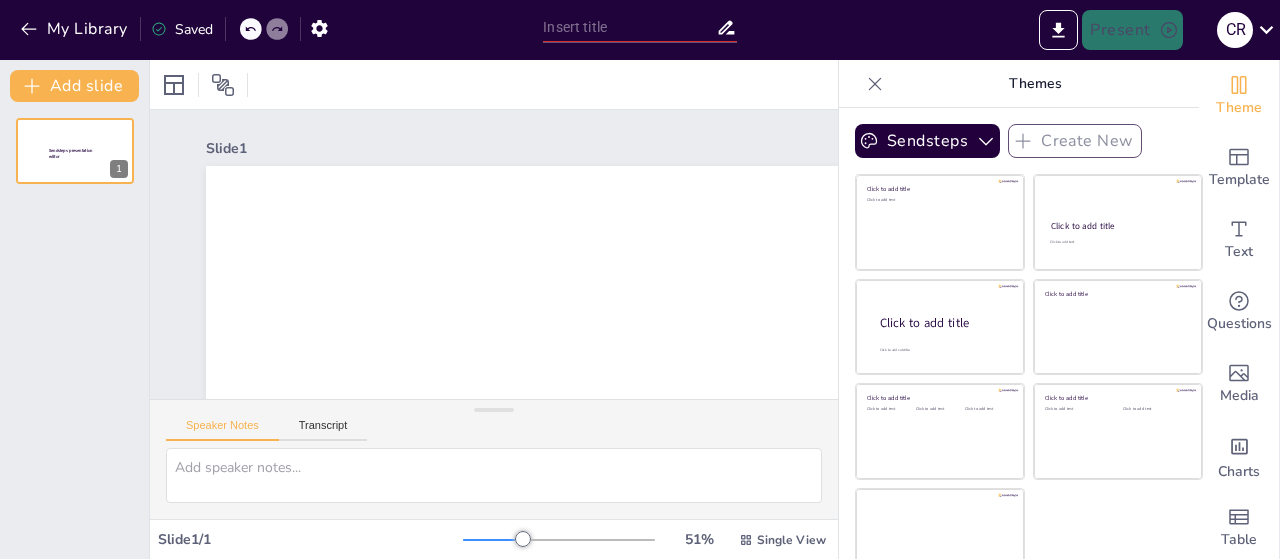 scroll, scrollTop: 0, scrollLeft: 0, axis: both 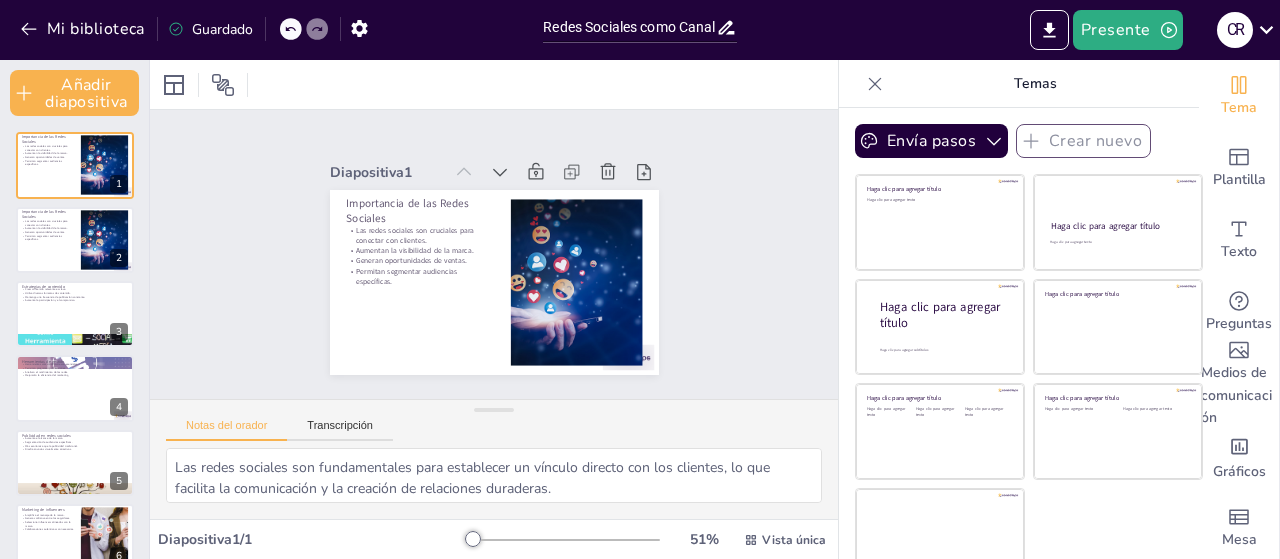 click 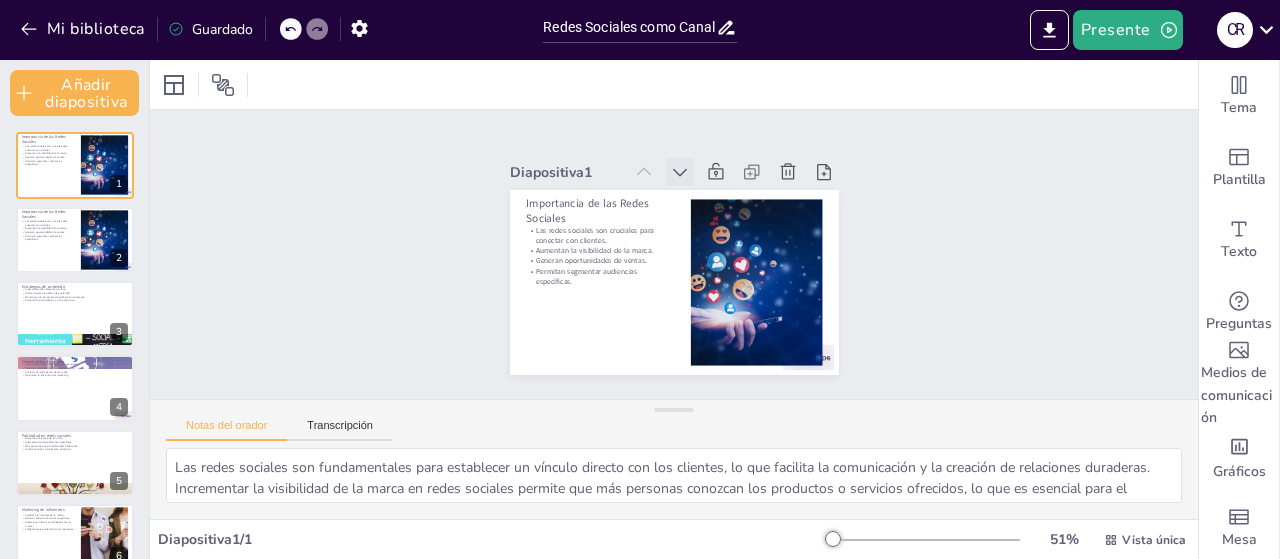click 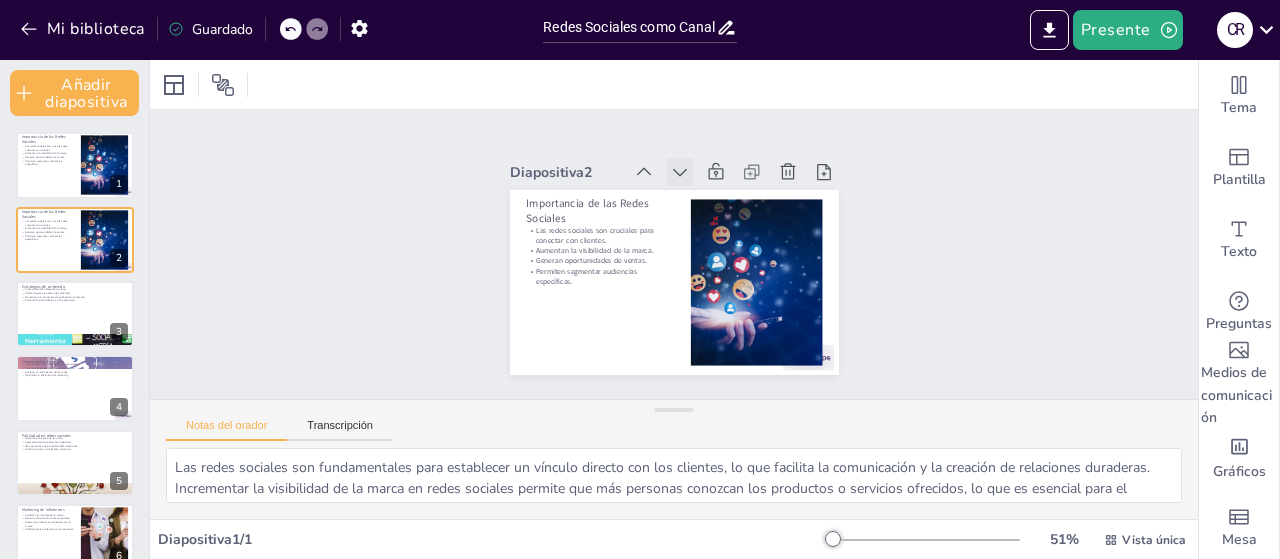 click 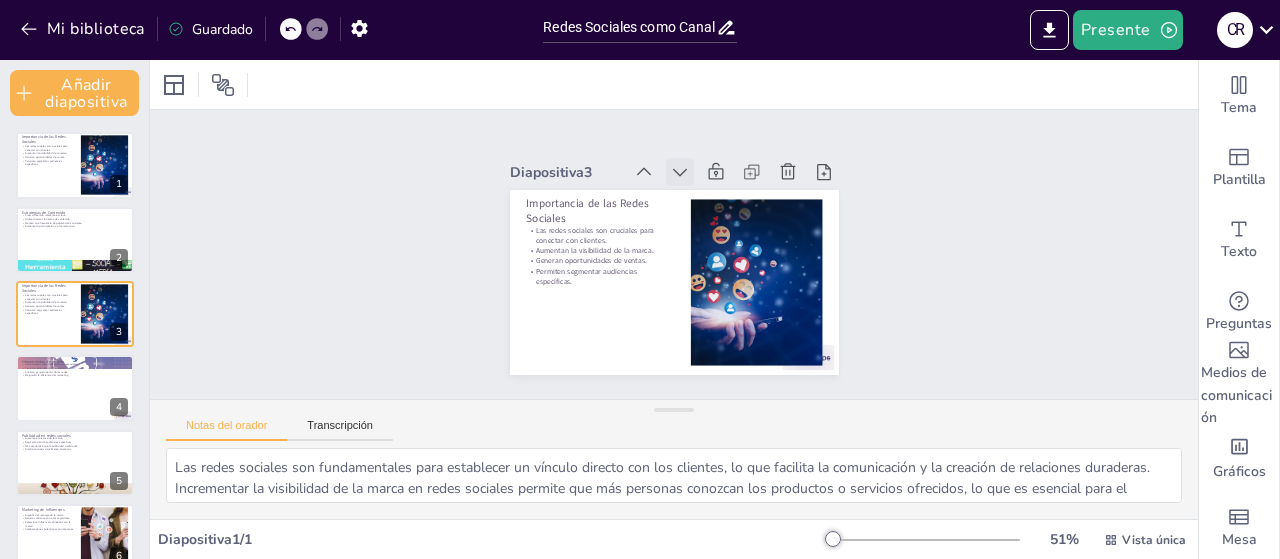 click 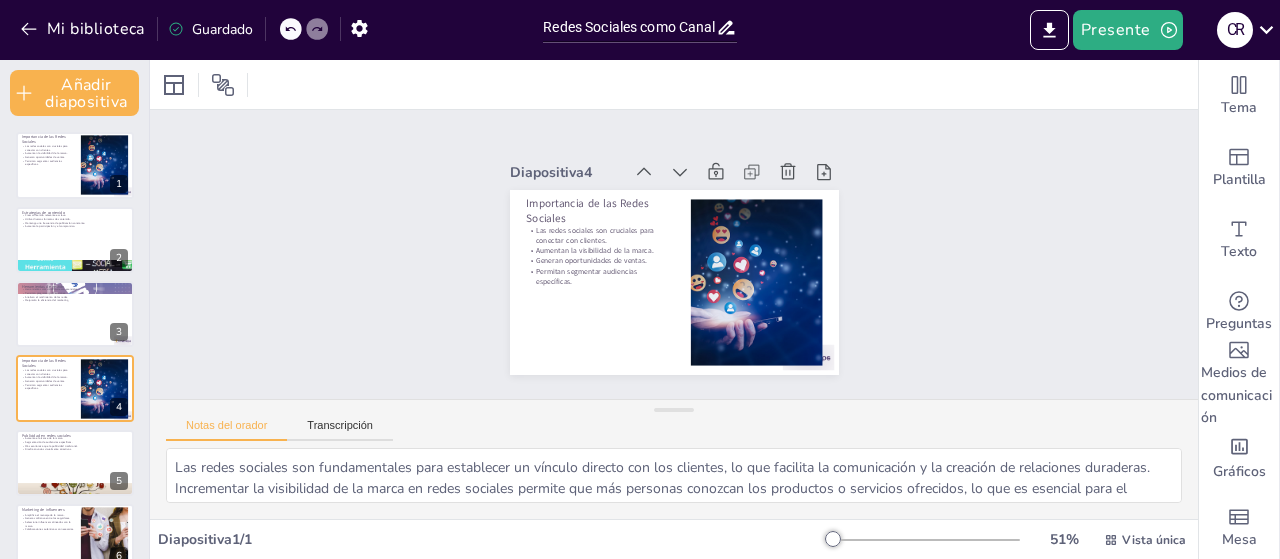 click 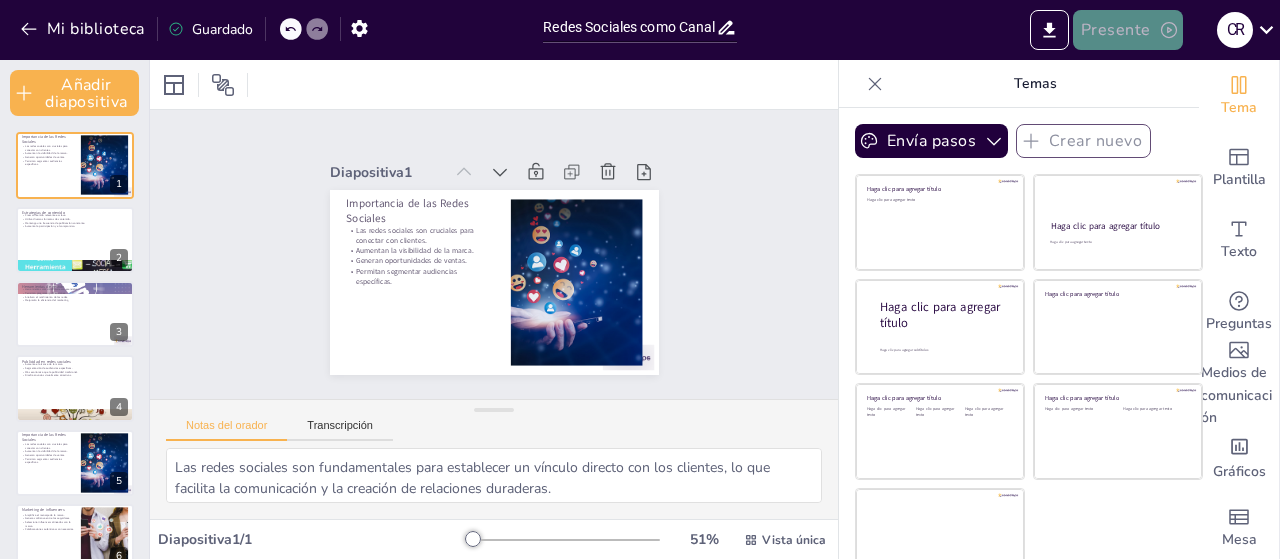 click on "Presente" at bounding box center (1128, 30) 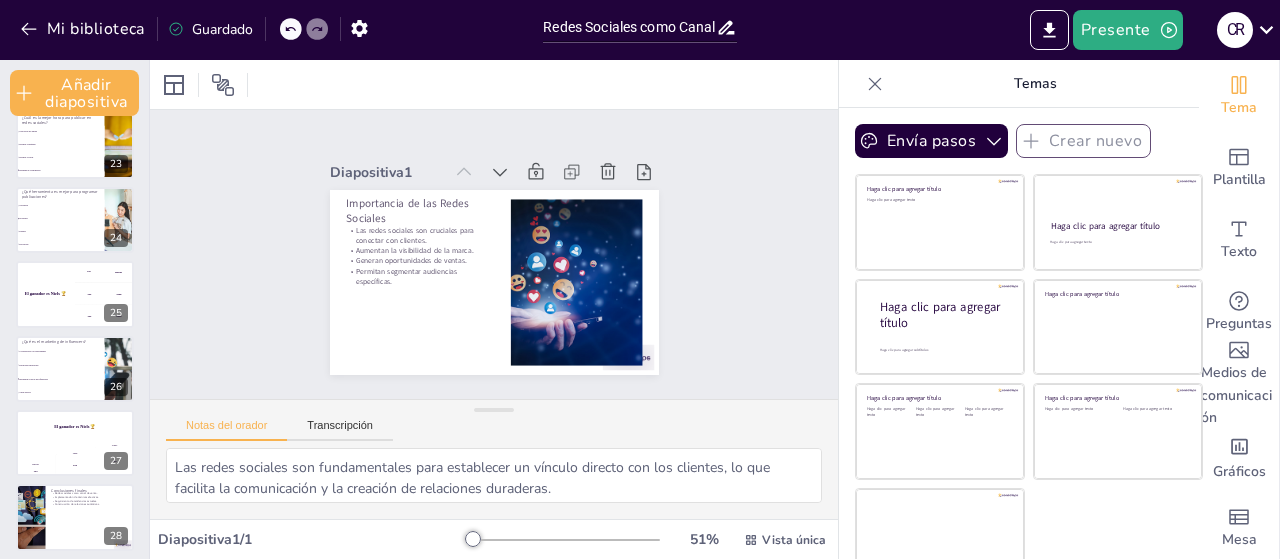 scroll, scrollTop: 1664, scrollLeft: 0, axis: vertical 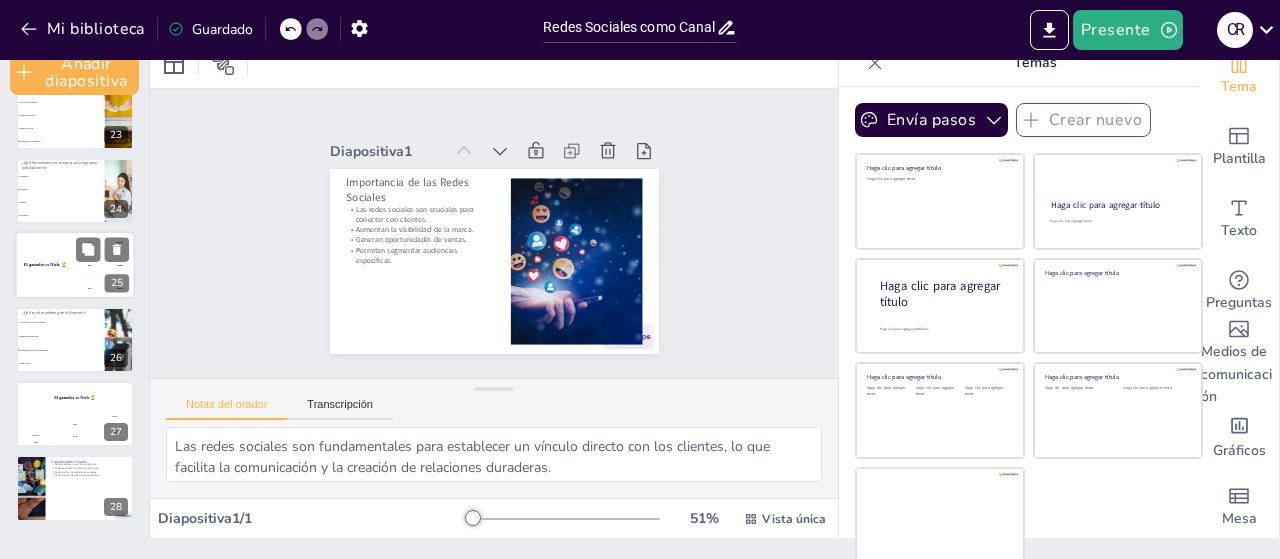 click on "El ganador es    [NAME] 🏆" at bounding box center (45, 266) 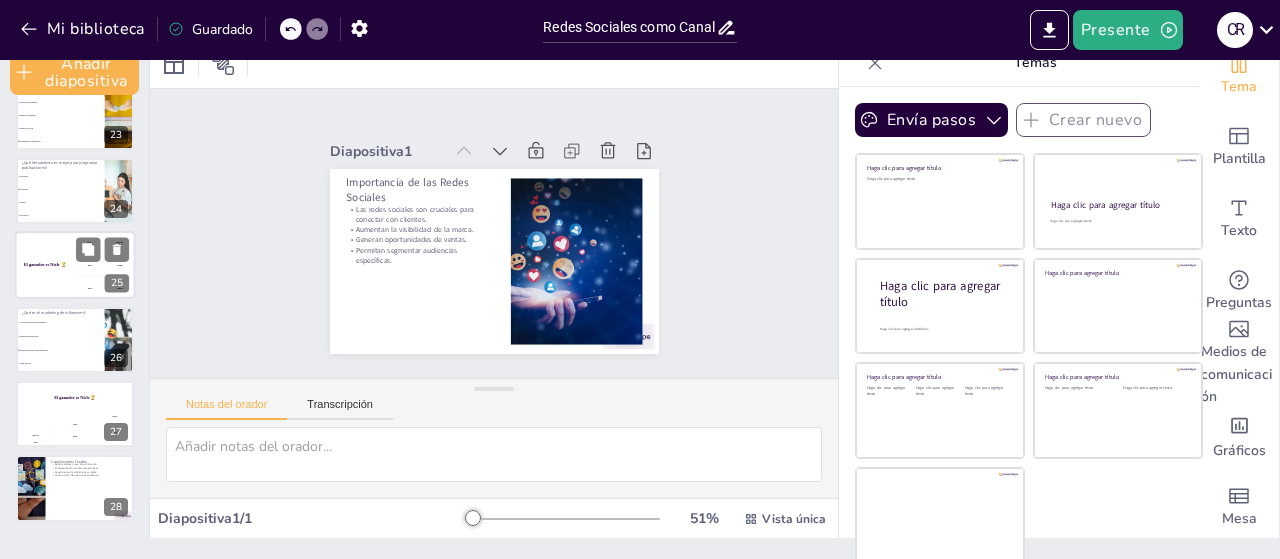 scroll, scrollTop: 1613, scrollLeft: 0, axis: vertical 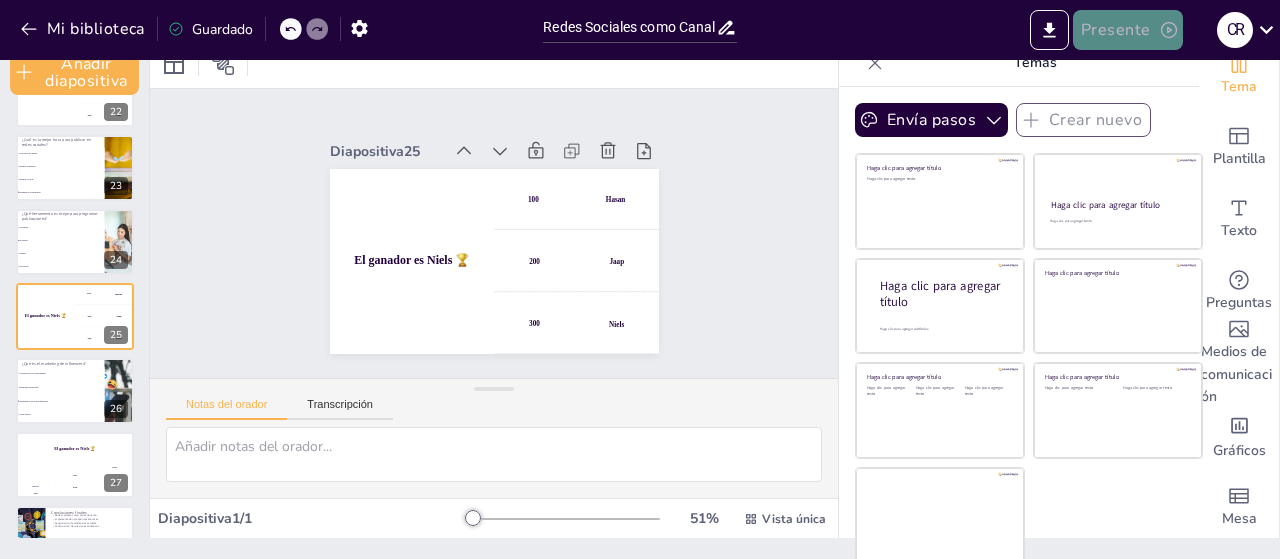 click on "Presente" at bounding box center (1116, 31) 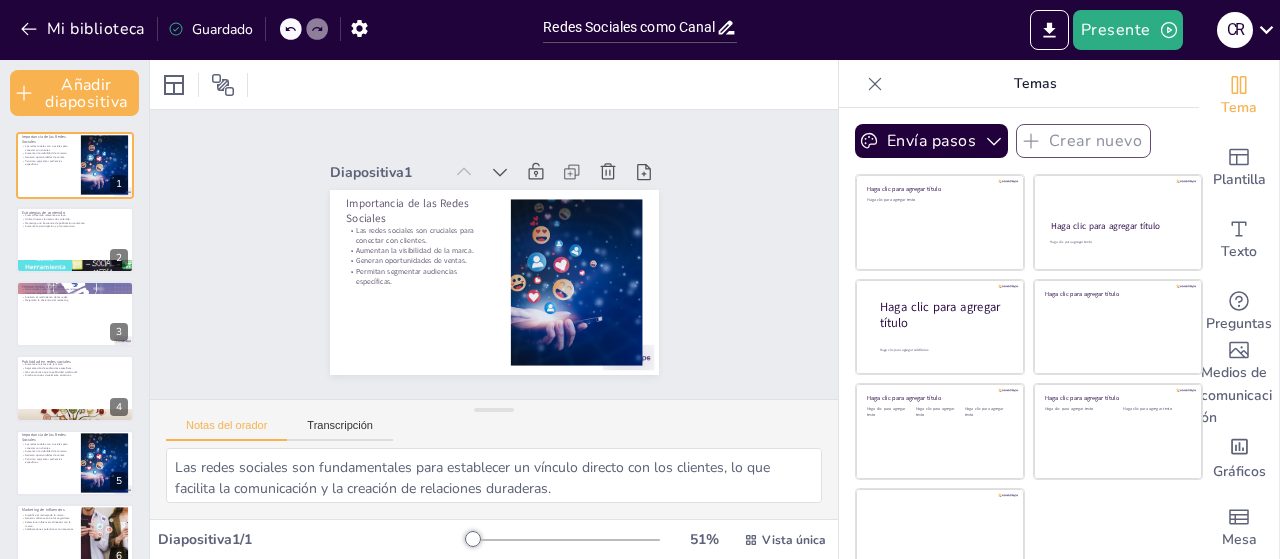 click 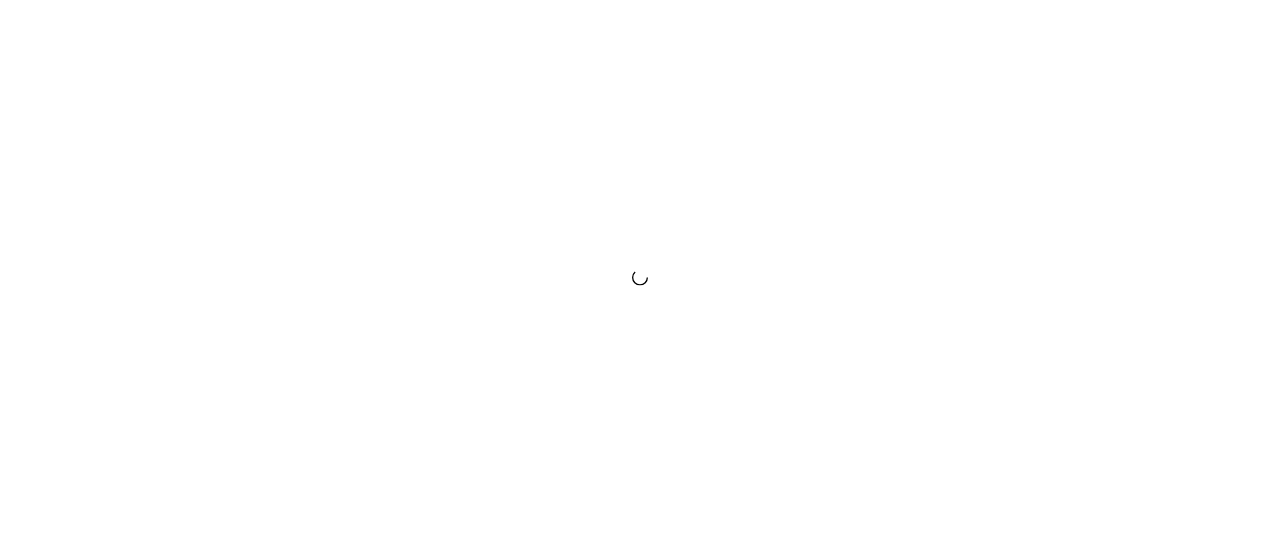 scroll, scrollTop: 0, scrollLeft: 0, axis: both 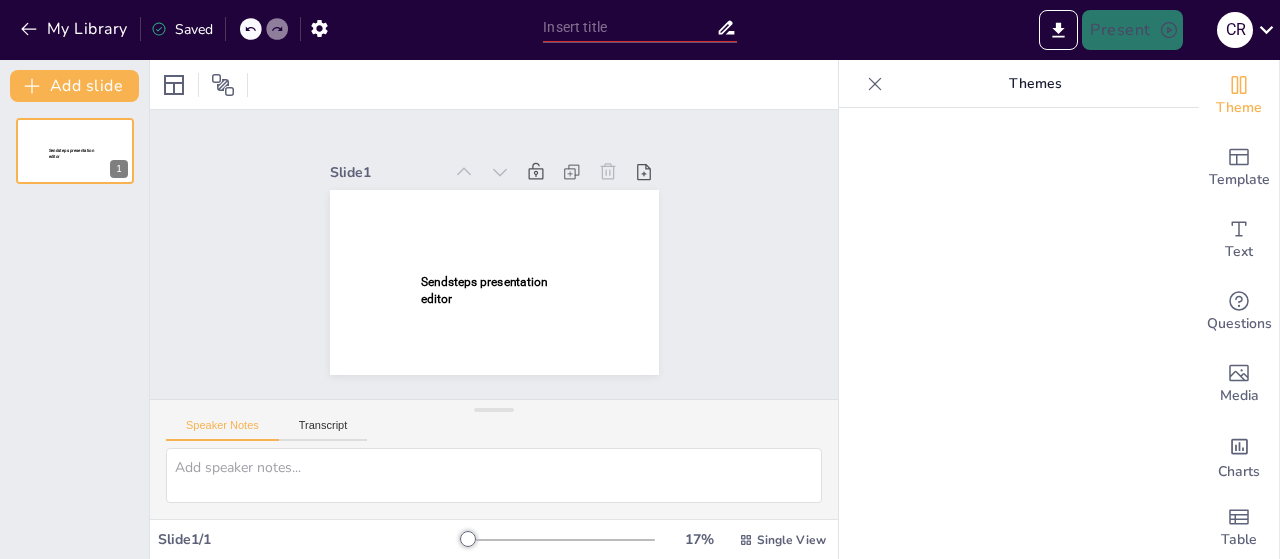 type on "Redes Sociales como Canal de Venta: Estrategias para Emprendedores Exitosos" 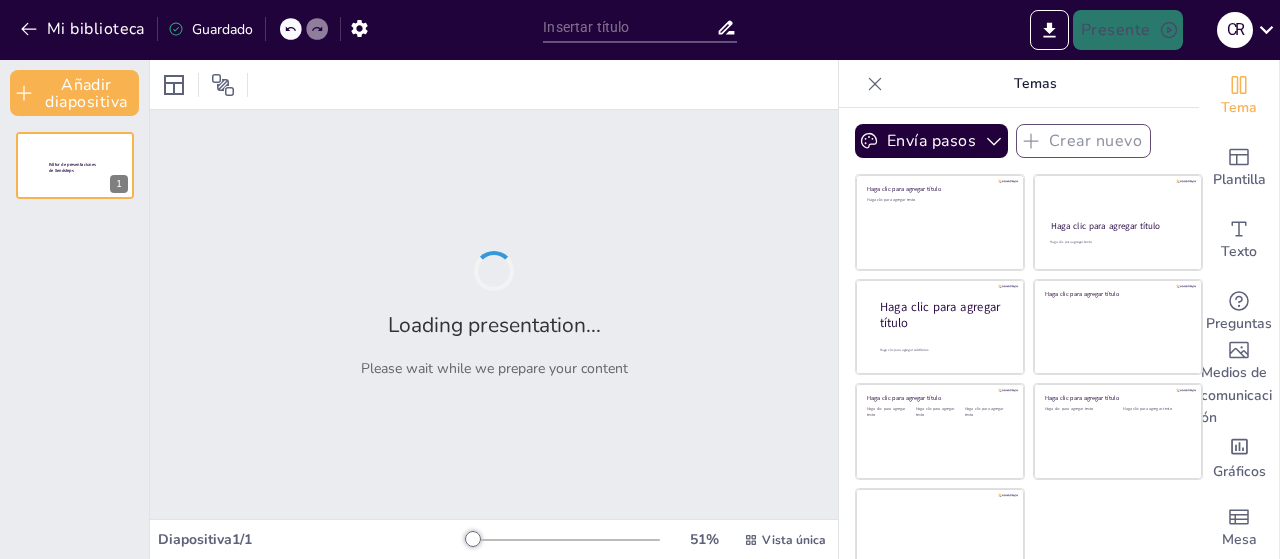 type on "Redes Sociales como Canal de Venta: Estrategias para Emprendedores Exitosos" 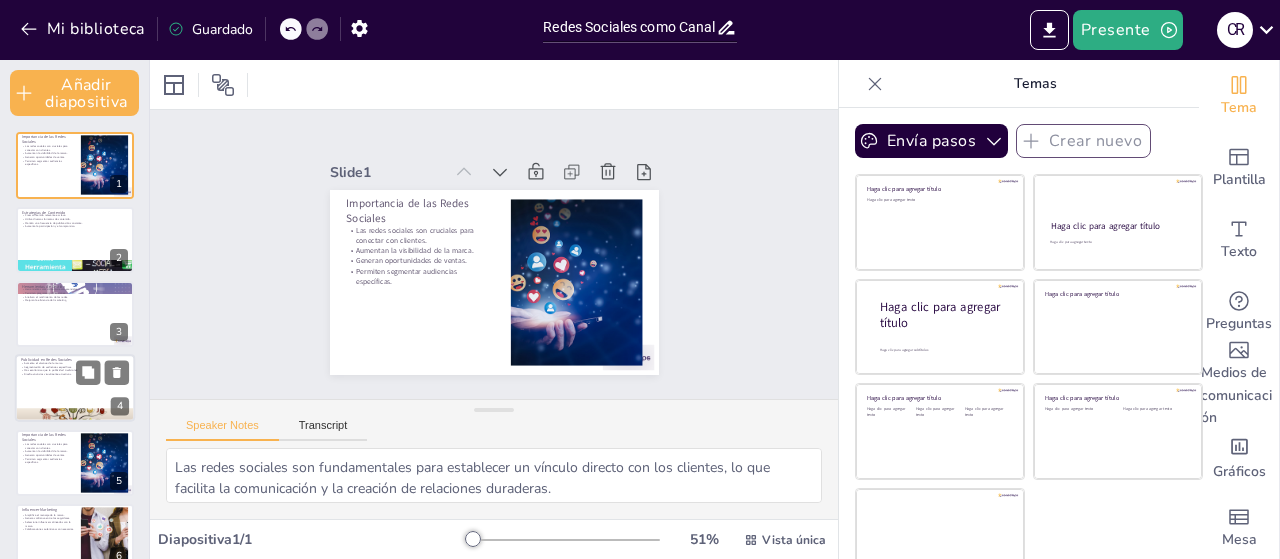 checkbox on "true" 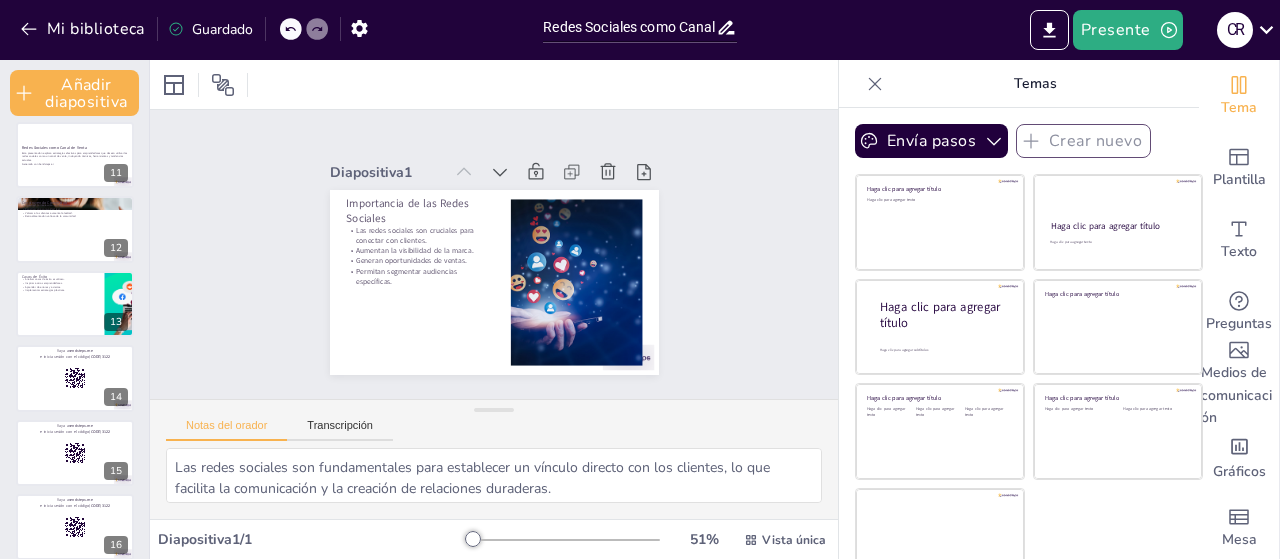 checkbox on "true" 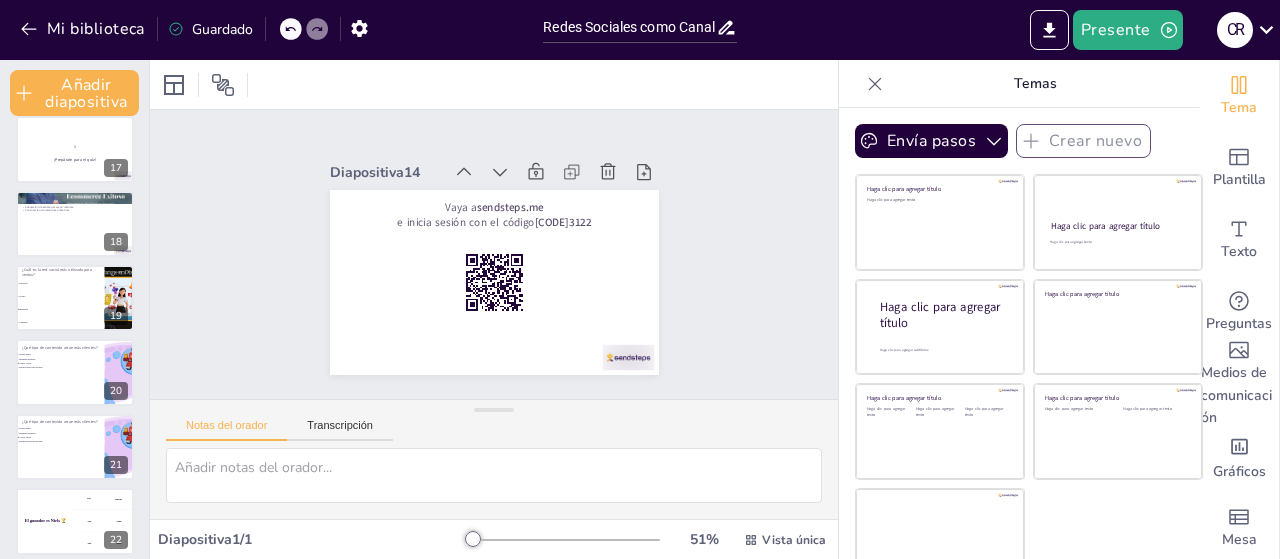scroll, scrollTop: 1231, scrollLeft: 0, axis: vertical 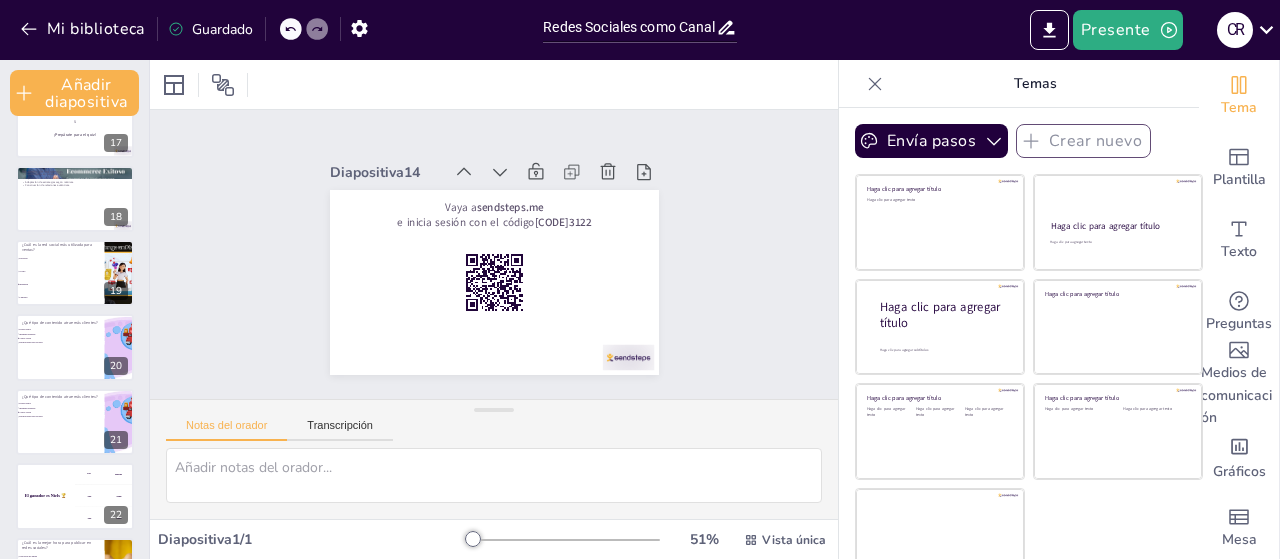 checkbox on "true" 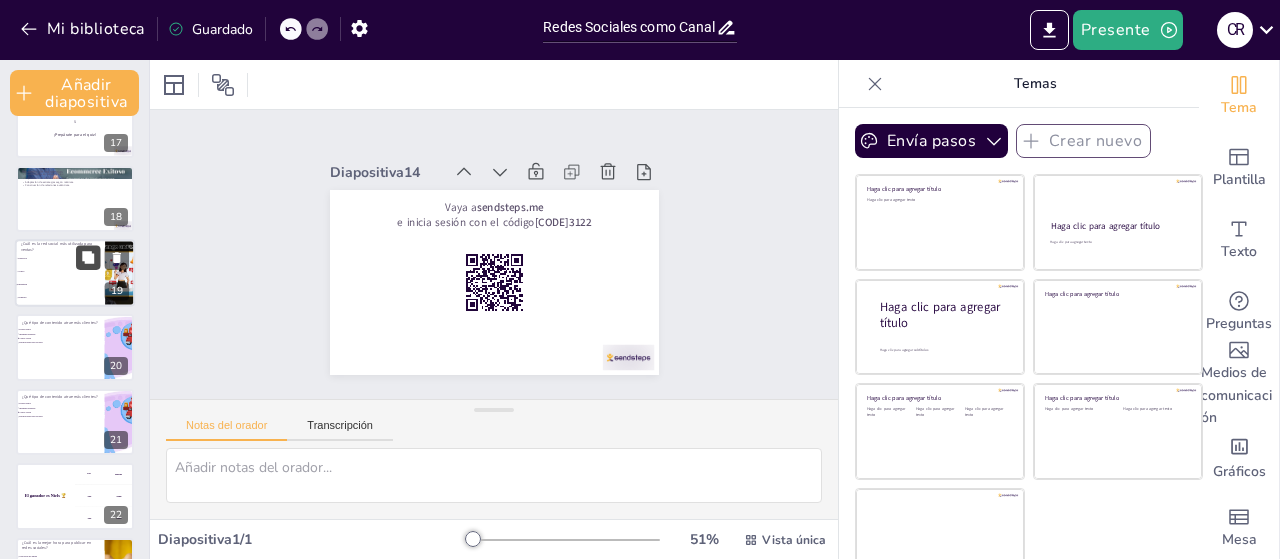 checkbox on "true" 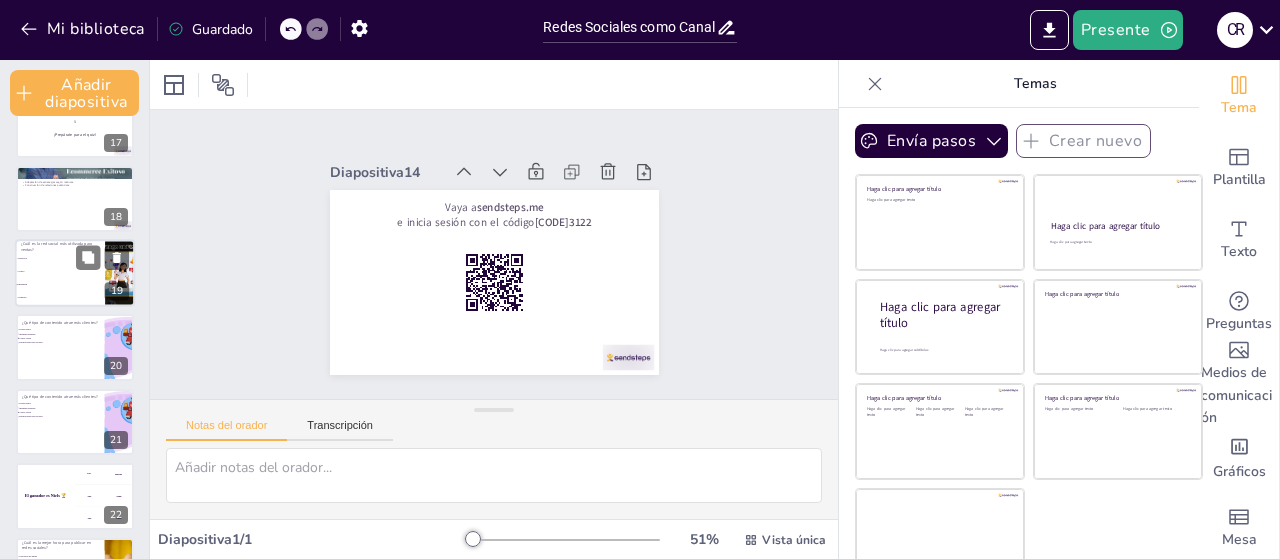 checkbox on "true" 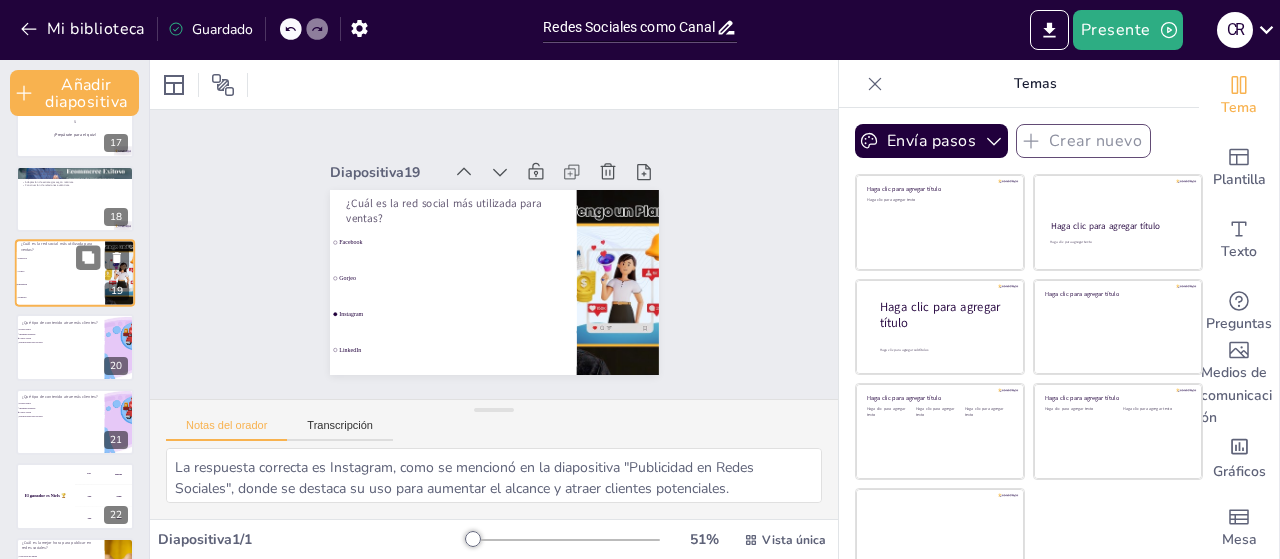 scroll, scrollTop: 1166, scrollLeft: 0, axis: vertical 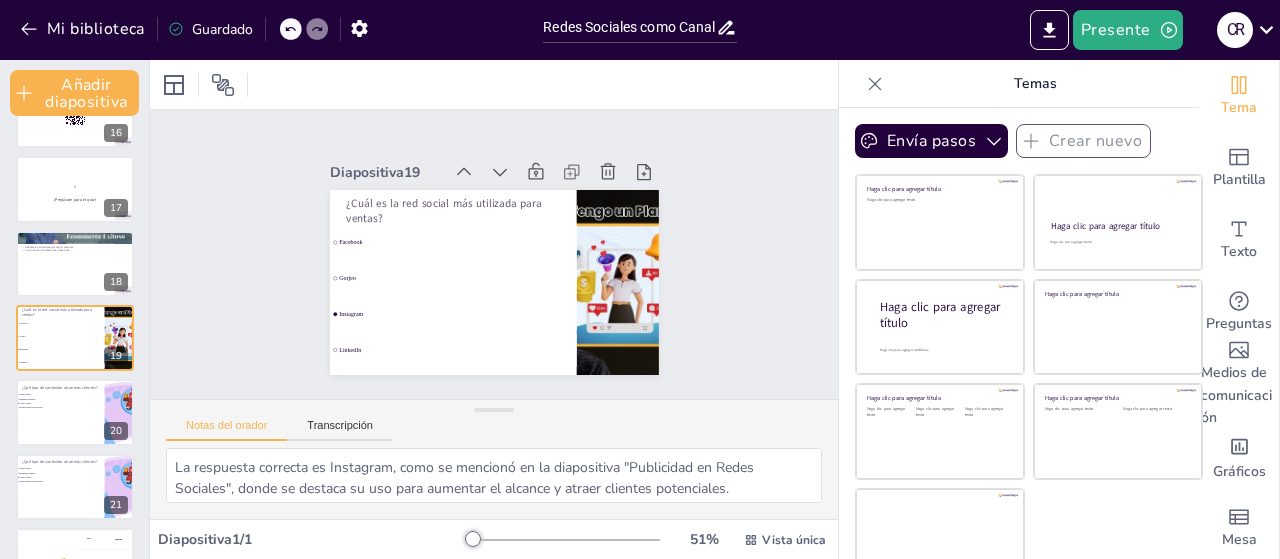 checkbox on "true" 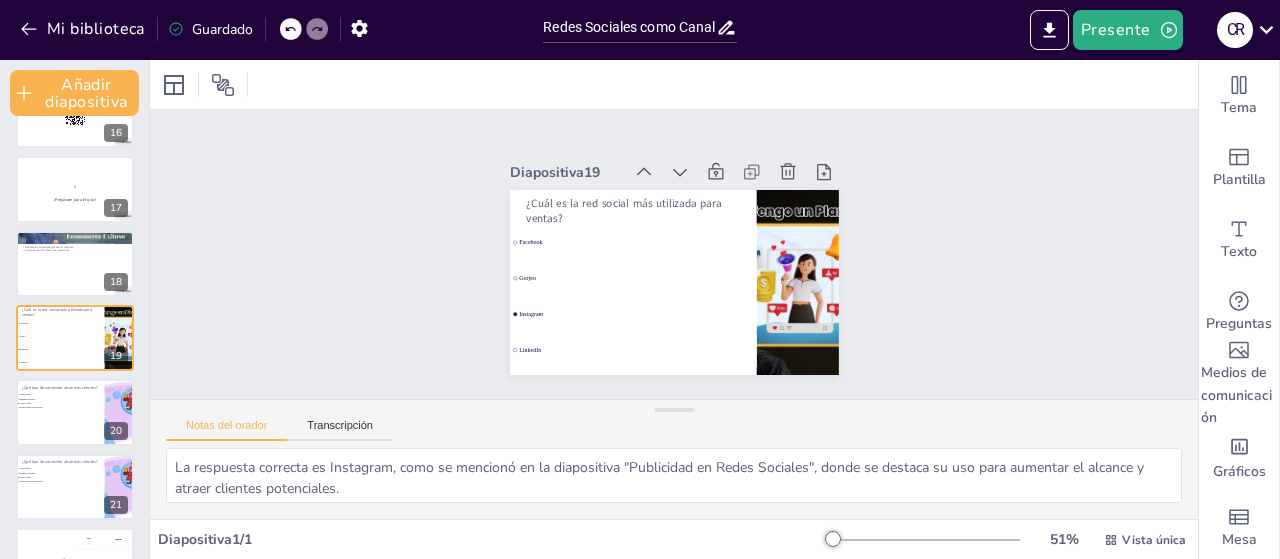 checkbox on "true" 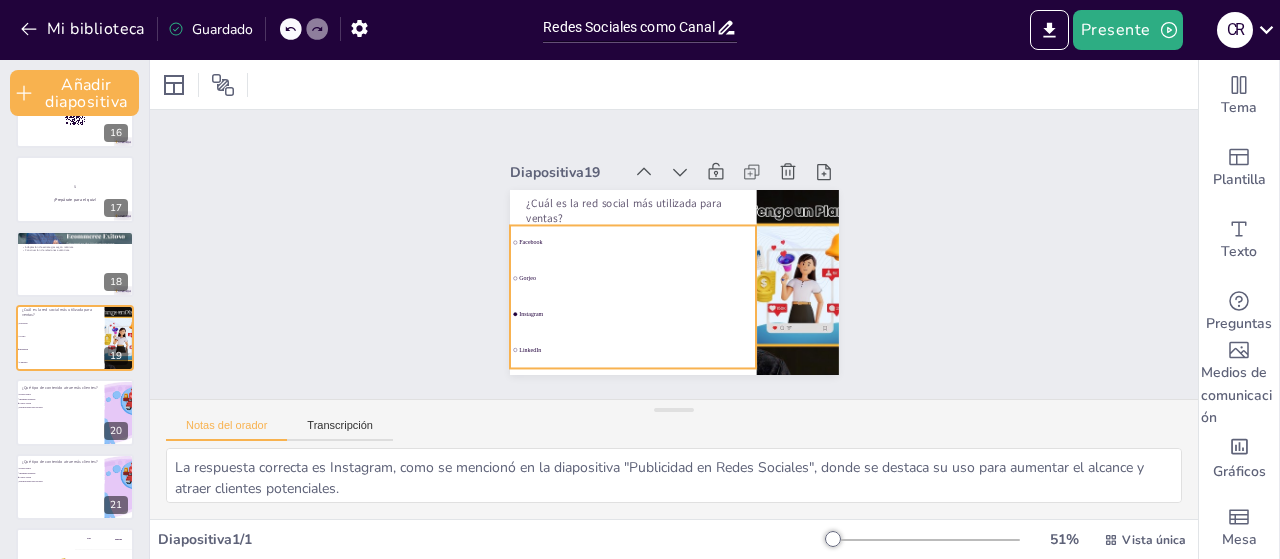 checkbox on "true" 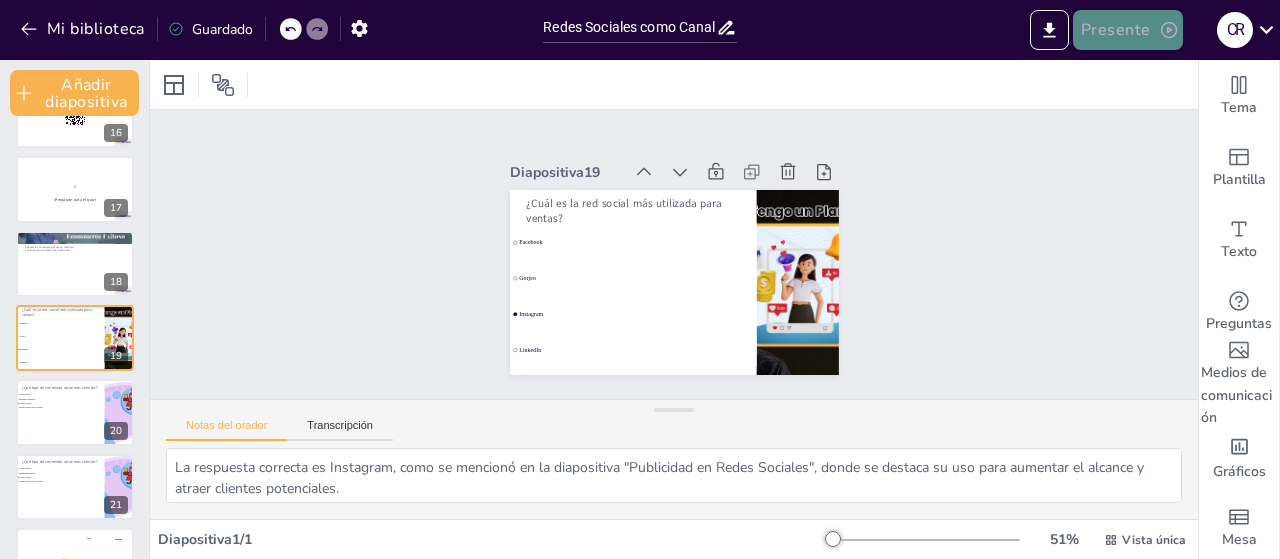 click on "Presente" at bounding box center [1116, 31] 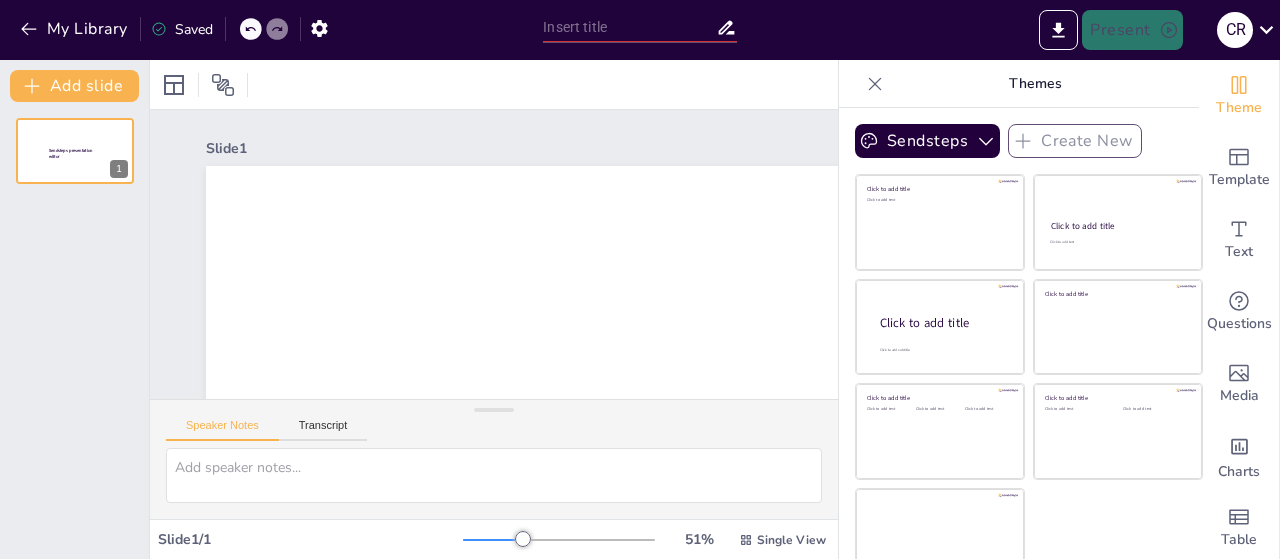 scroll, scrollTop: 0, scrollLeft: 0, axis: both 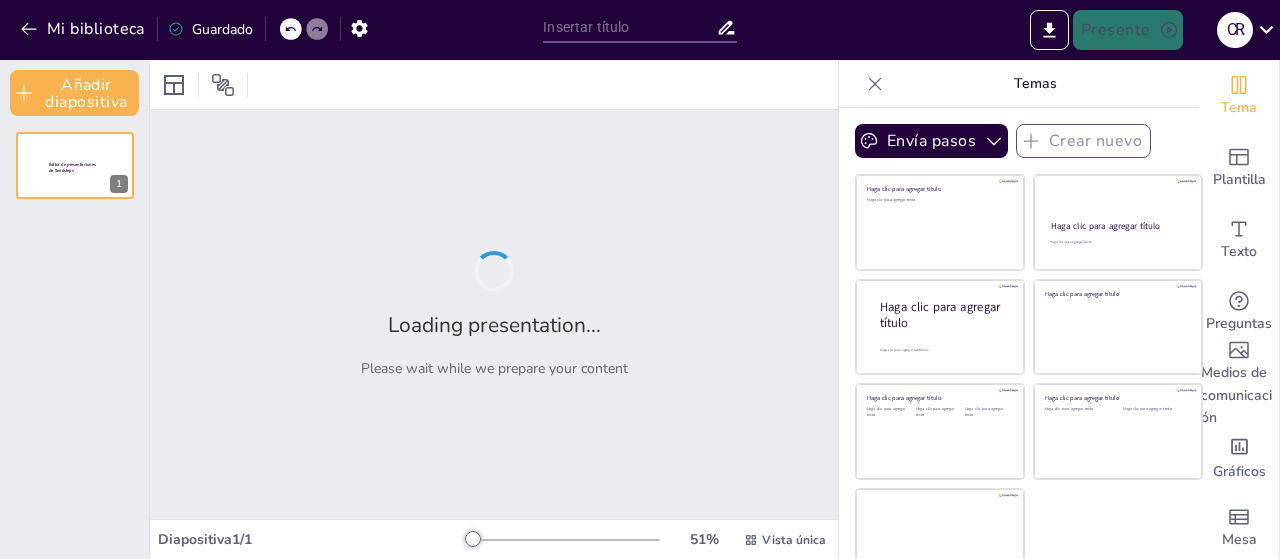 type on "Redes Sociales como Canal de Venta: Estrategias para Emprendedores Exitosos" 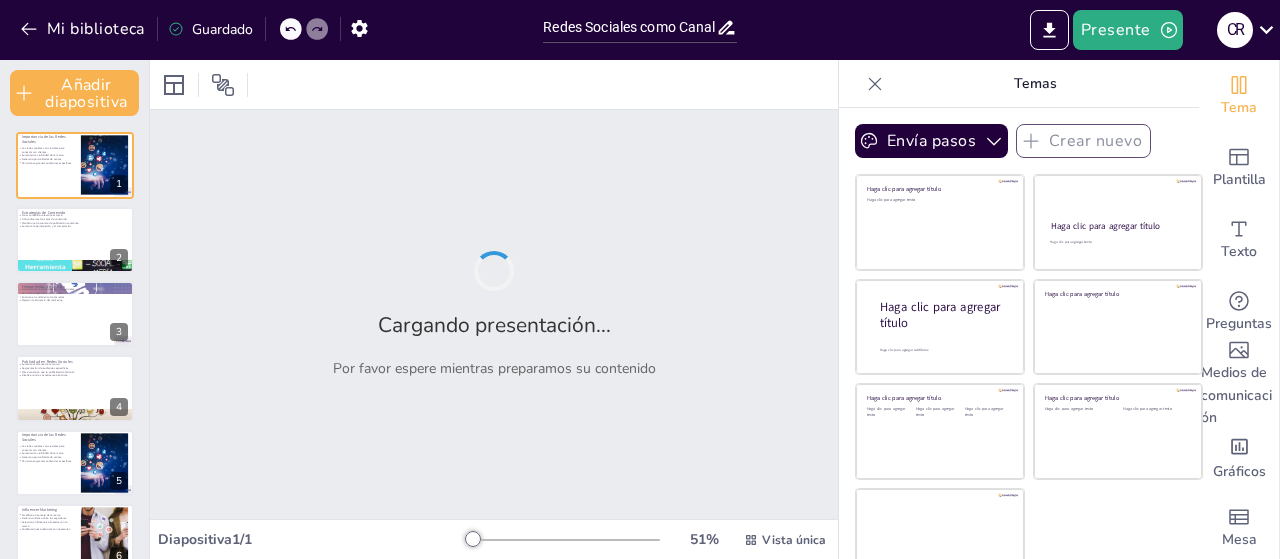 checkbox on "true" 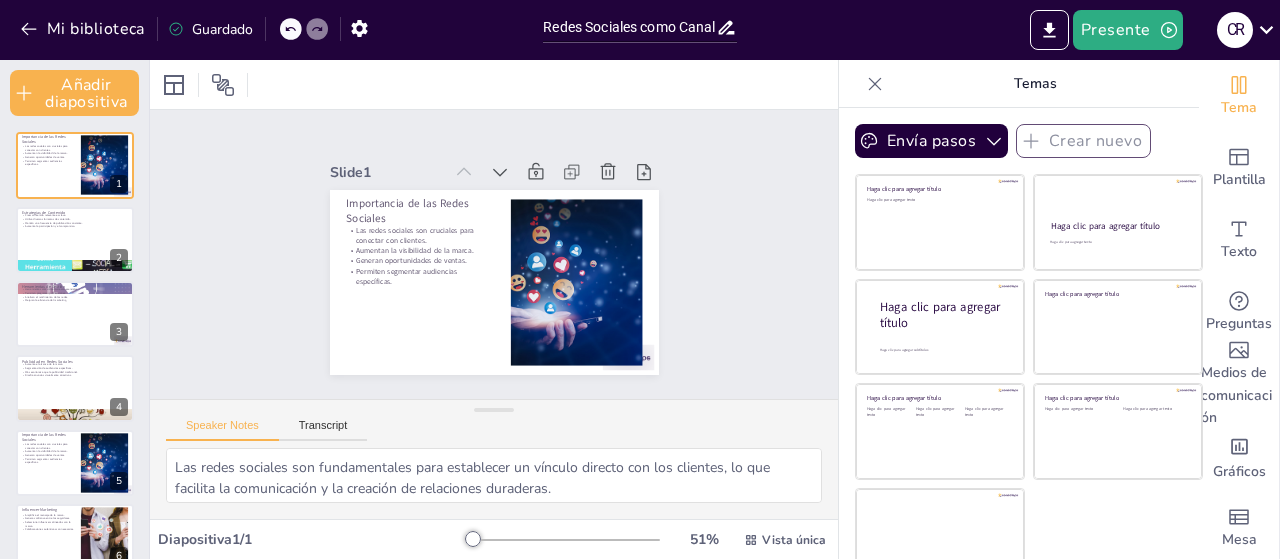 checkbox on "true" 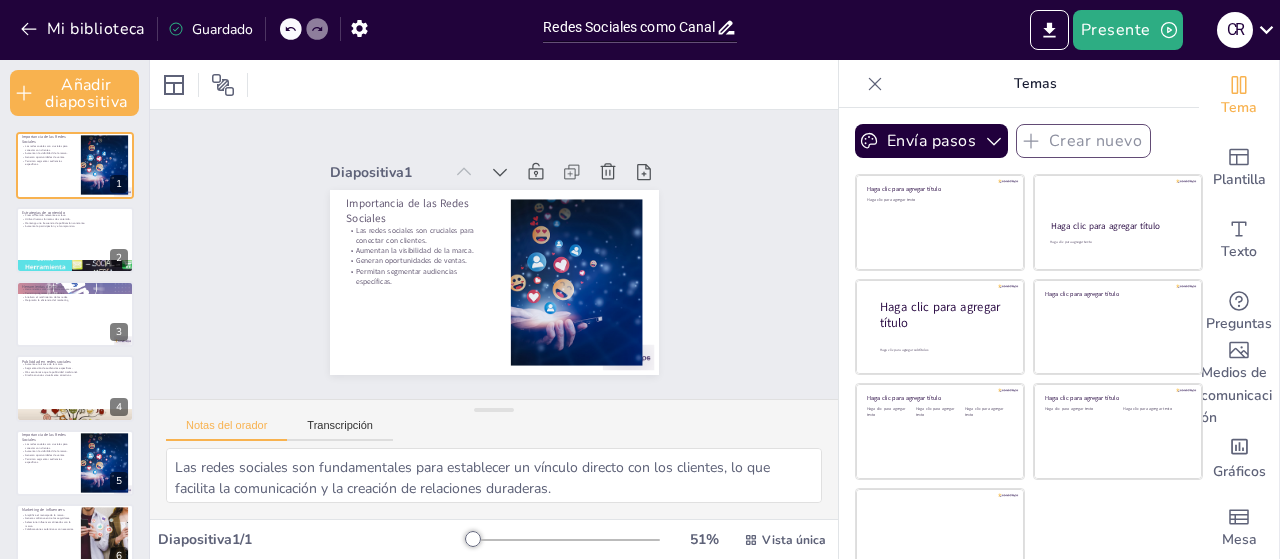 checkbox on "true" 